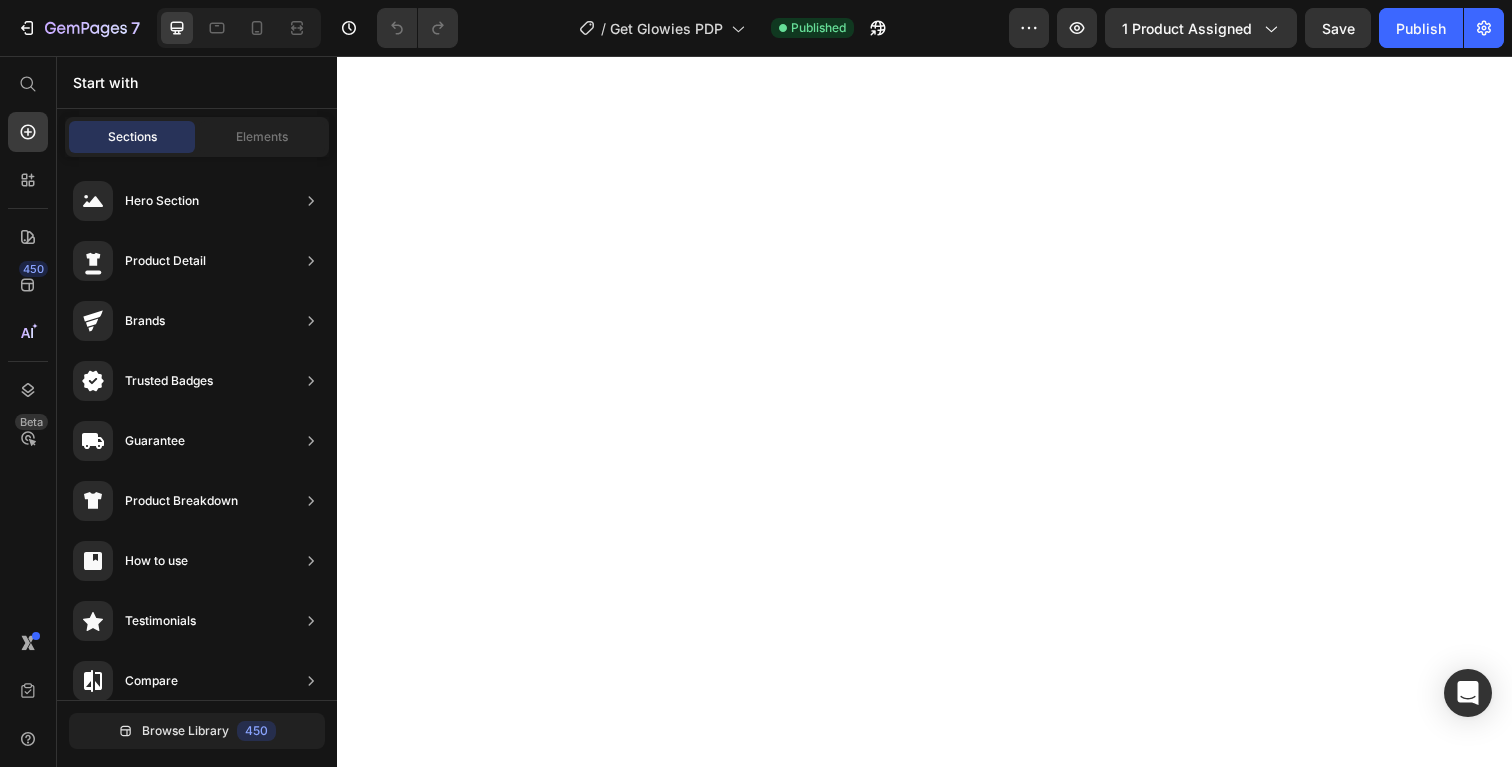 scroll, scrollTop: 0, scrollLeft: 0, axis: both 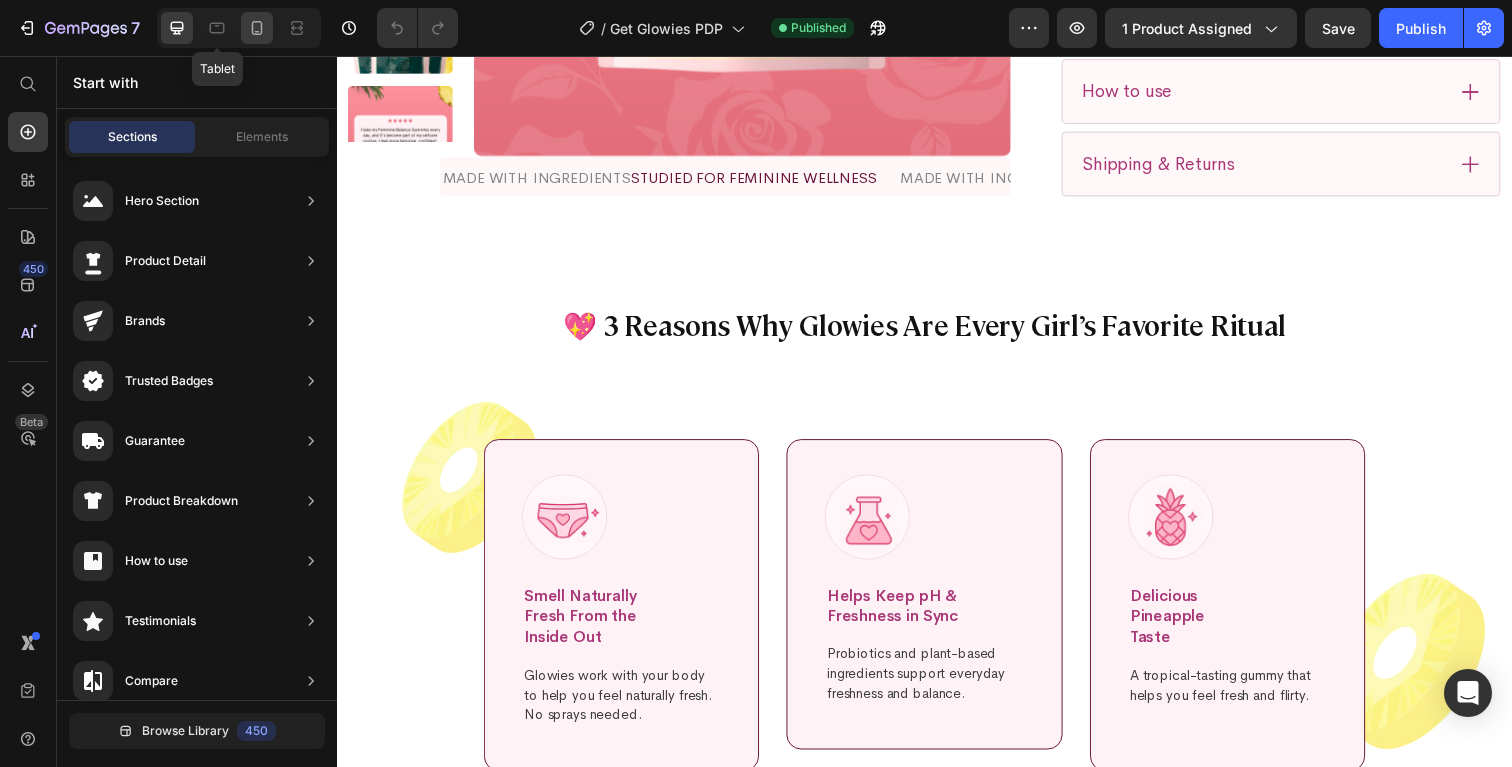 click 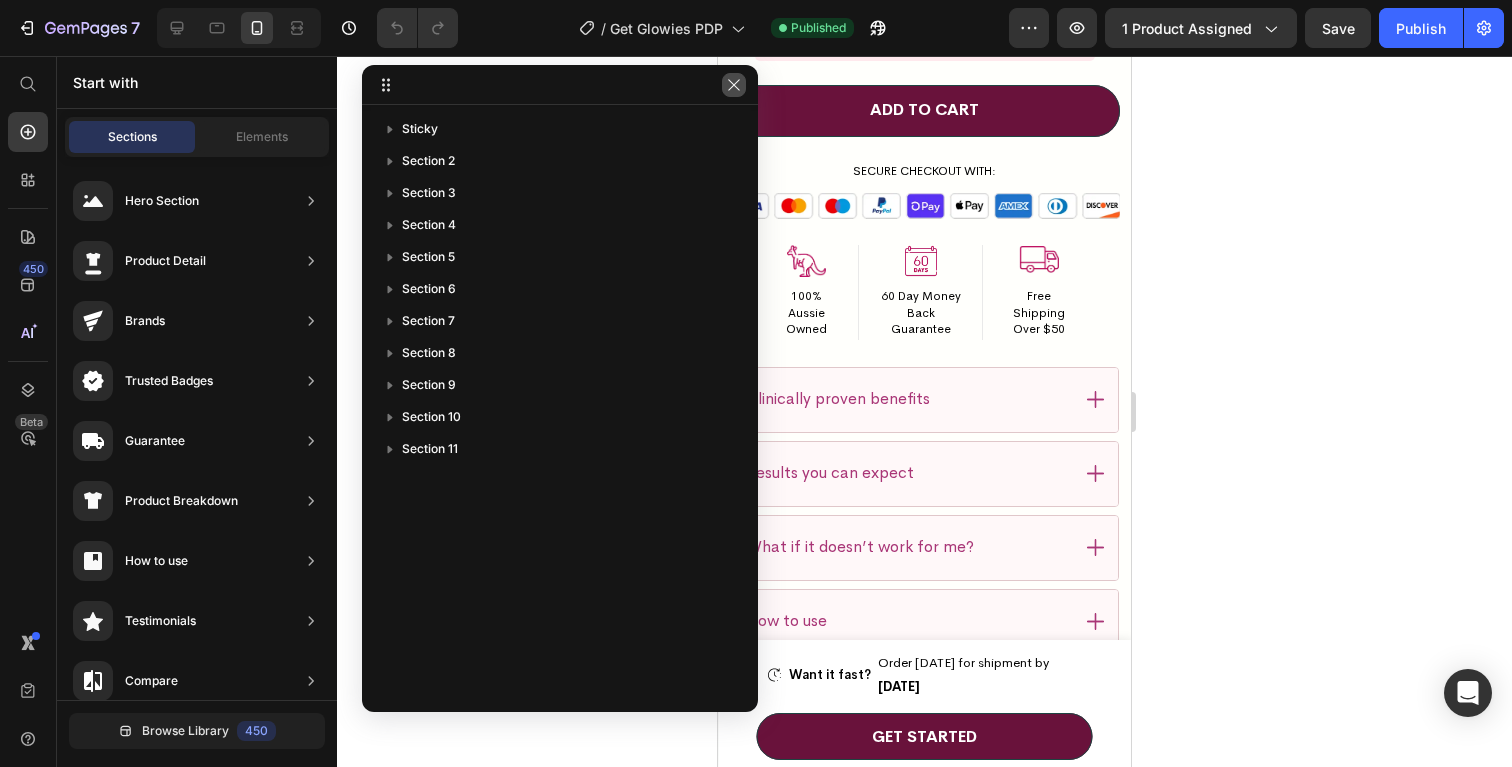 click 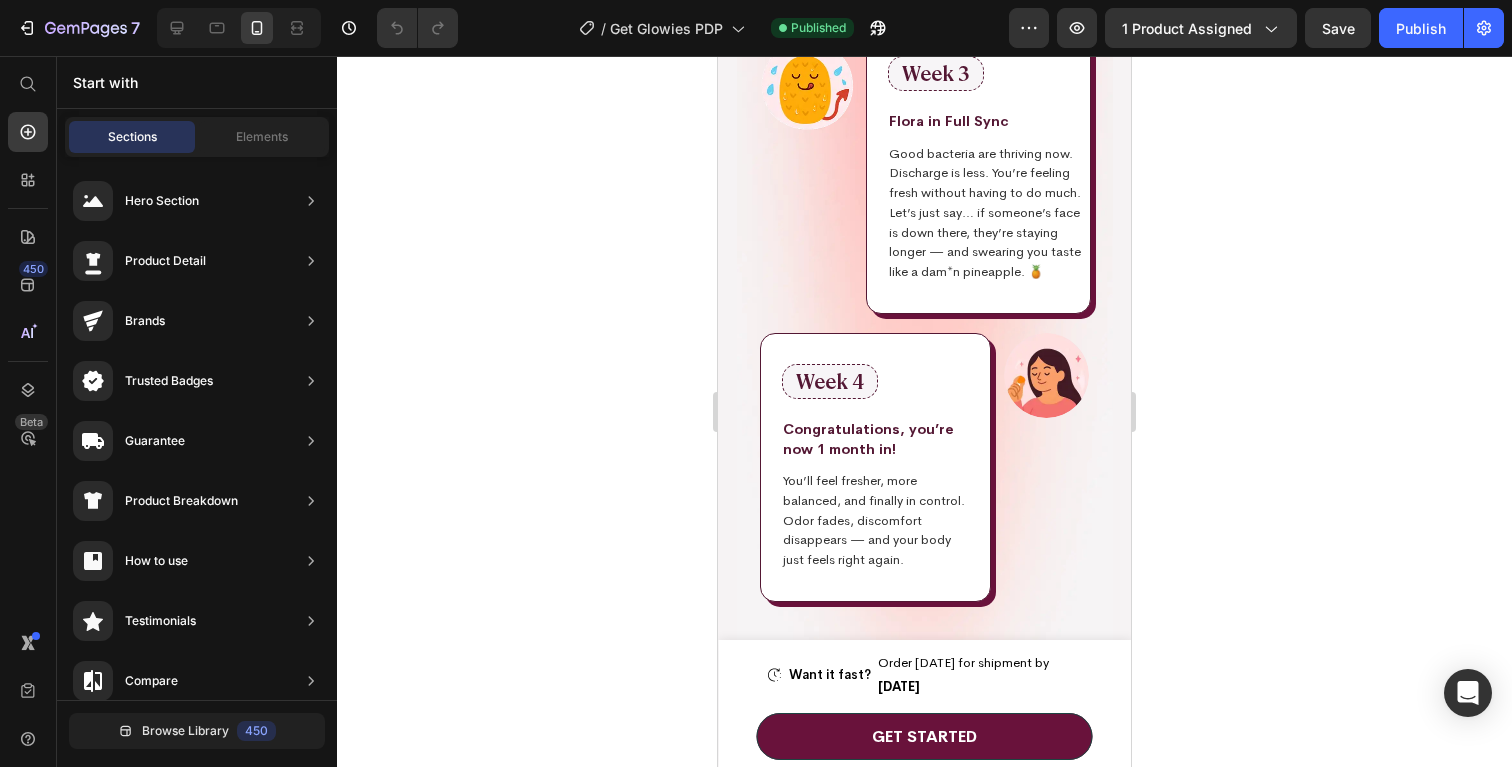 scroll, scrollTop: 7068, scrollLeft: 0, axis: vertical 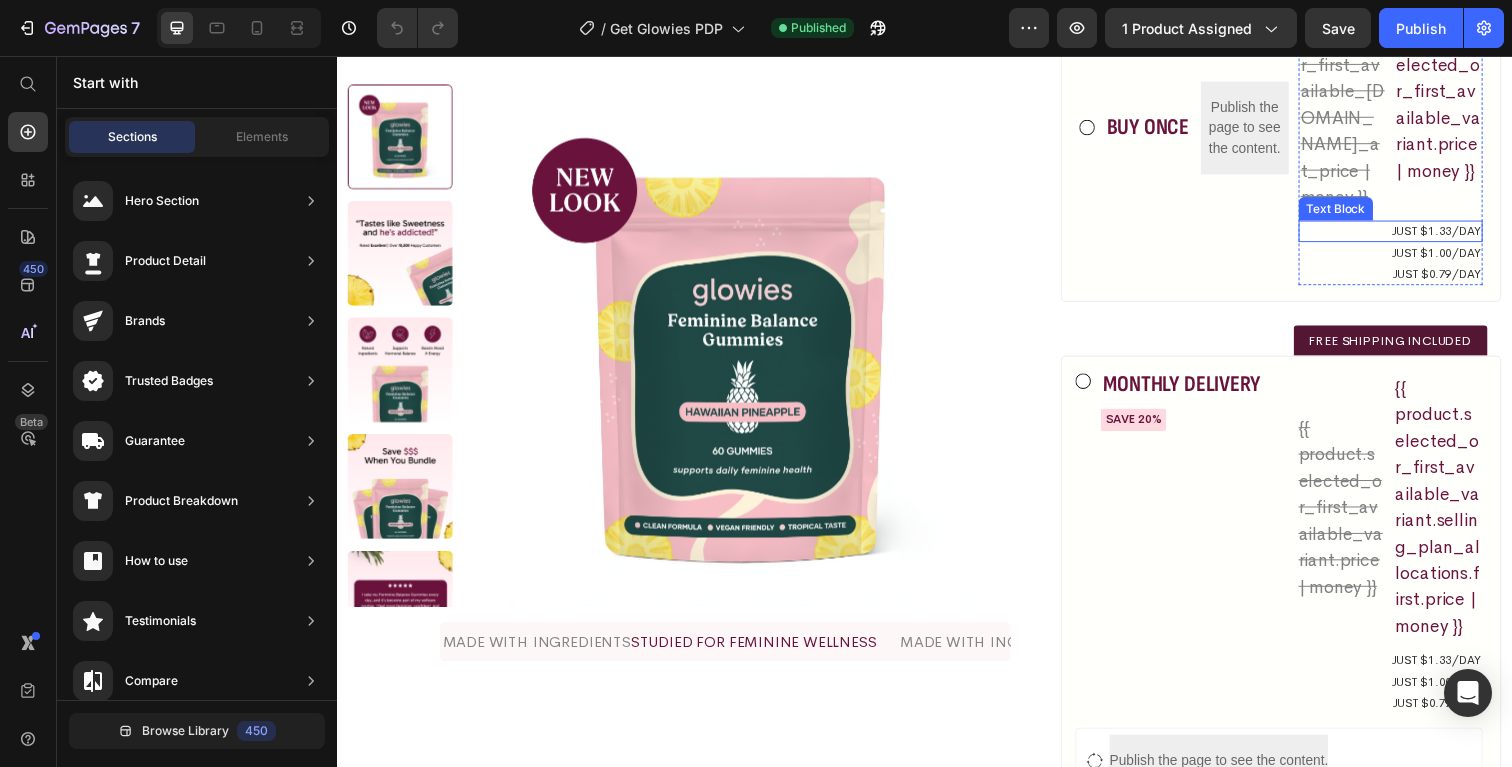 click on "just $1.33/day" at bounding box center [1413, 236] 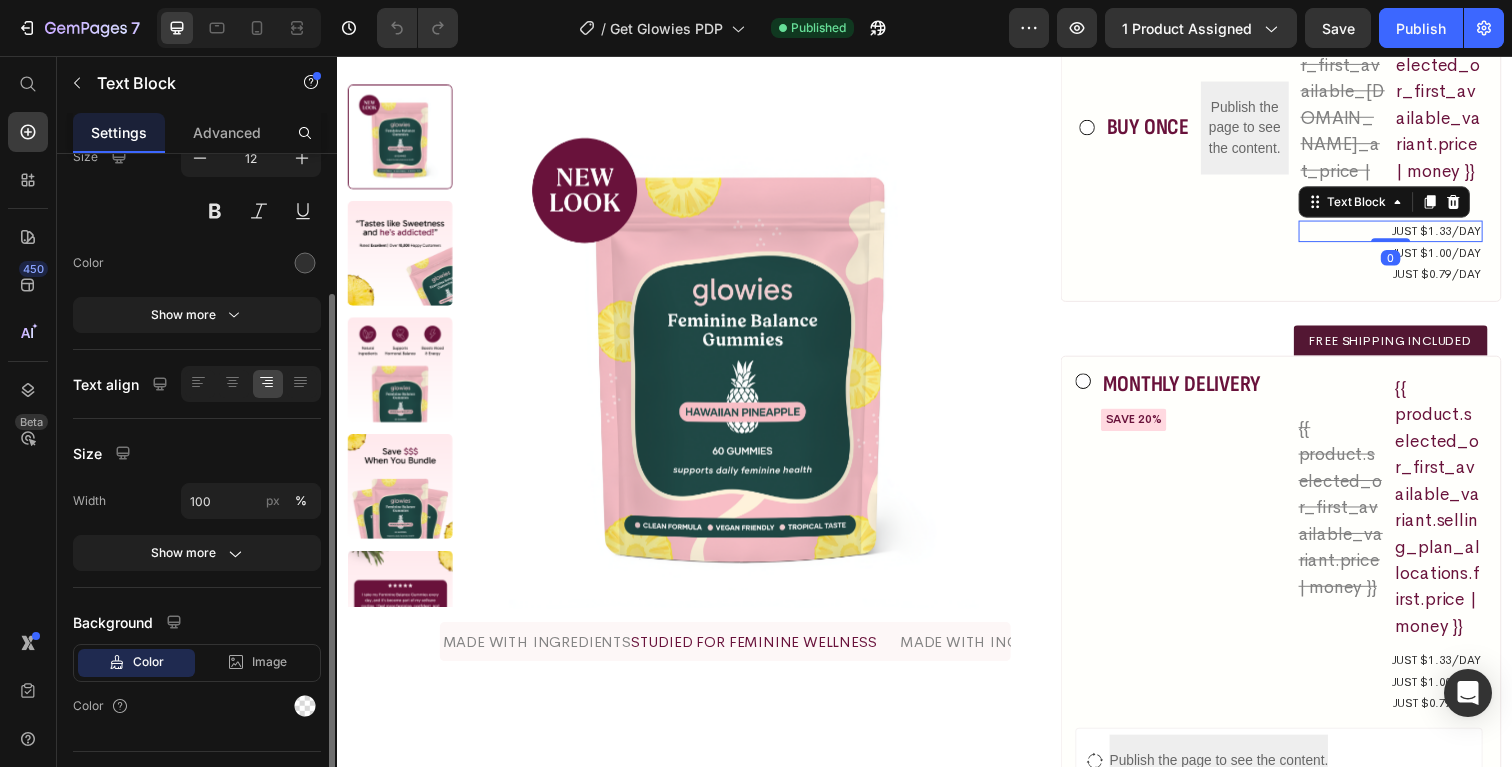 scroll, scrollTop: 225, scrollLeft: 0, axis: vertical 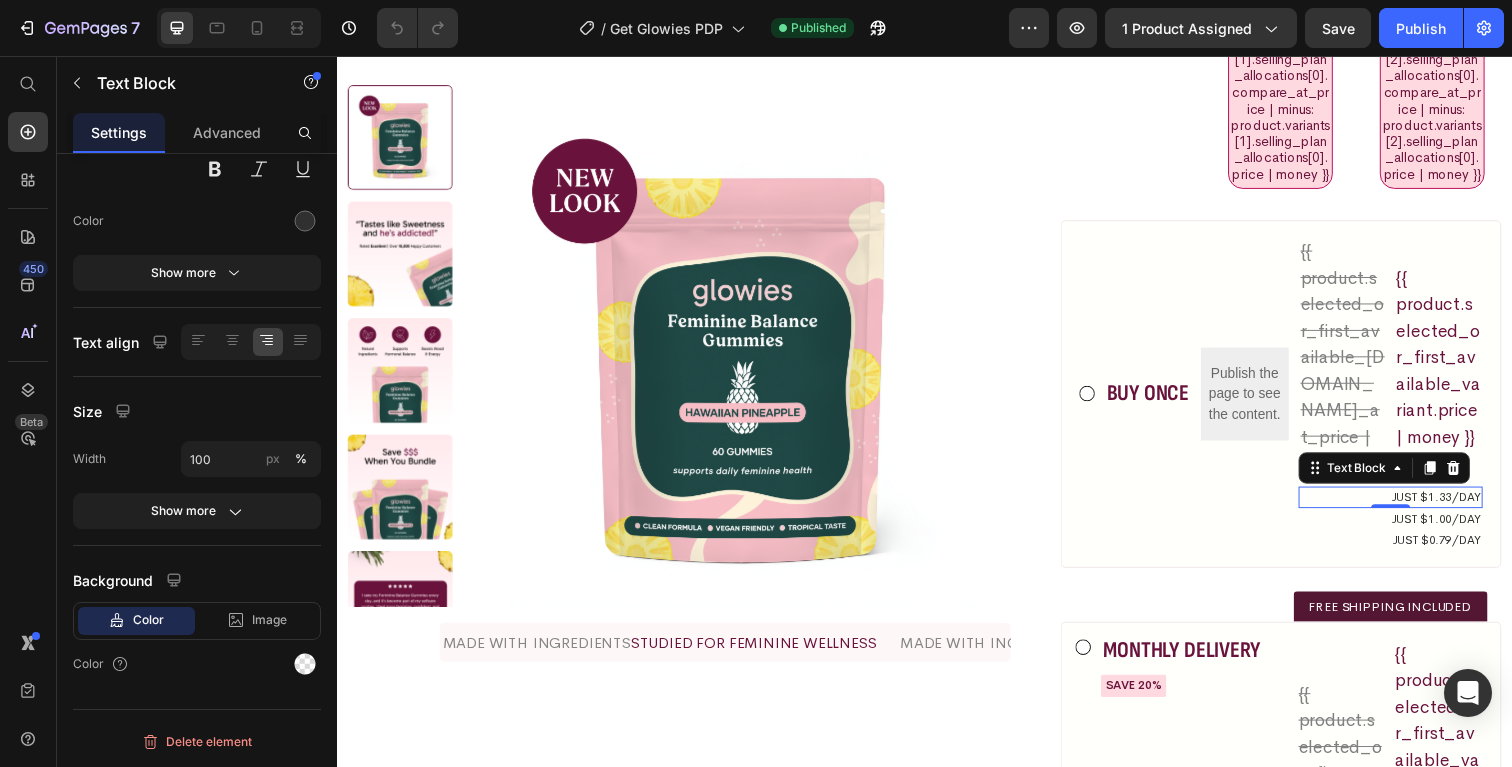 click on "just $1.33/day" at bounding box center [1413, 507] 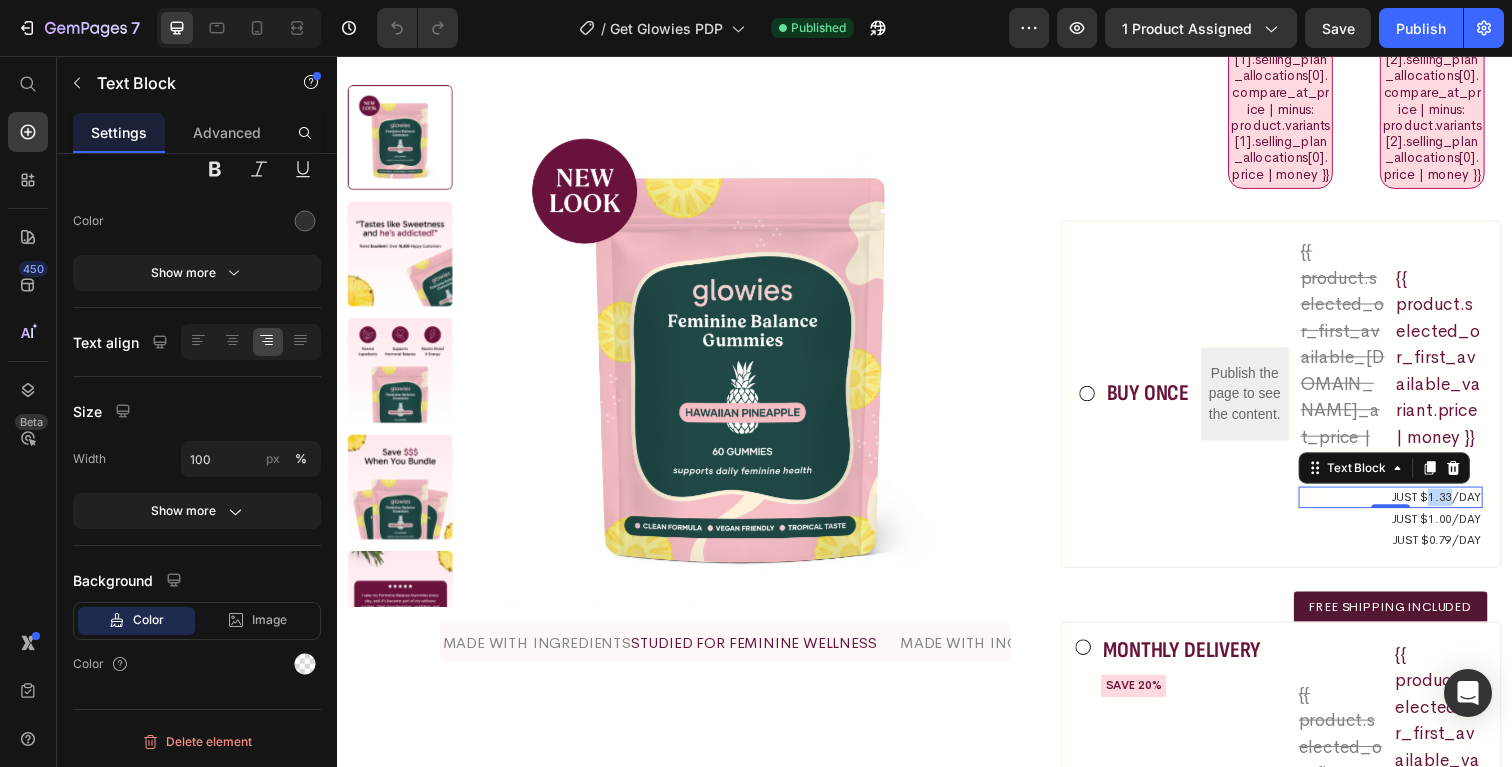 click on "just $1.33/day" at bounding box center [1413, 507] 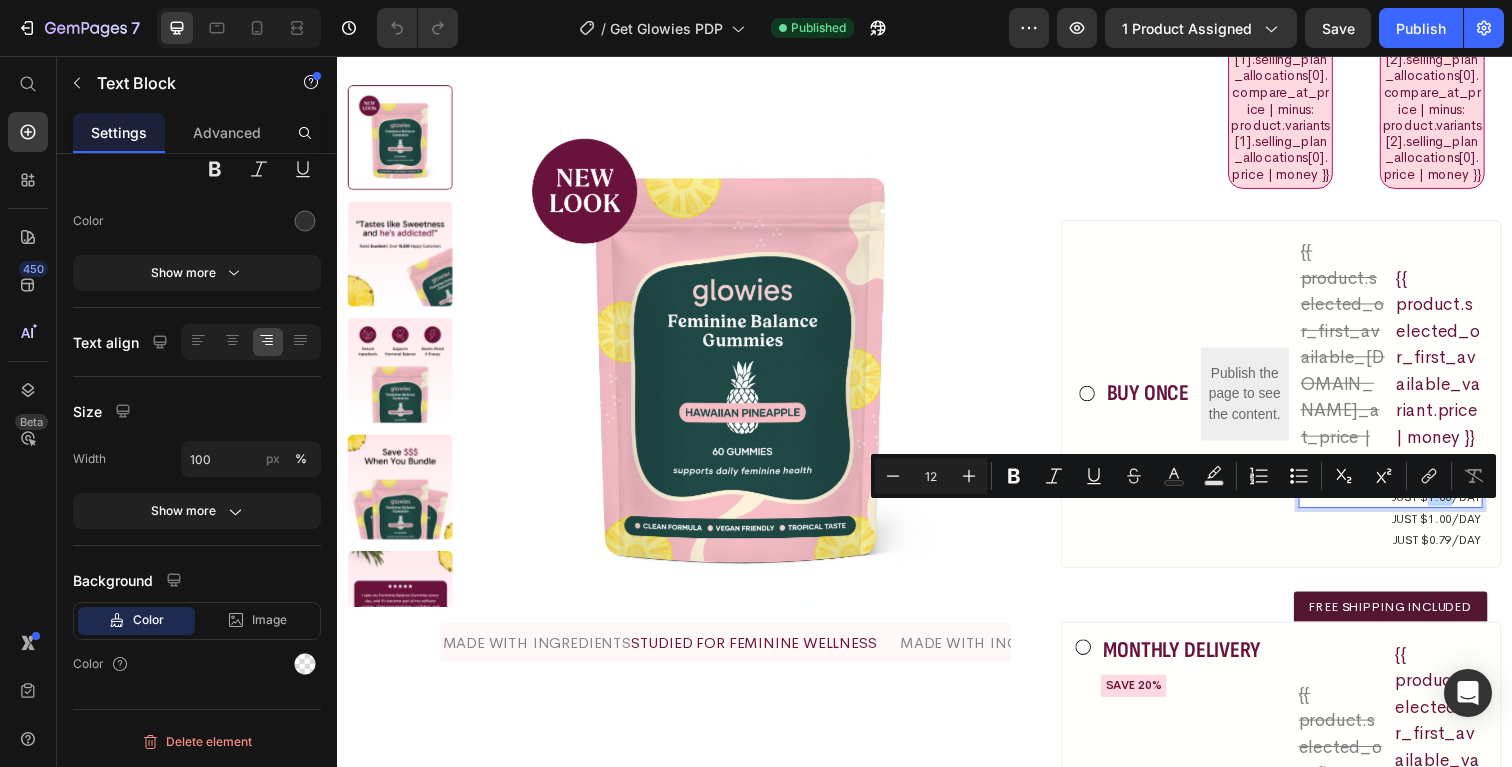 click on "just $1.33/day" at bounding box center (1413, 507) 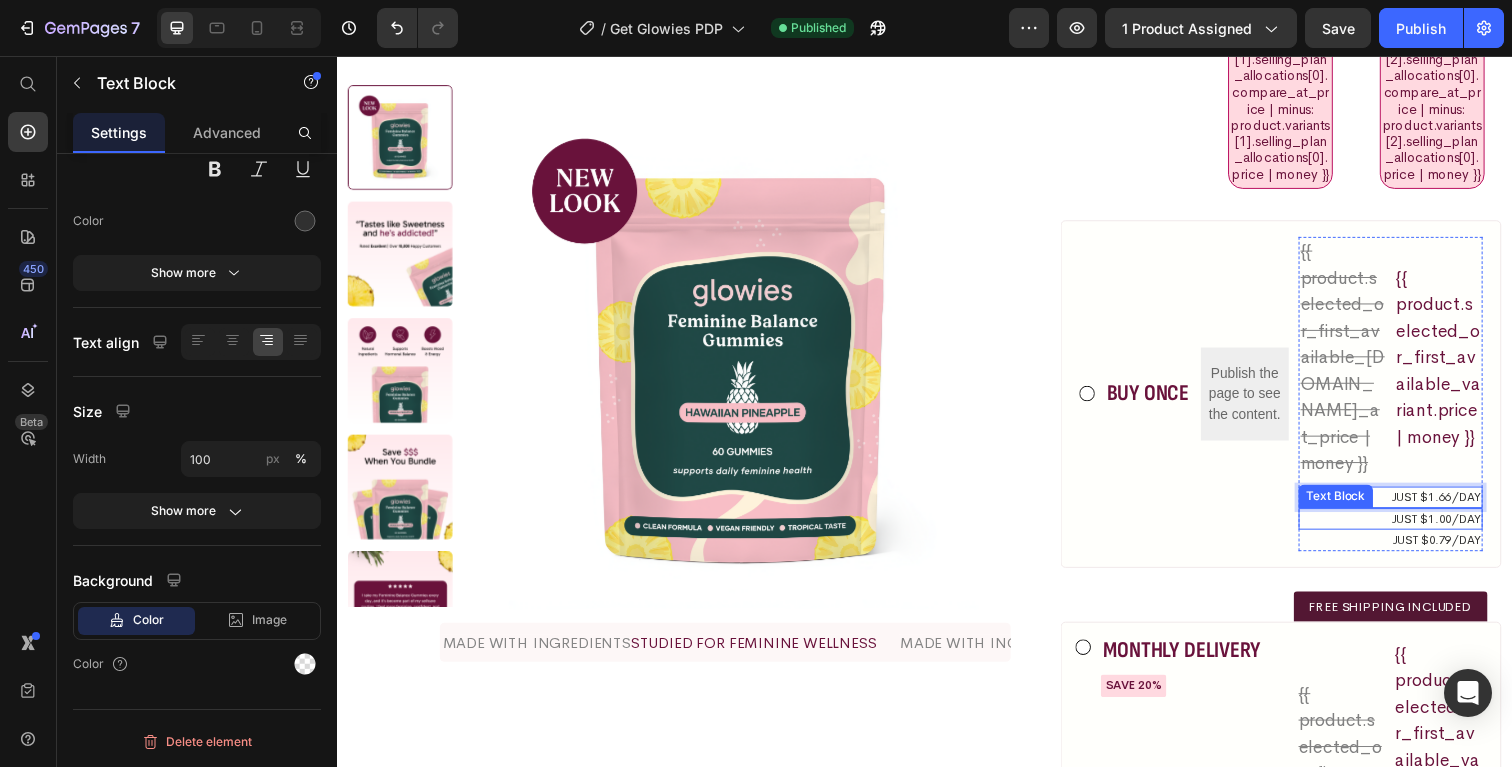 click on "just $1.00/day" at bounding box center (1413, 529) 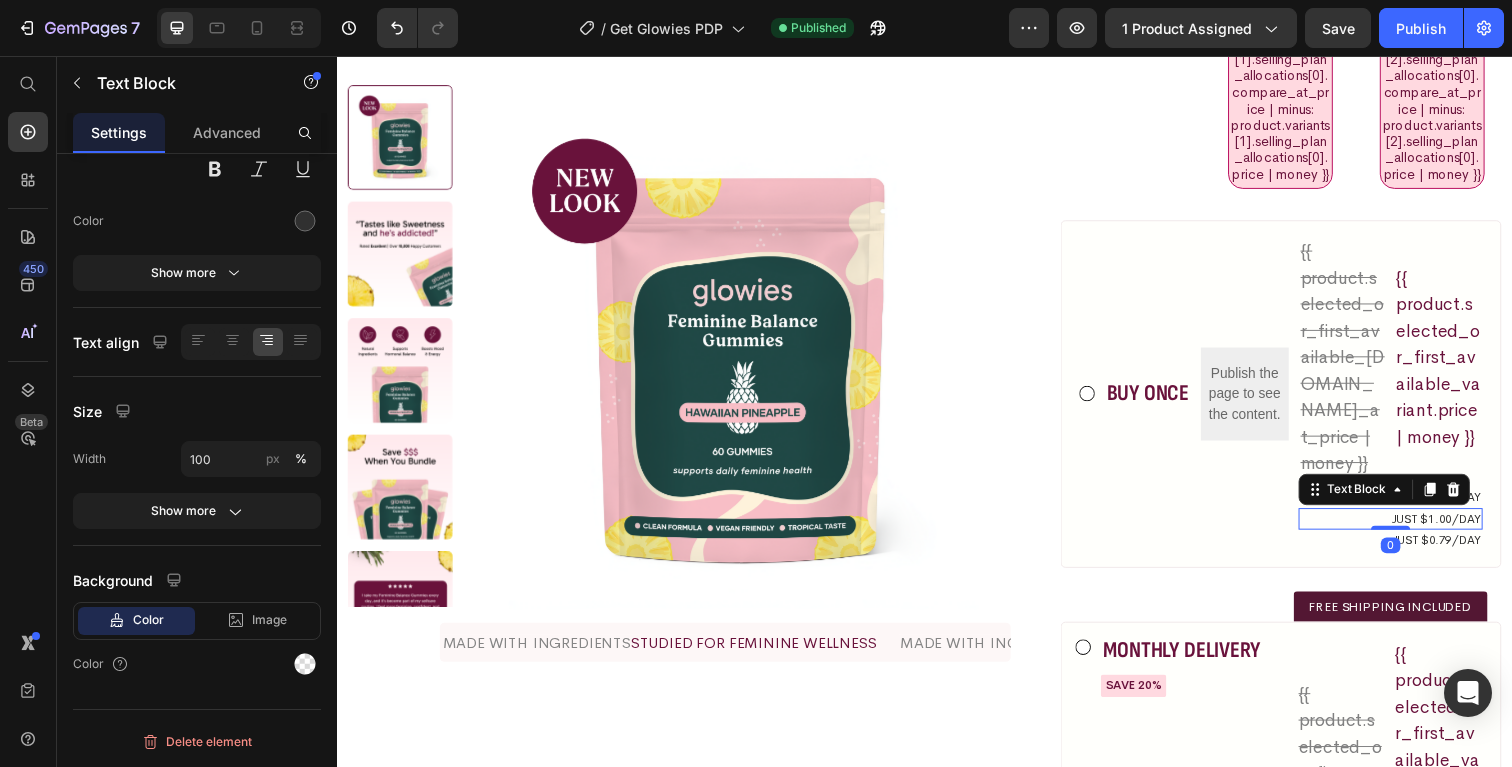 click on "just $1.00/day" at bounding box center (1413, 529) 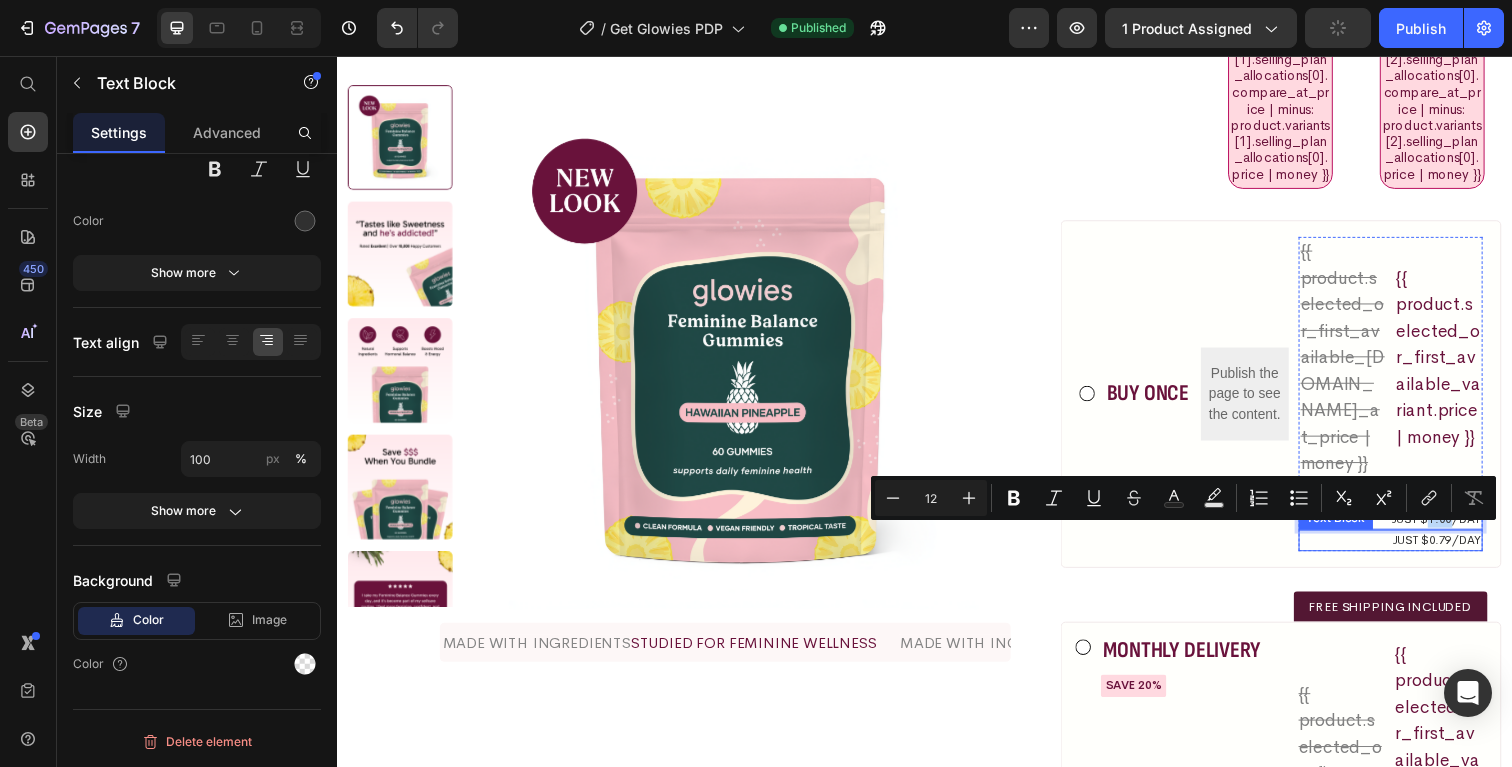 click on "just $0.79/day" at bounding box center (1413, 551) 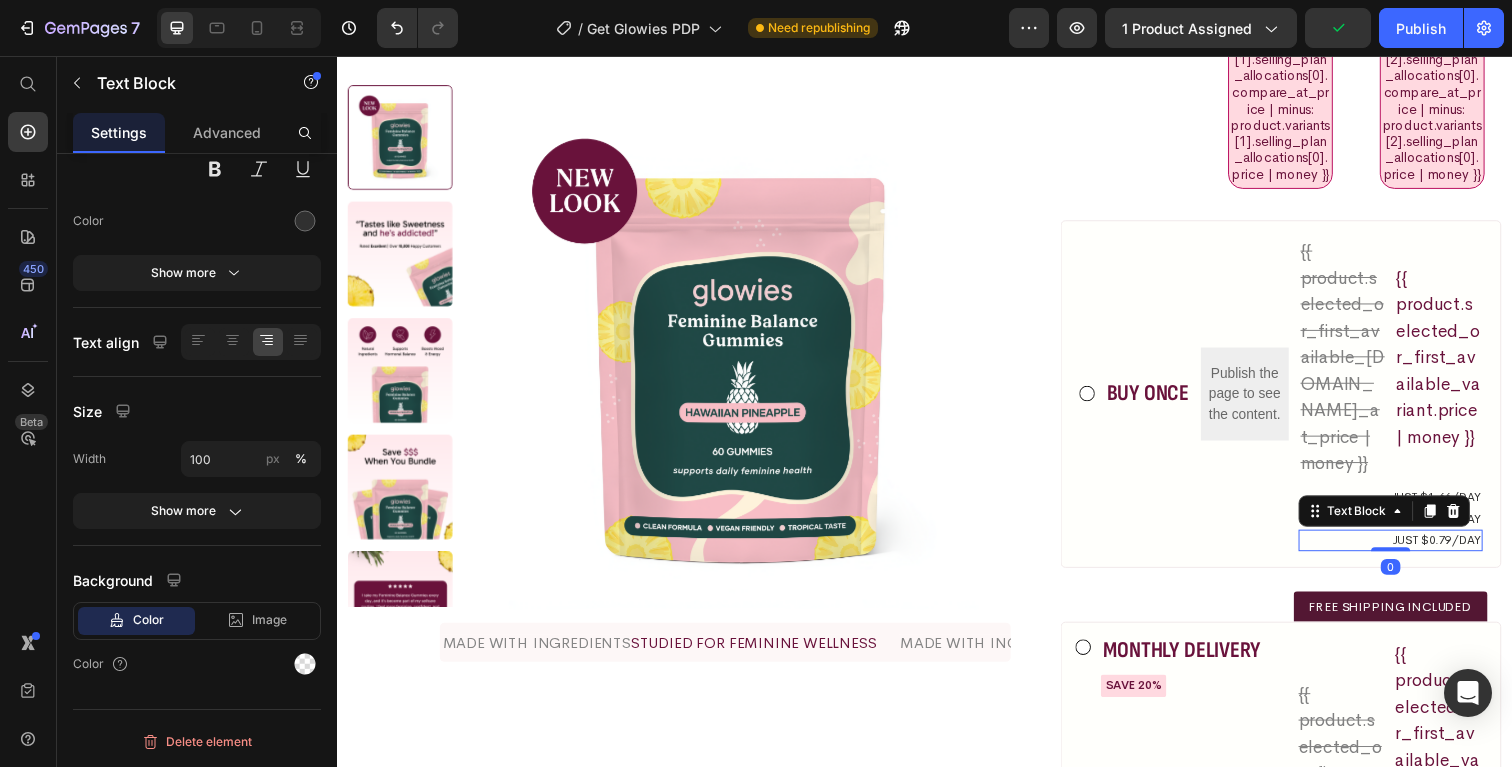 click on "just $0.79/day" at bounding box center [1413, 551] 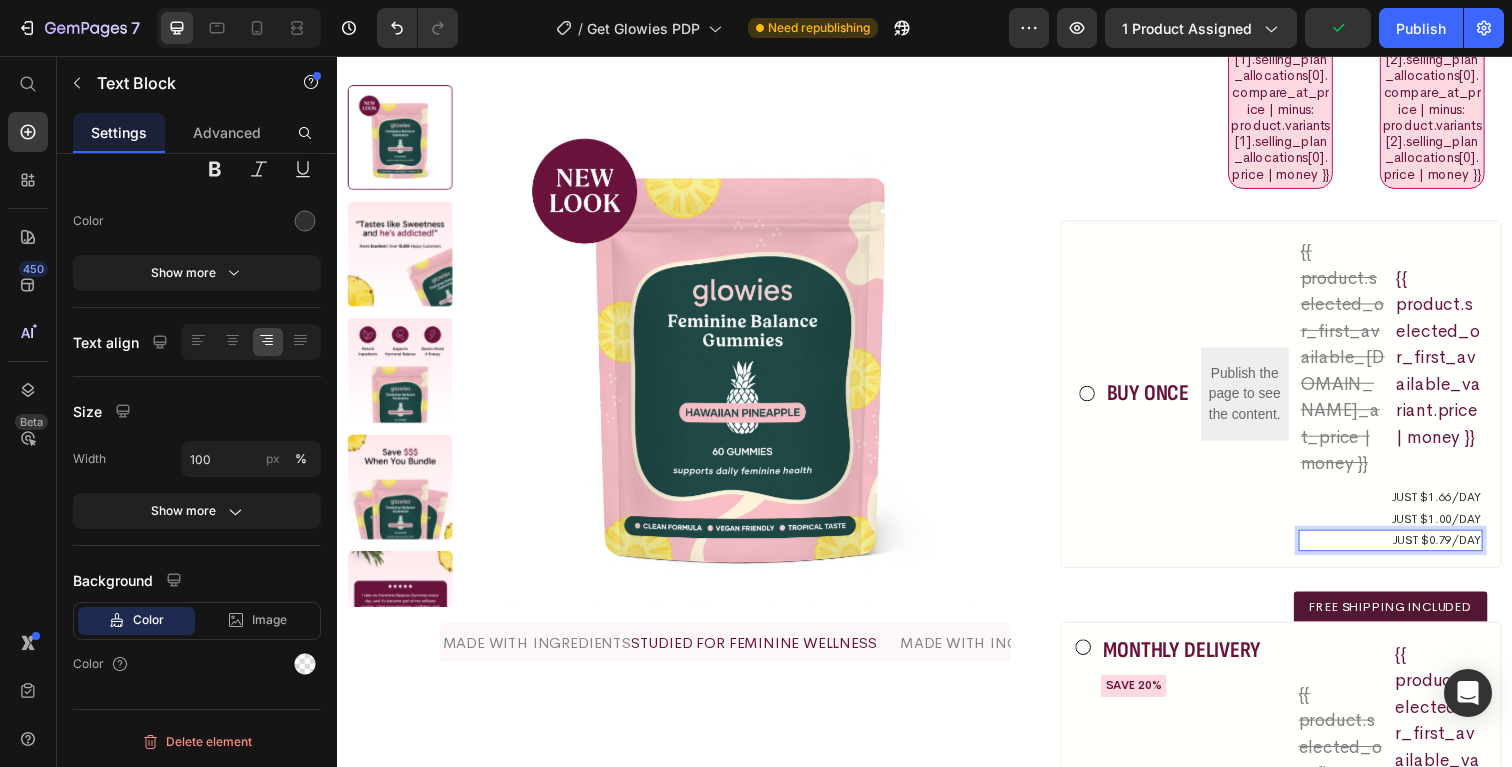 click on "just $0.79/day" at bounding box center (1413, 551) 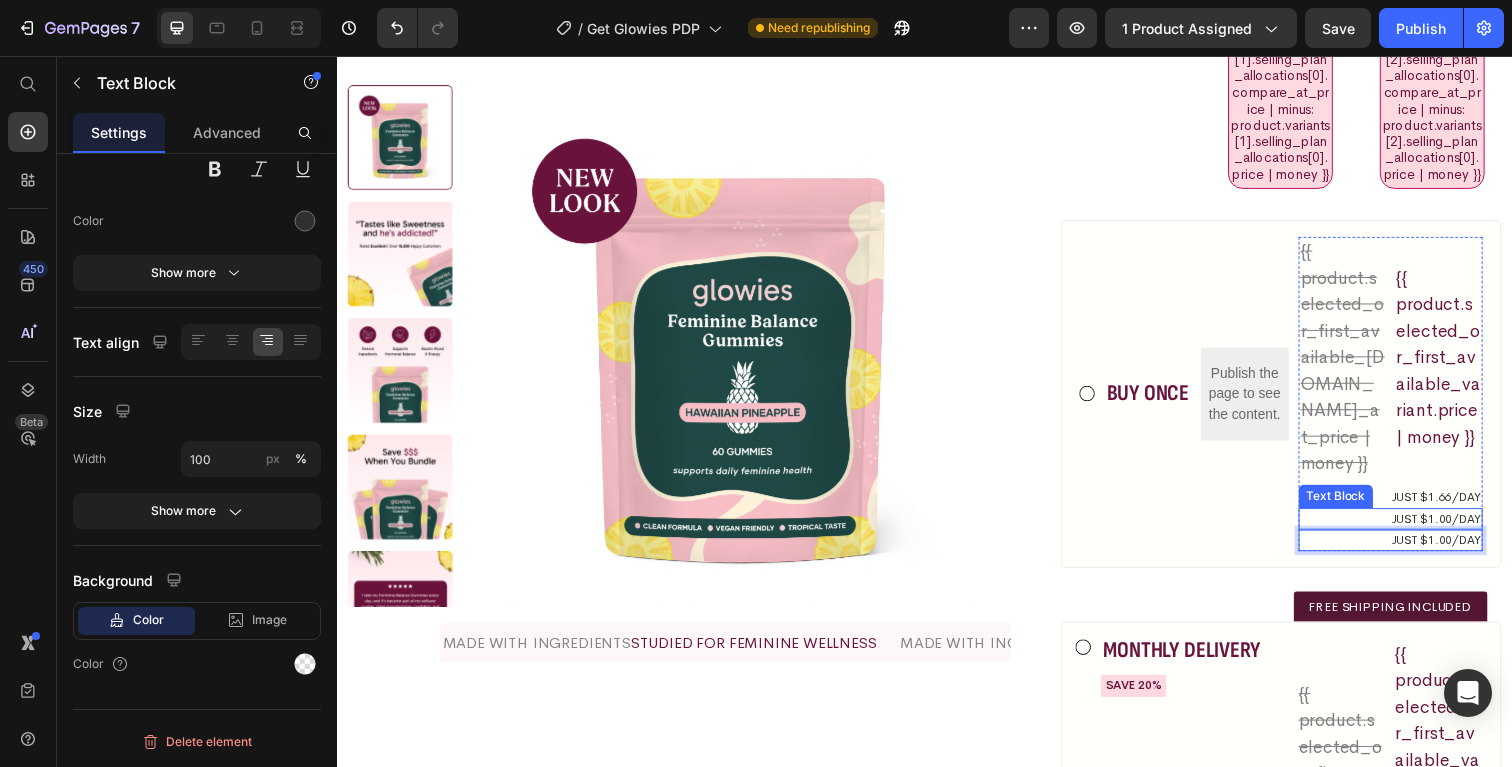 click on "just $1.00/day" at bounding box center [1413, 529] 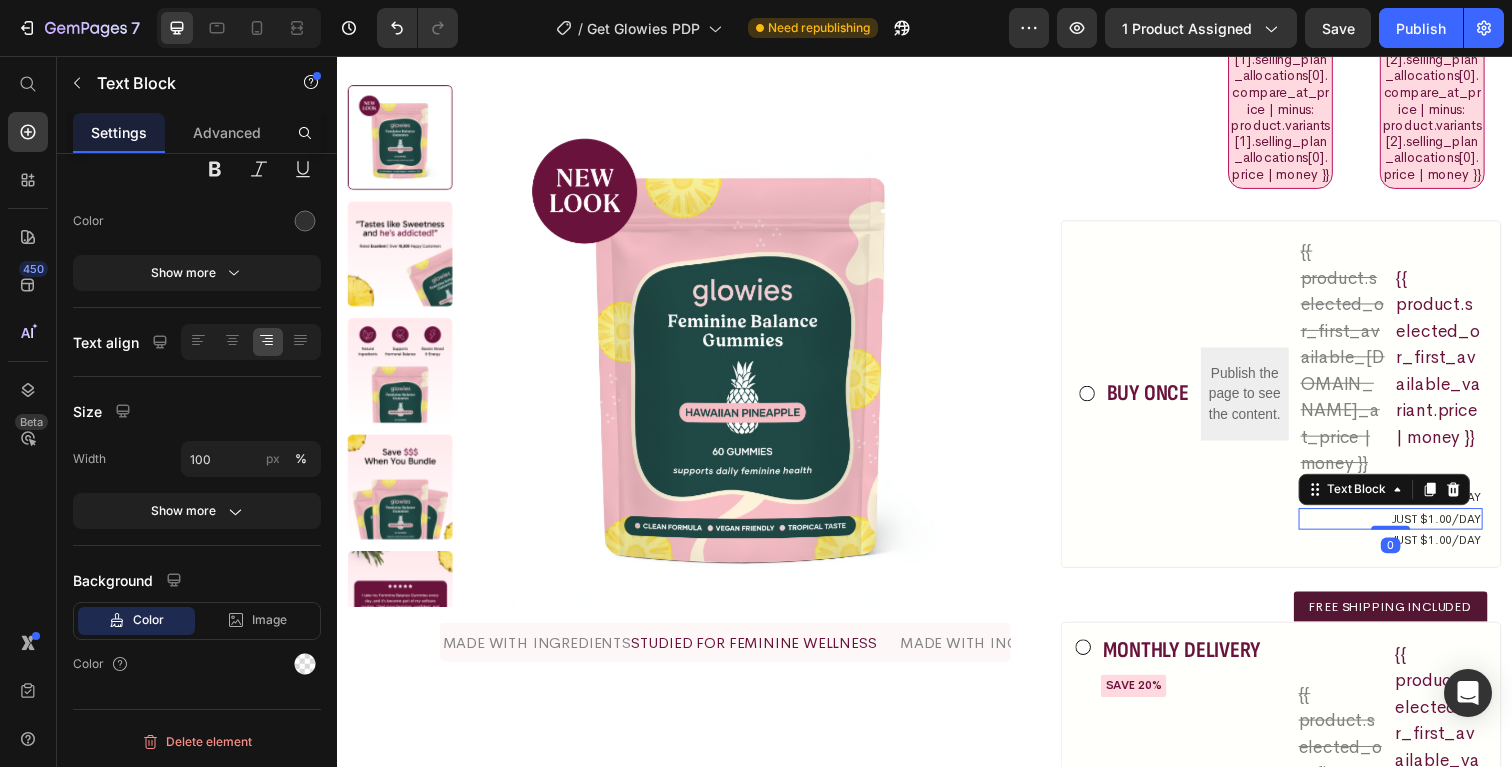 click on "just $1.00/day" at bounding box center [1413, 529] 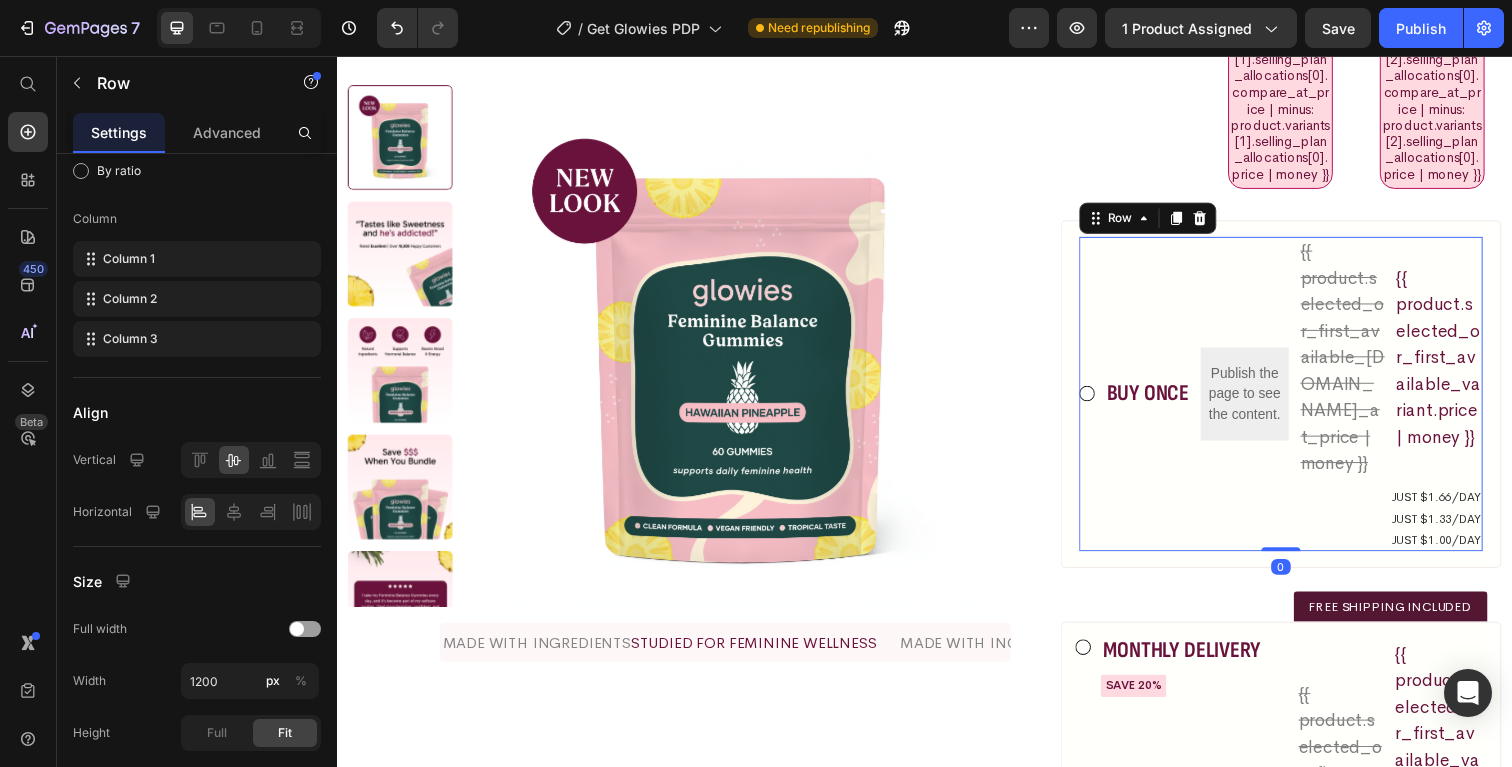 click on "buy once Heading
Publish the page to see the content.
One-time Saved Percent Row" at bounding box center [1215, 401] 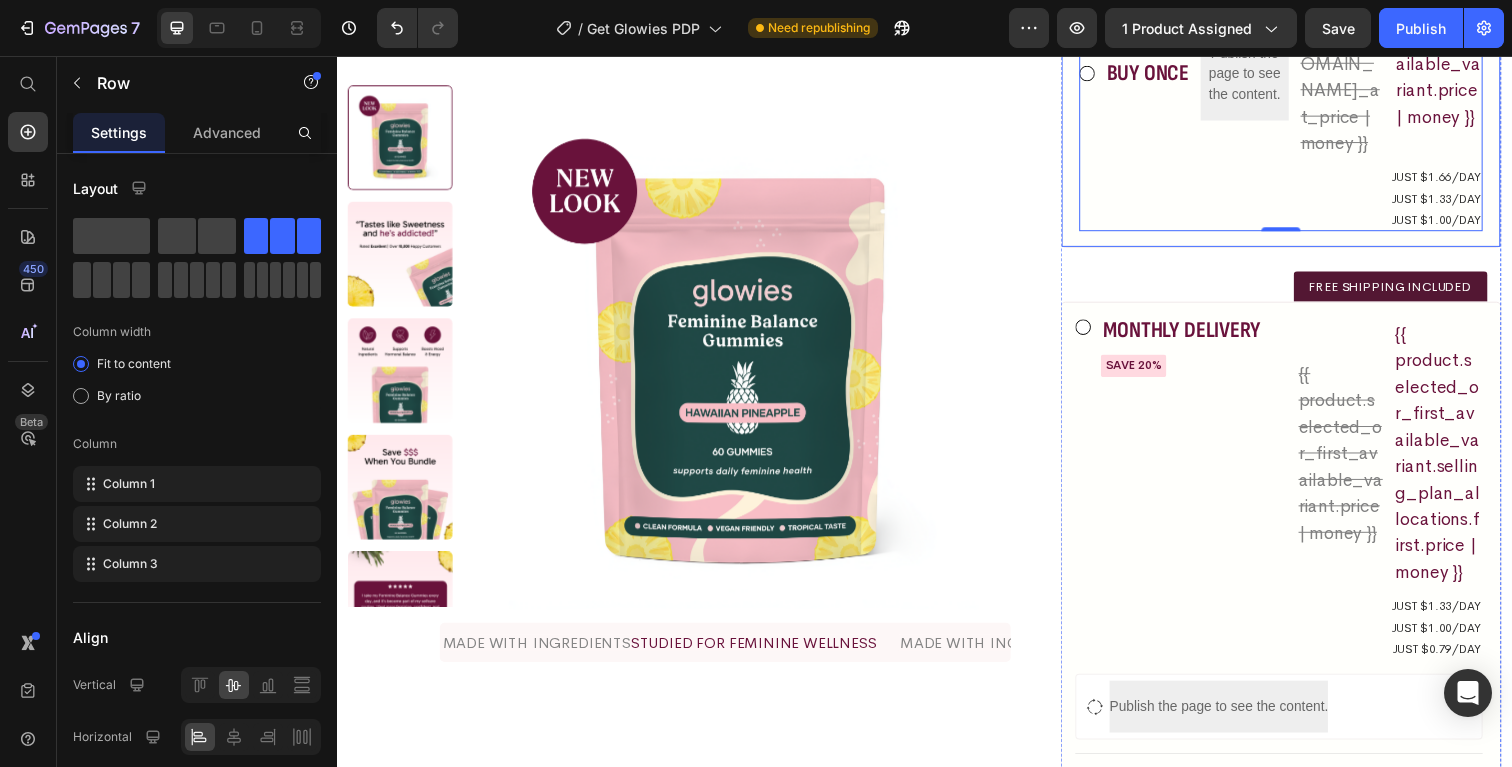 scroll, scrollTop: 1187, scrollLeft: 0, axis: vertical 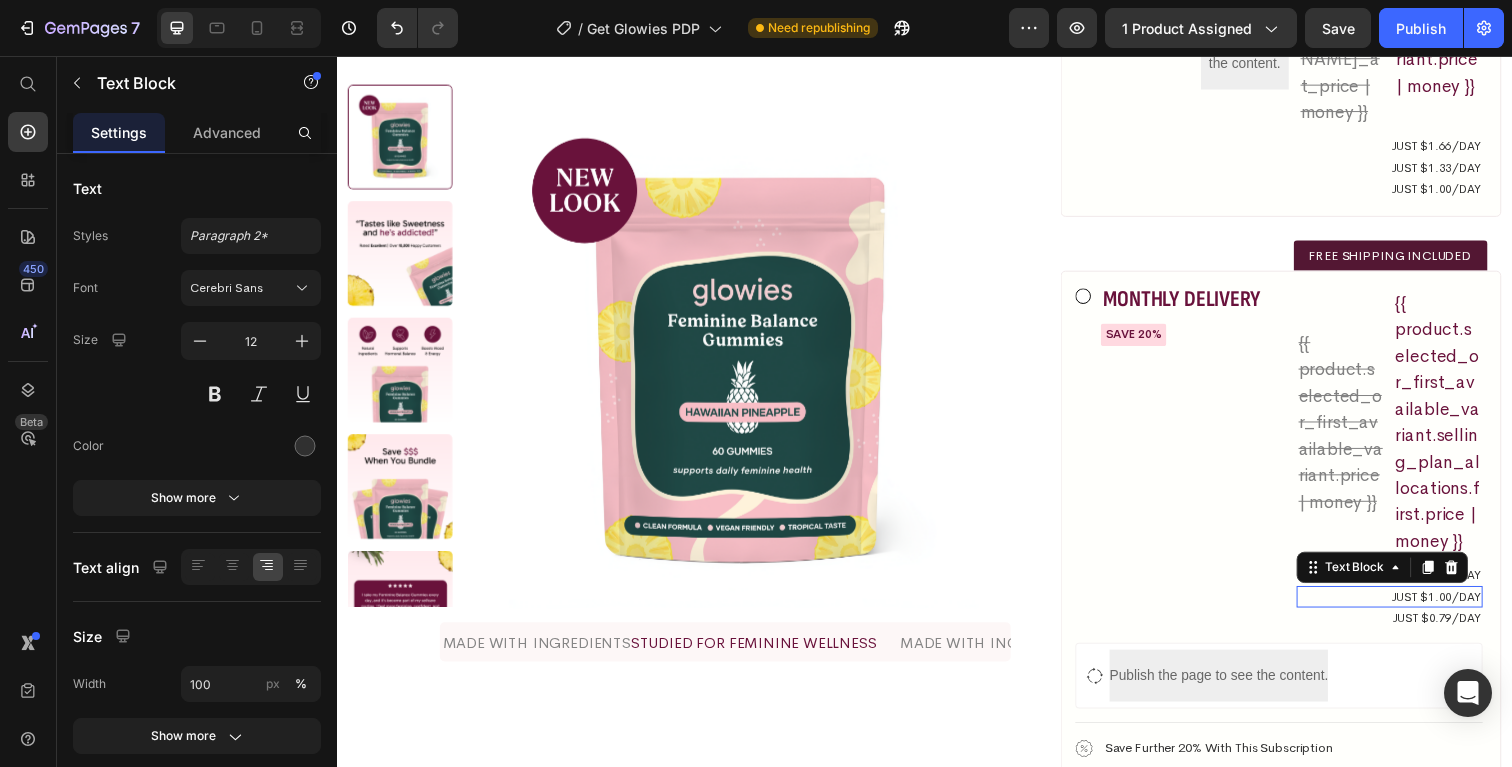 click on "just $1.00/day" at bounding box center [1412, 609] 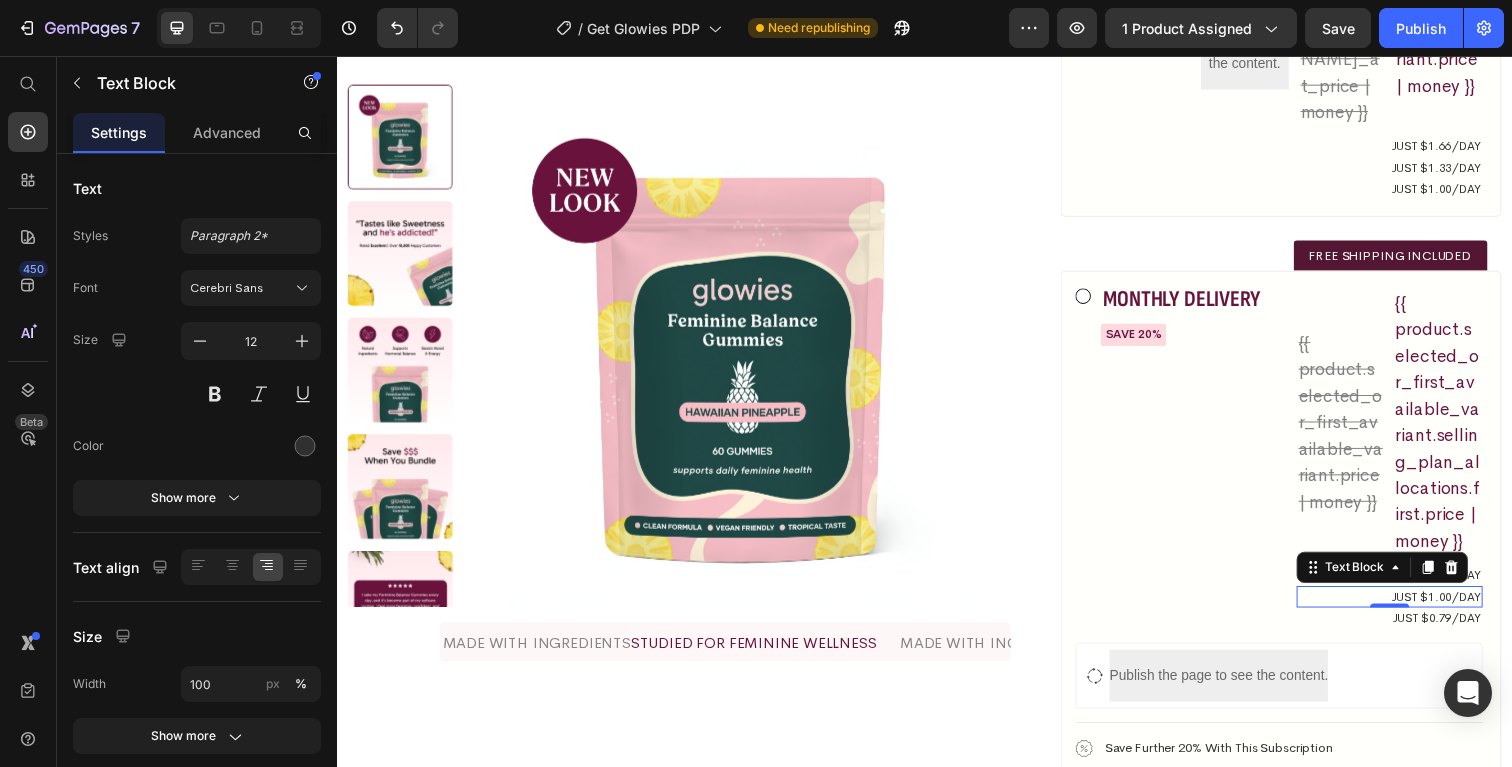 click on "just $1.00/day" at bounding box center [1412, 609] 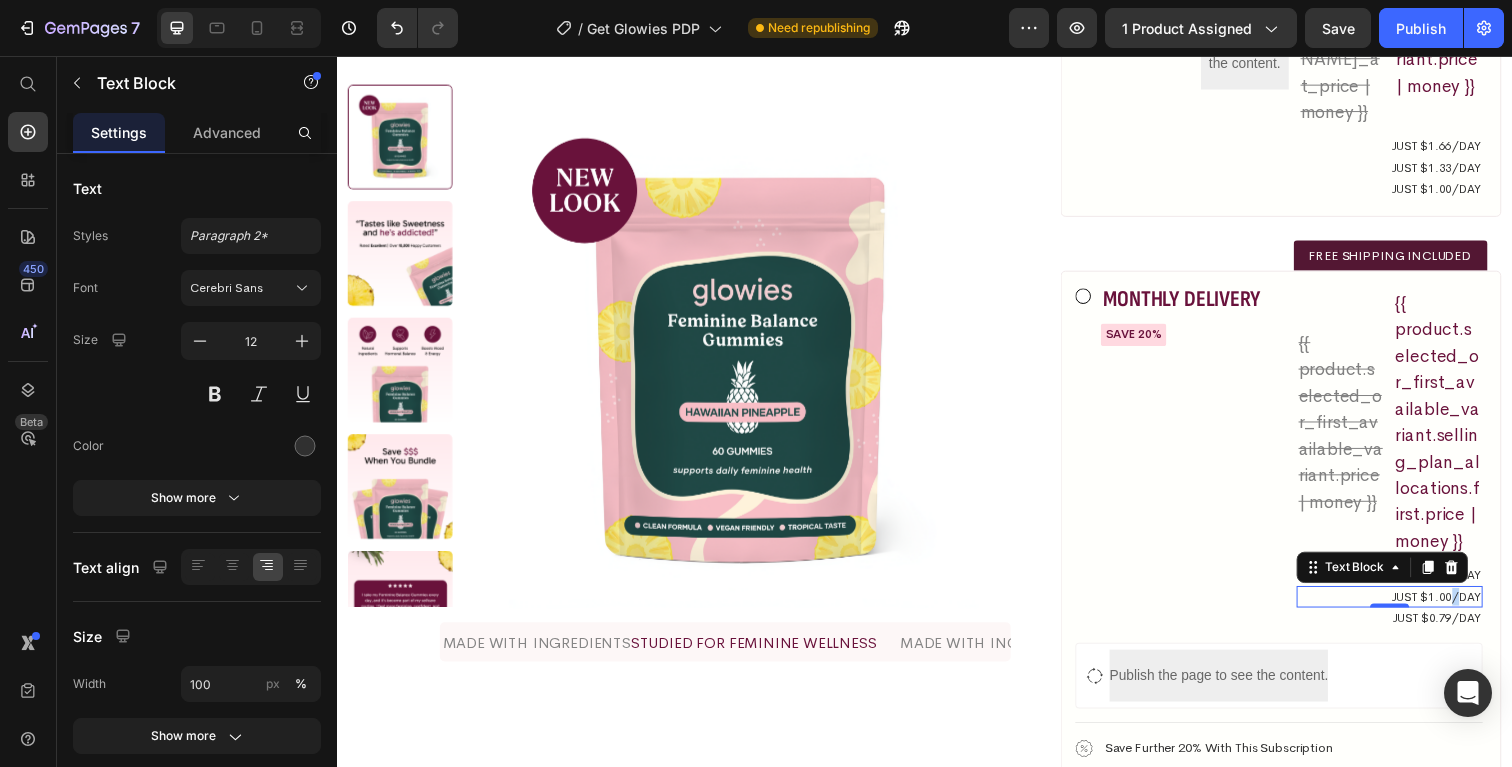 click on "just $1.00/day" at bounding box center (1412, 609) 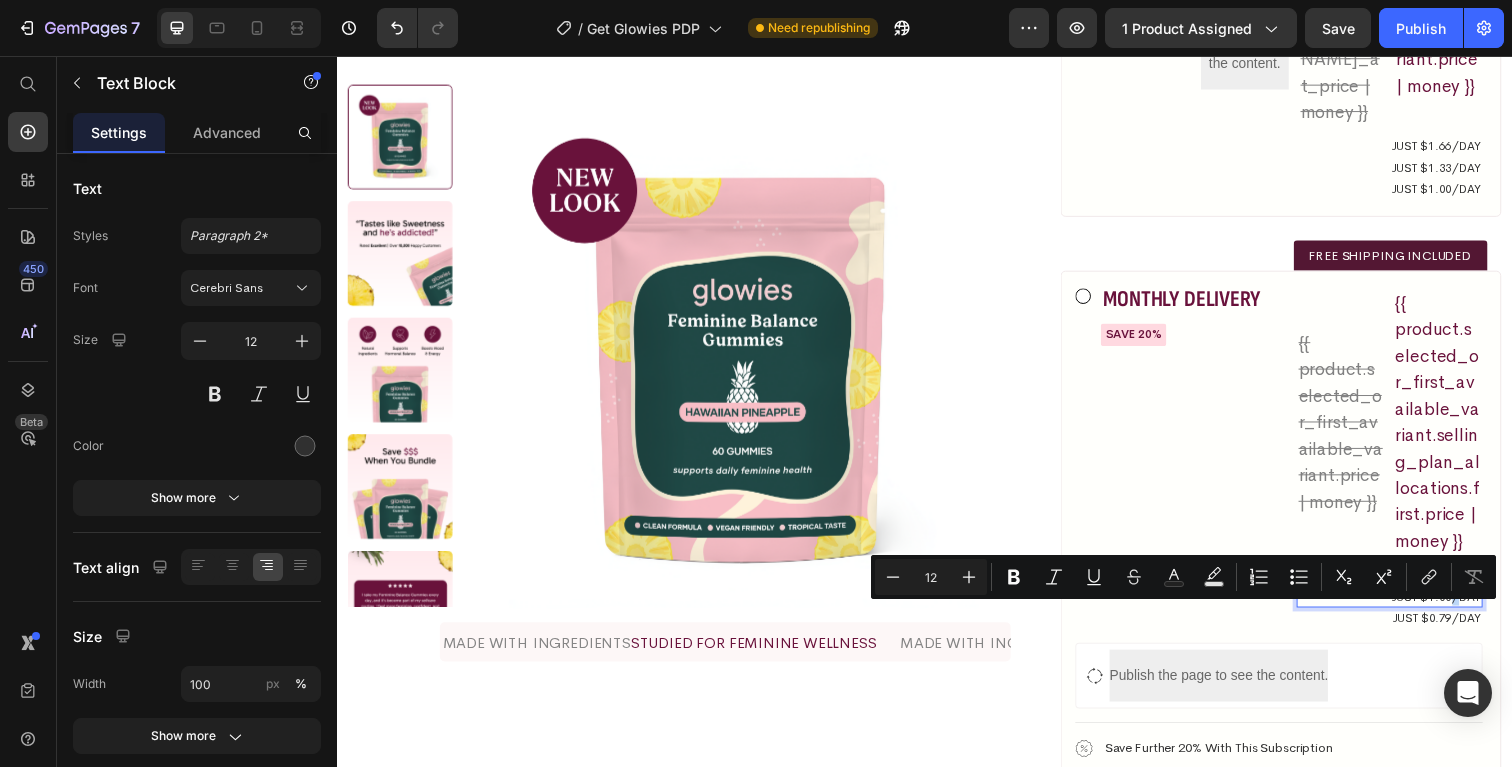 click on "just $1.00/day" at bounding box center (1412, 609) 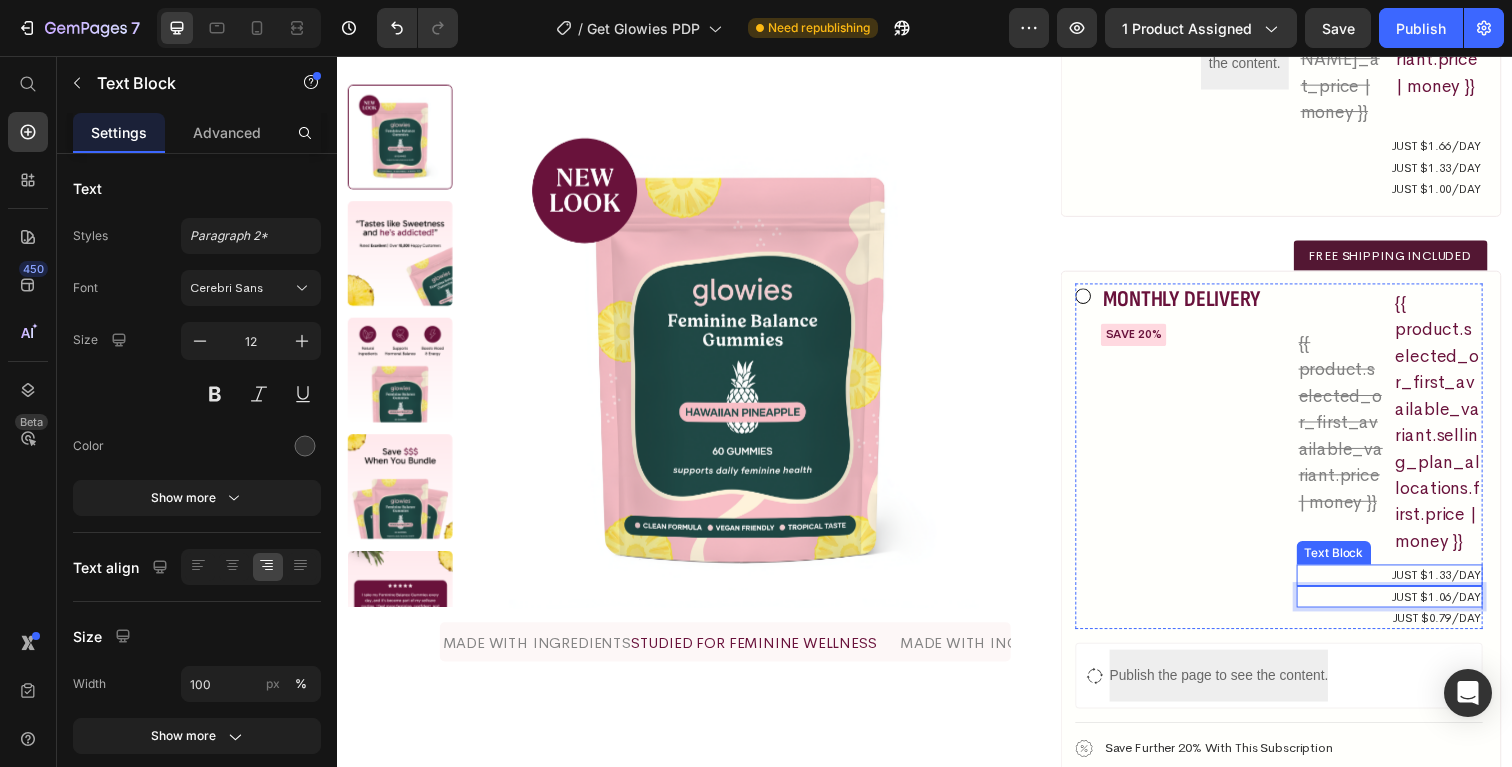 click on "Monthly Delivery Heading SAVE 20% Text Block" at bounding box center (1212, 465) 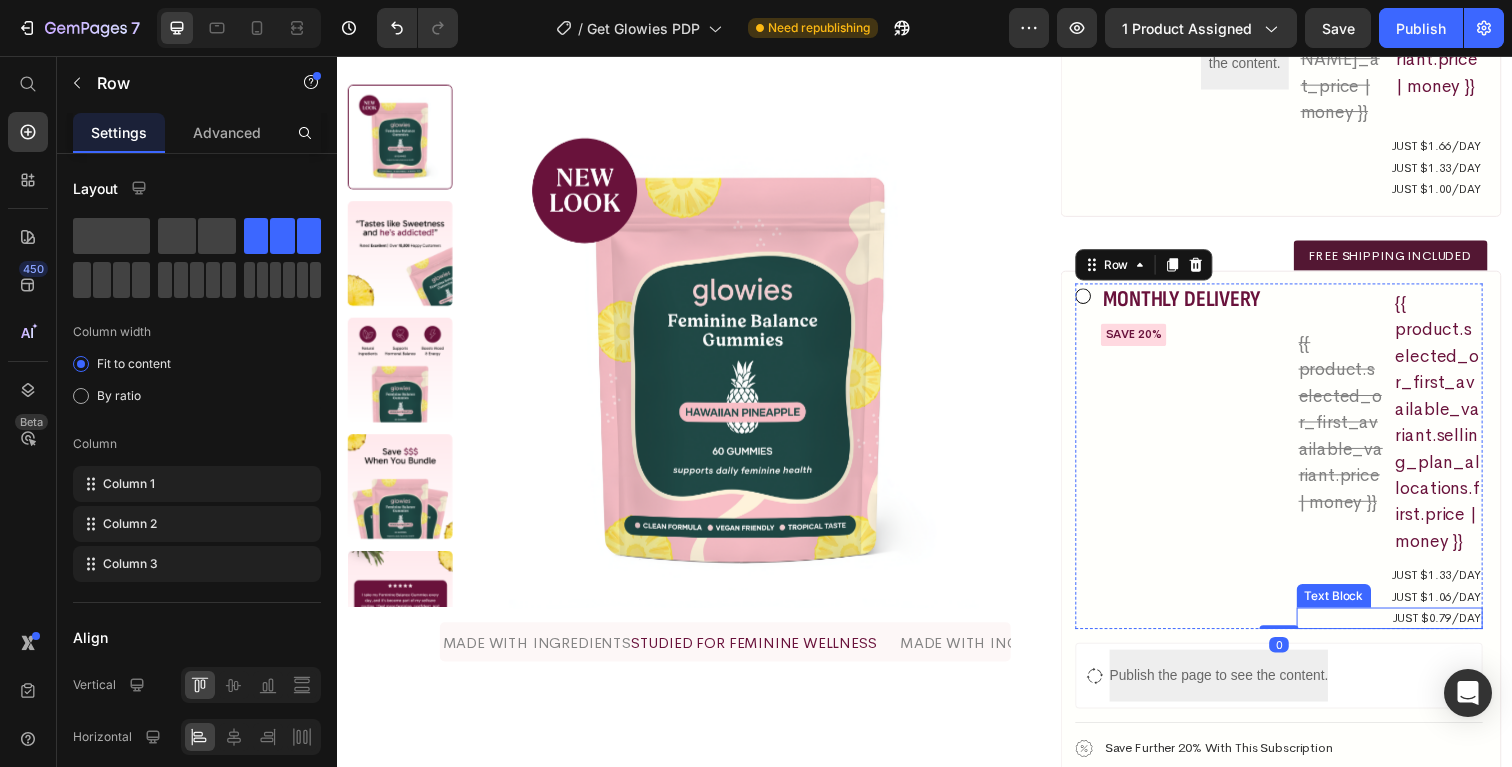 click on "just $0.79/day" at bounding box center [1412, 631] 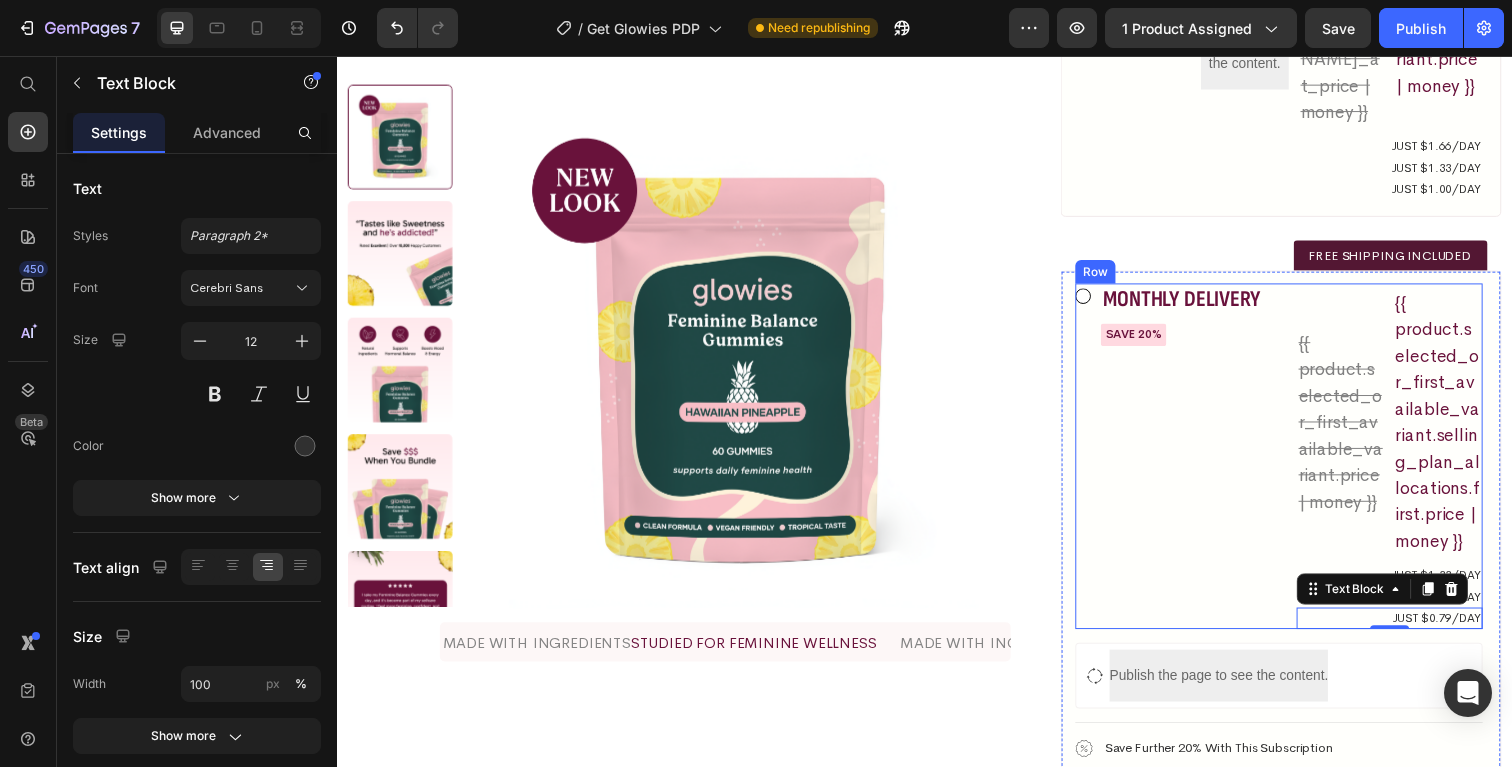 click on "Monthly Delivery Heading SAVE 20% Text Block" at bounding box center (1212, 465) 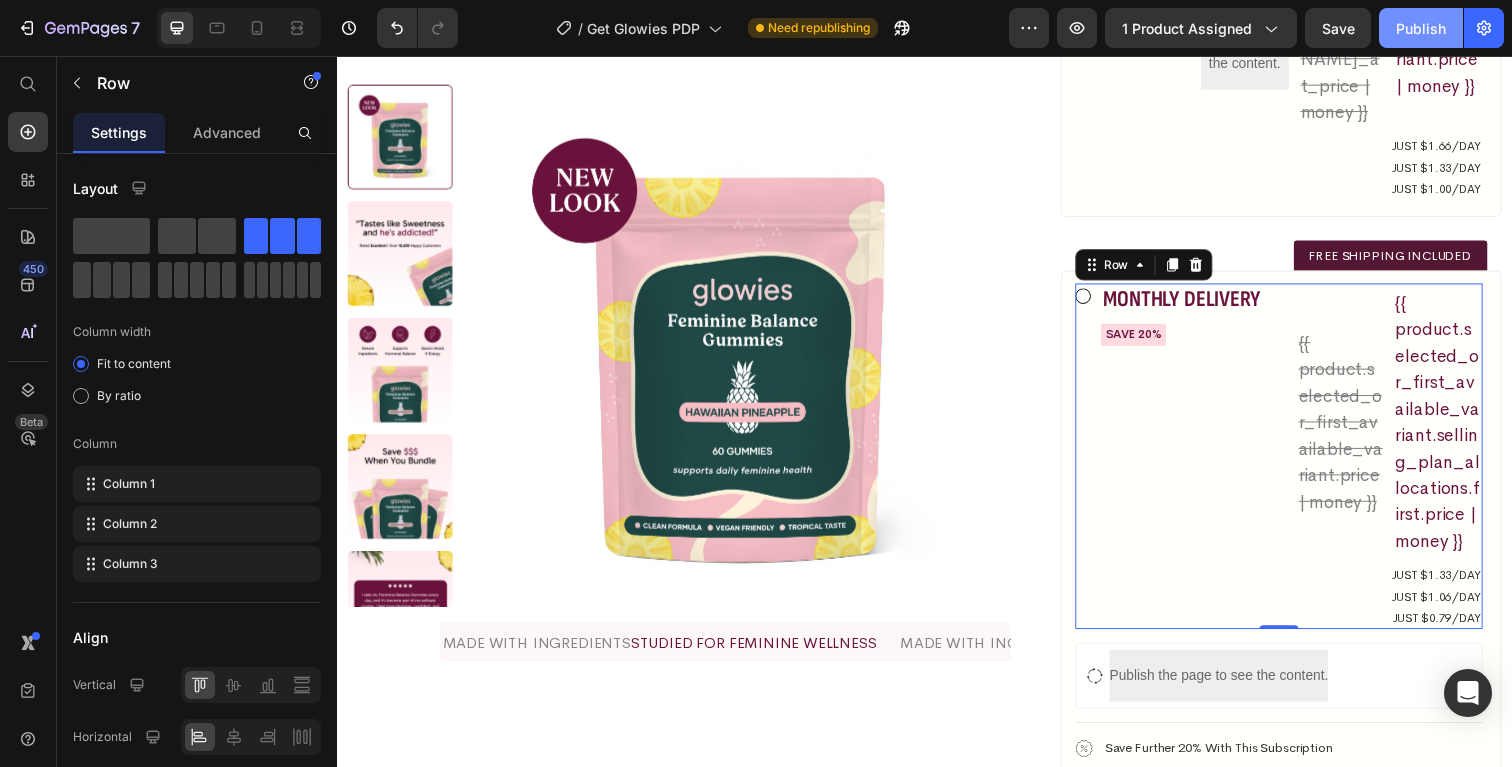 click on "Publish" at bounding box center (1421, 28) 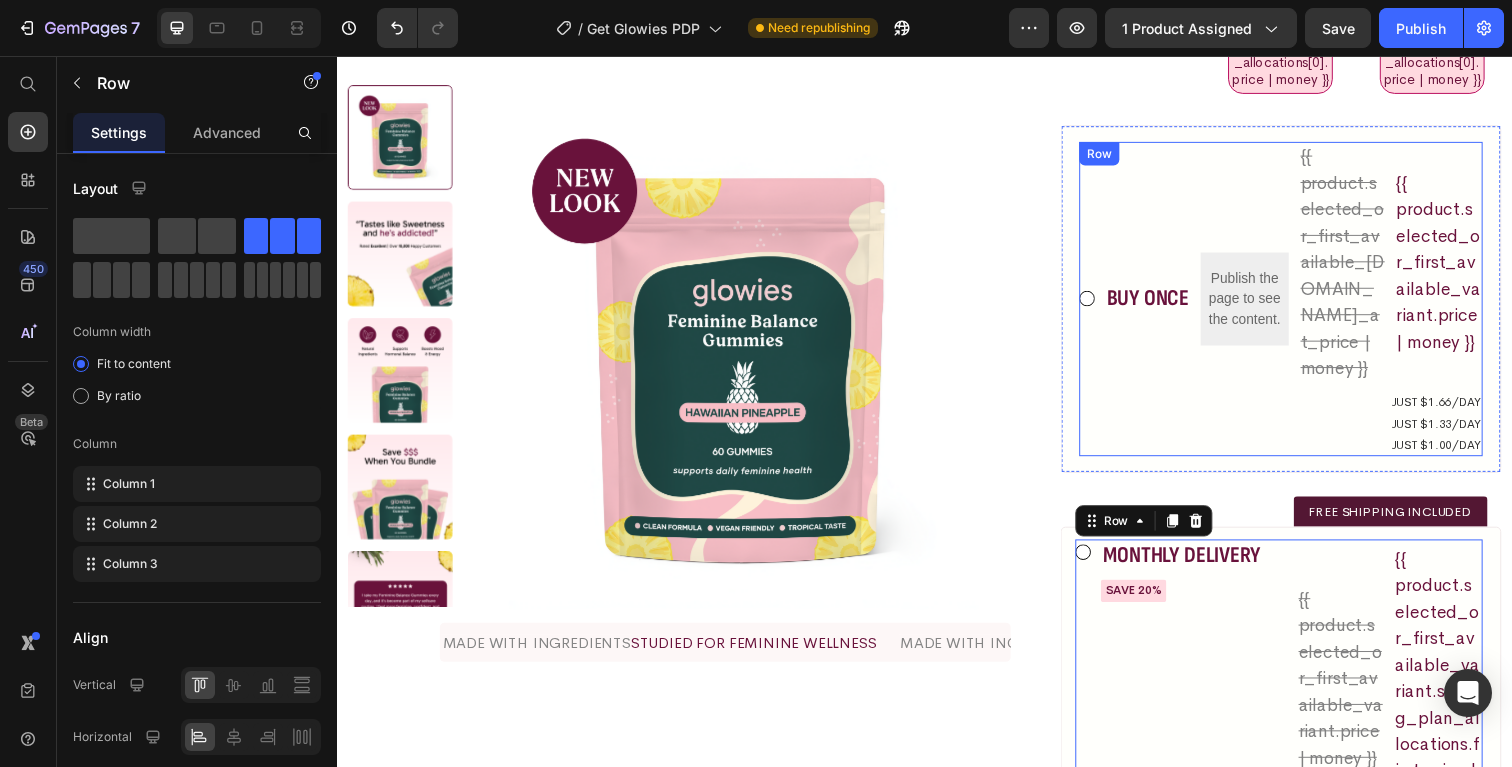 scroll, scrollTop: 924, scrollLeft: 0, axis: vertical 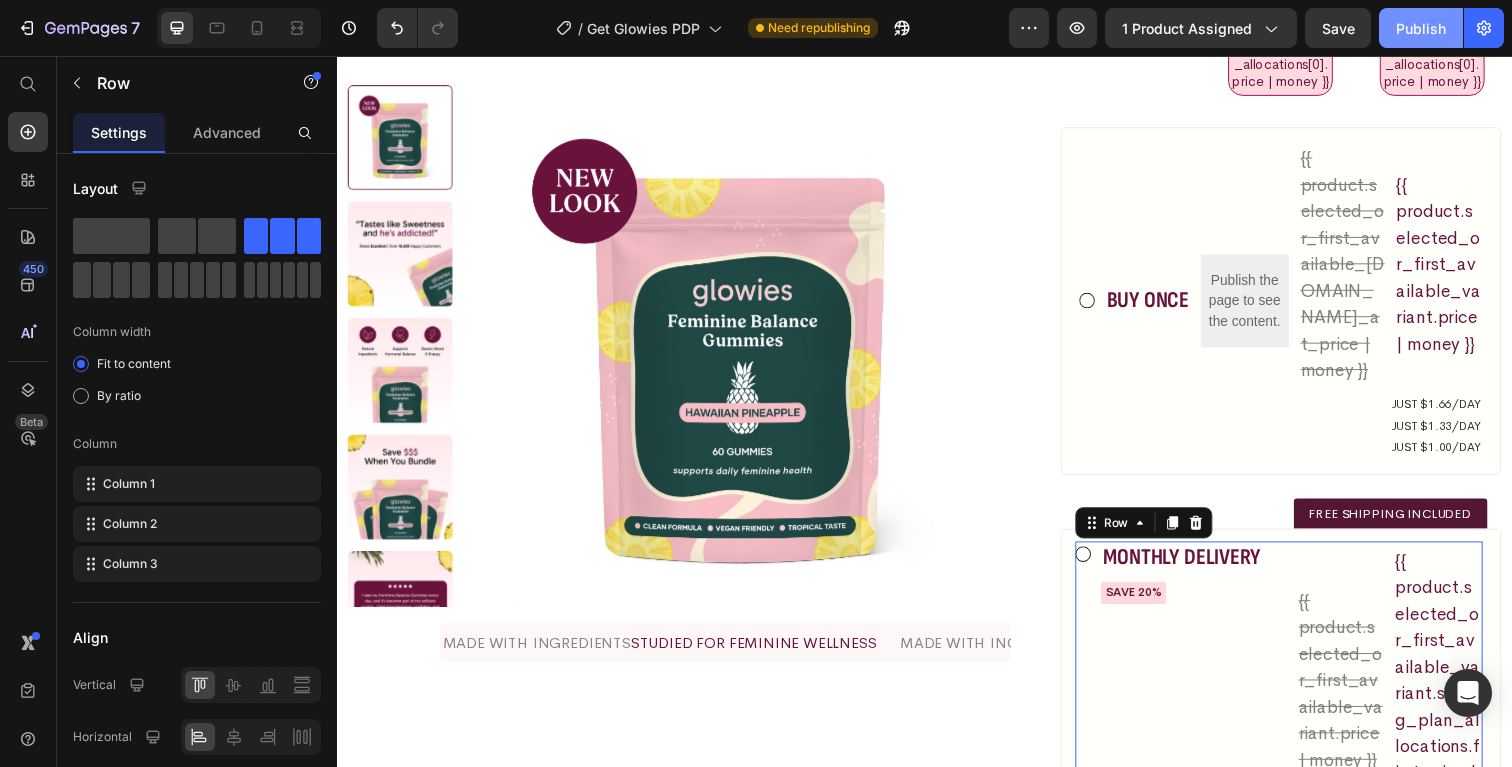 click on "Publish" at bounding box center [1421, 28] 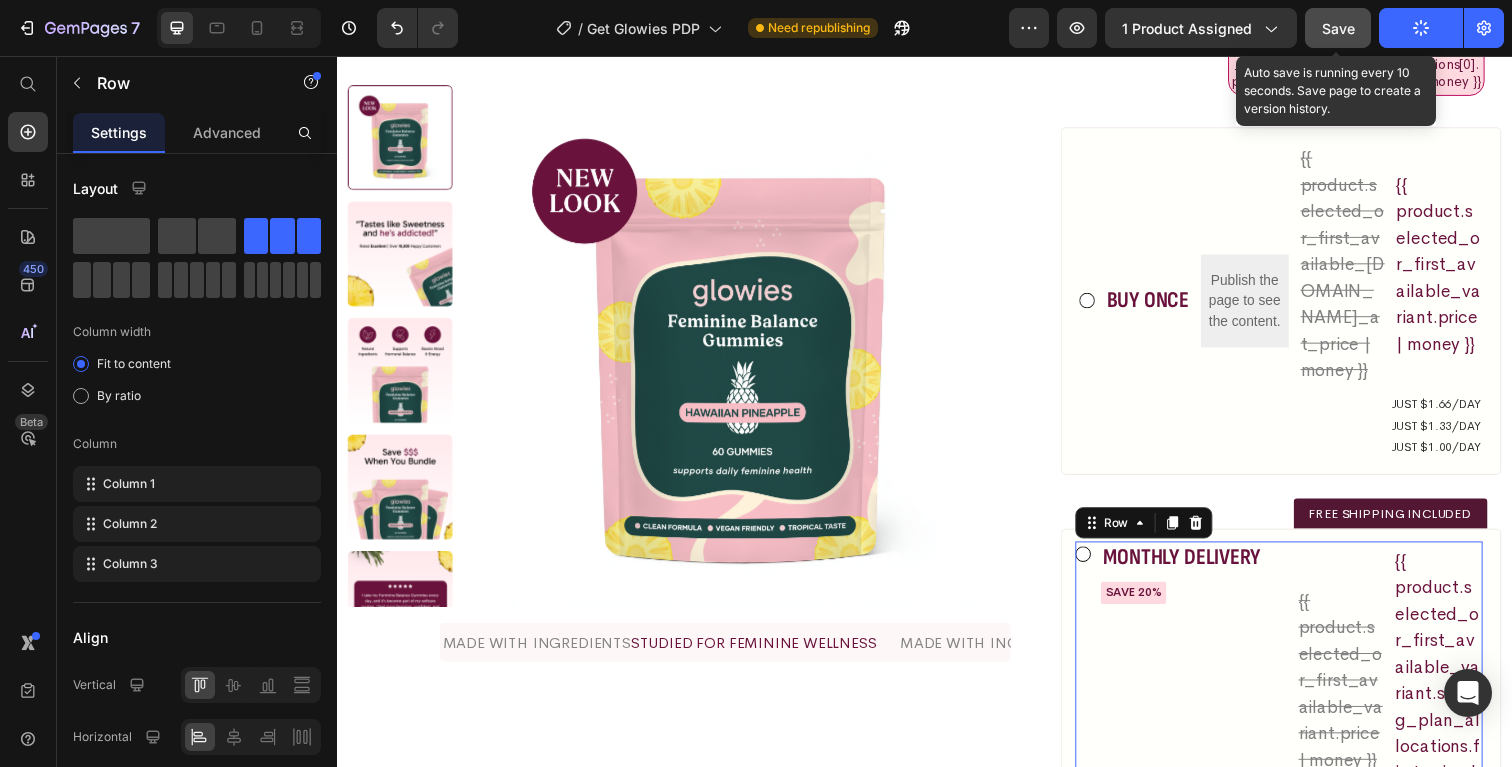 click on "Save" 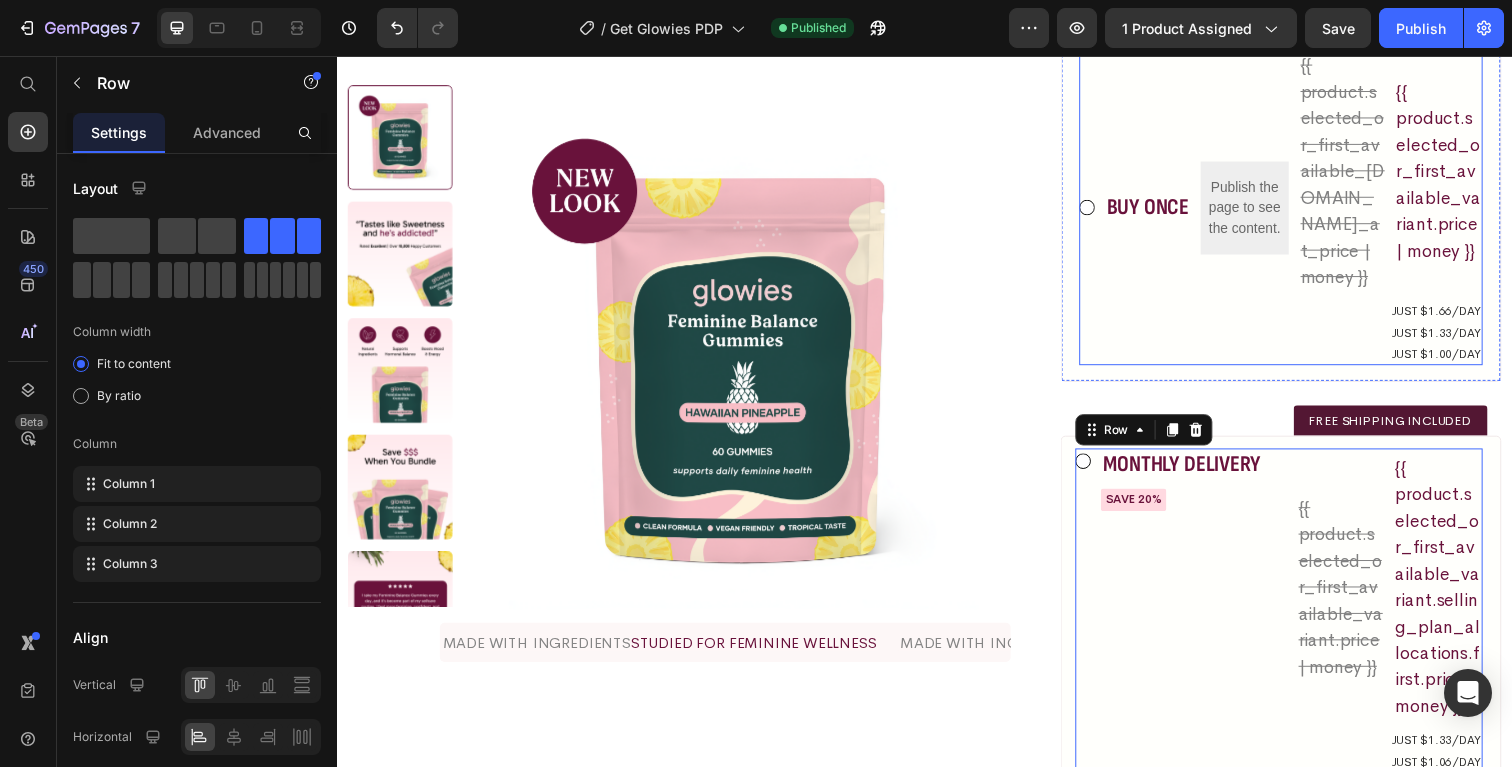 scroll, scrollTop: 1033, scrollLeft: 0, axis: vertical 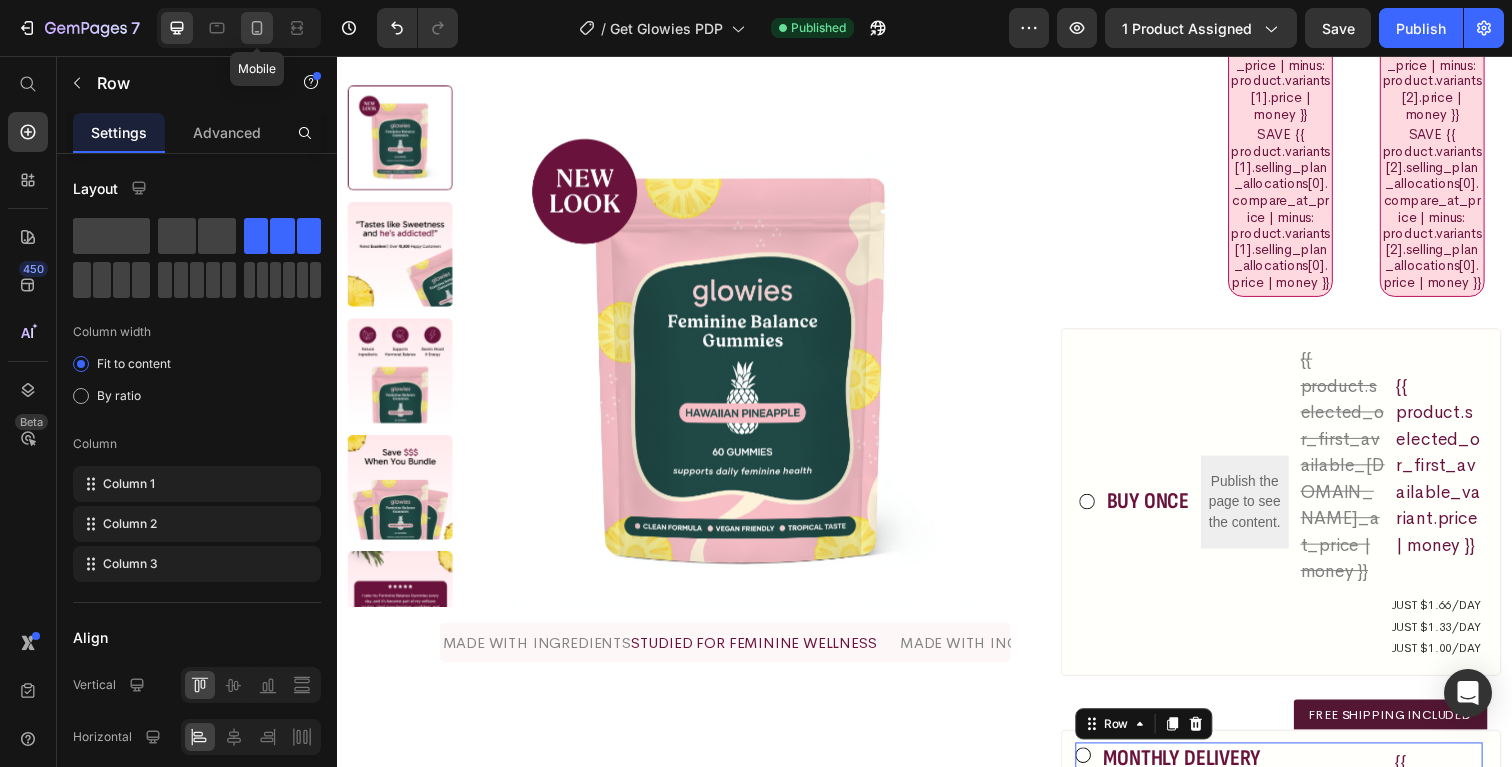 click 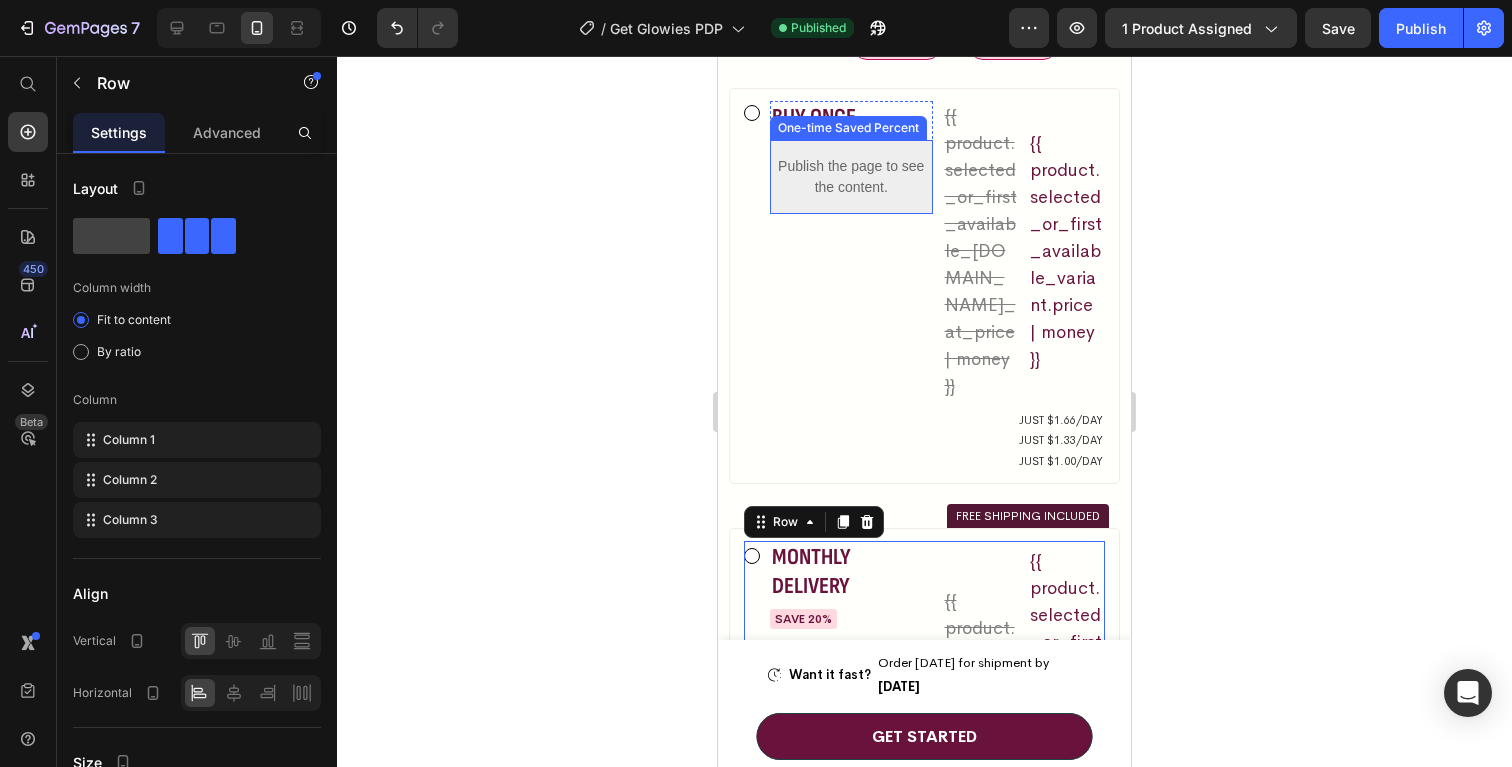 scroll, scrollTop: 1414, scrollLeft: 0, axis: vertical 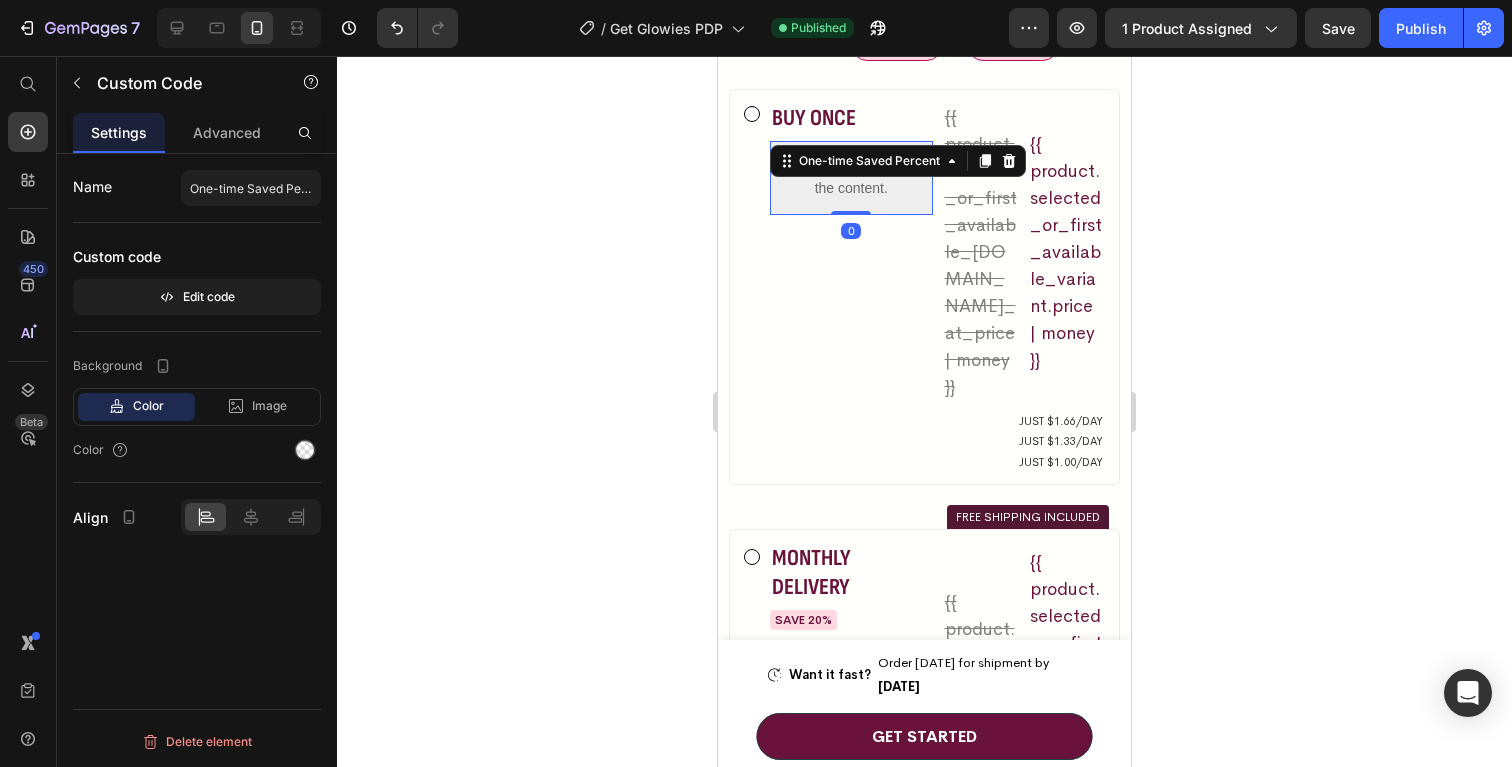 click on "Publish the page to see the content." at bounding box center [851, 178] 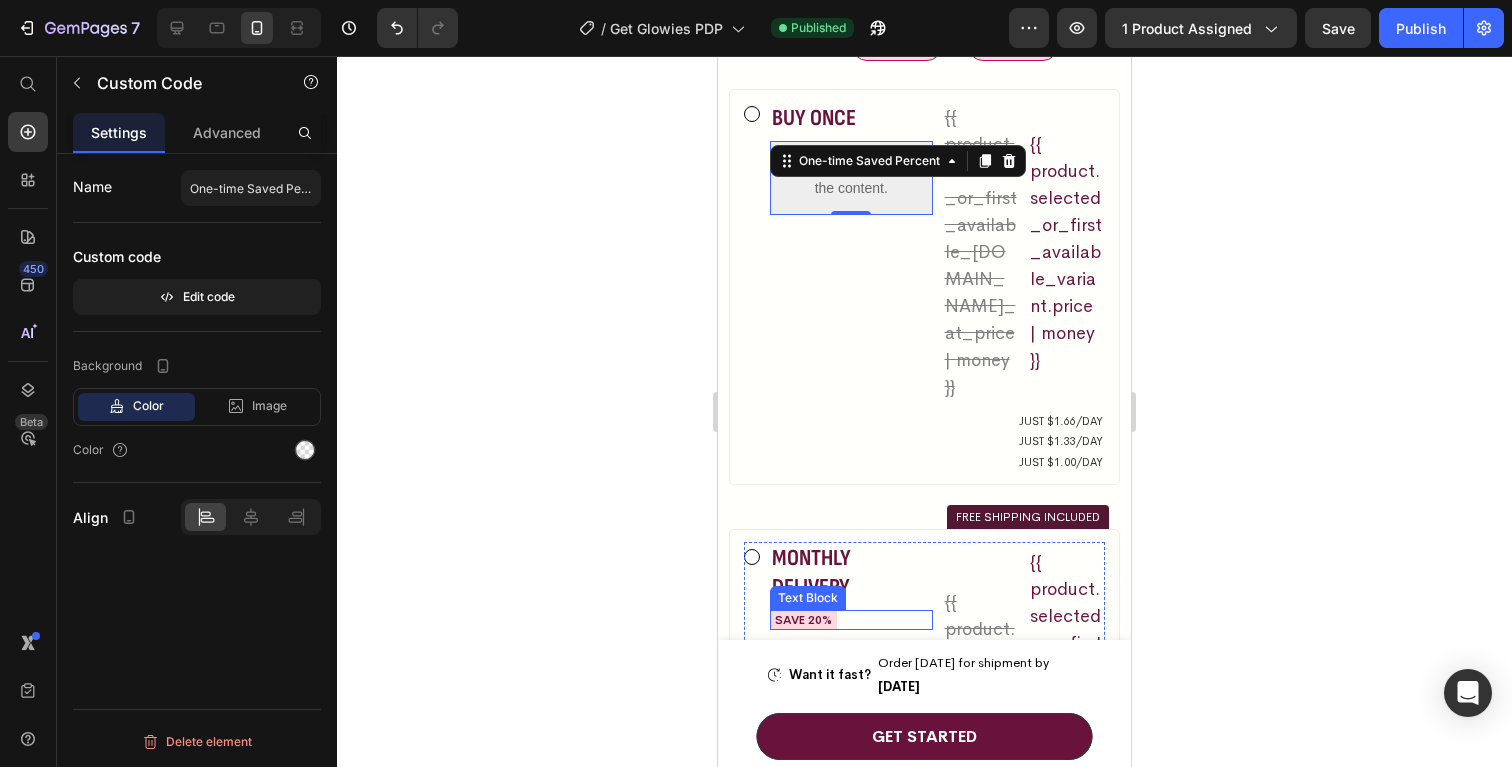 click on "SAVE 20%" at bounding box center [803, 620] 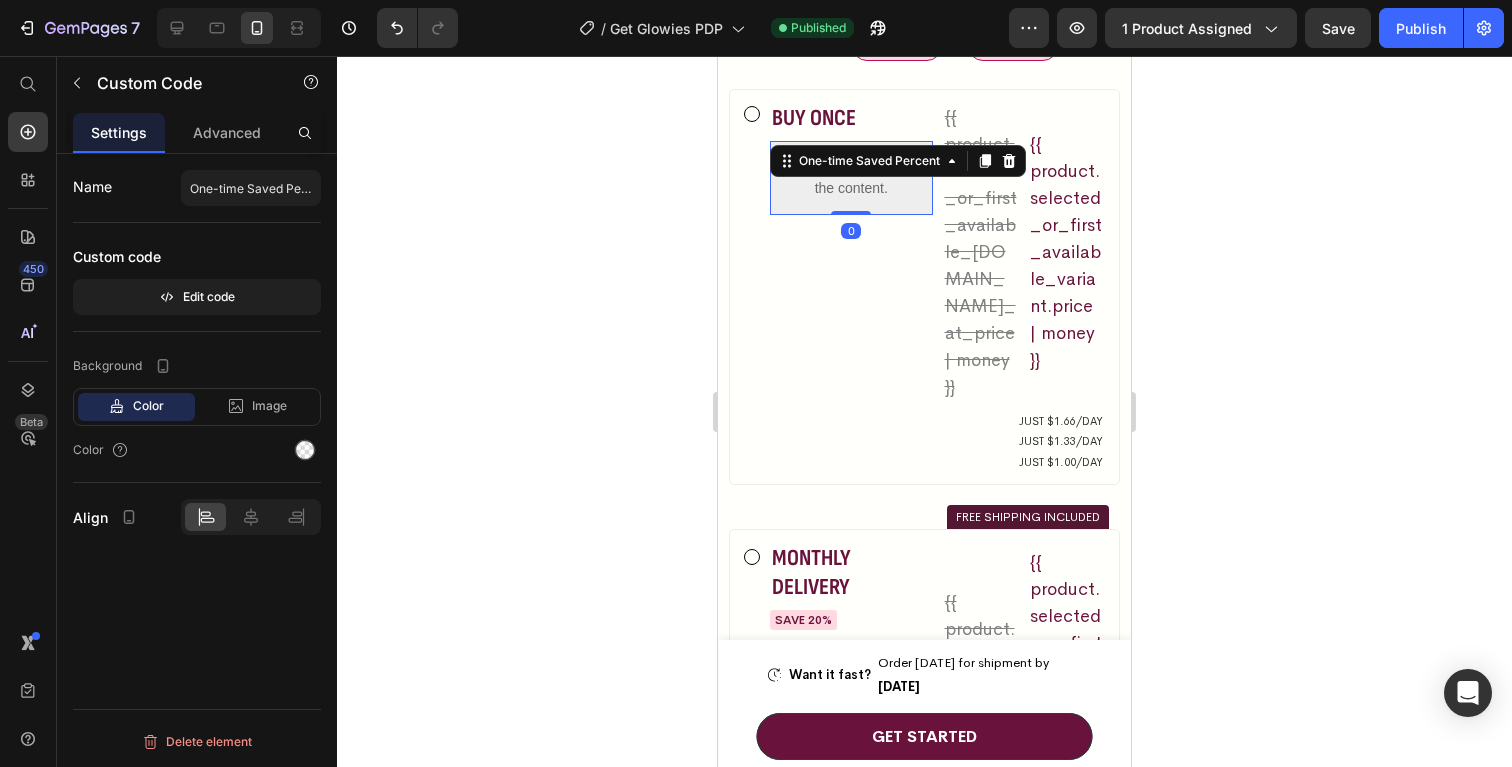 click on "Publish the page to see the content." at bounding box center [851, 178] 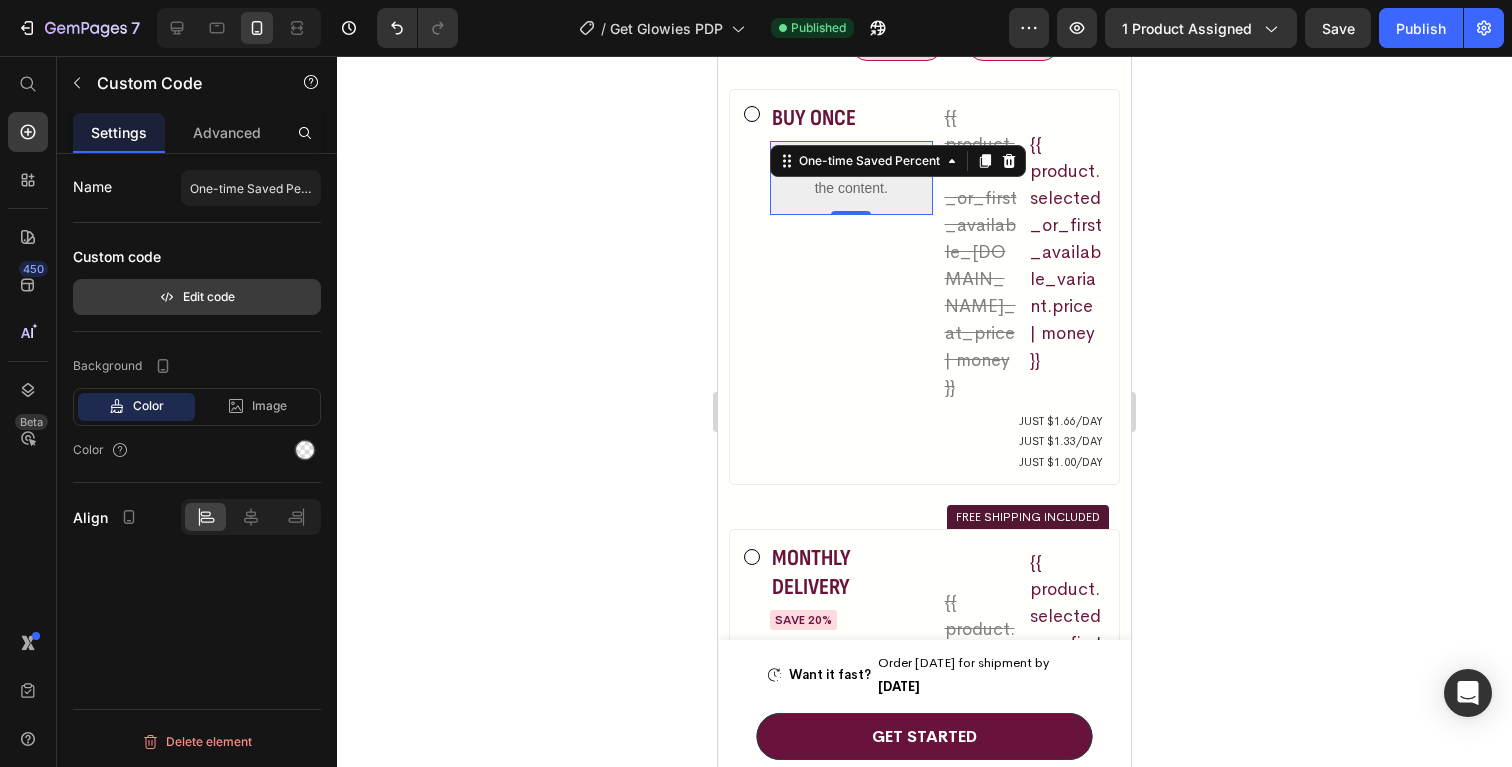 click on "Edit code" at bounding box center [197, 297] 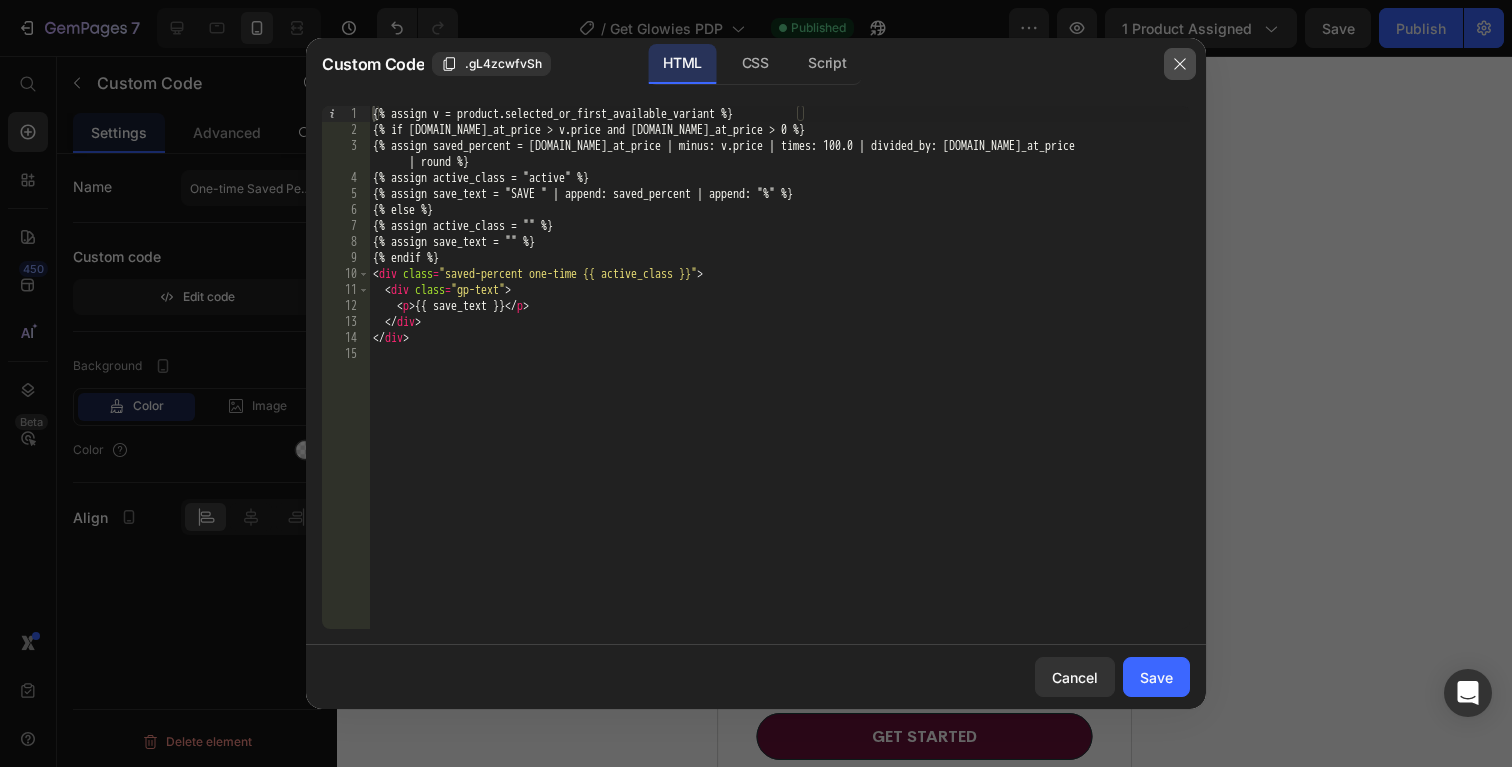 click 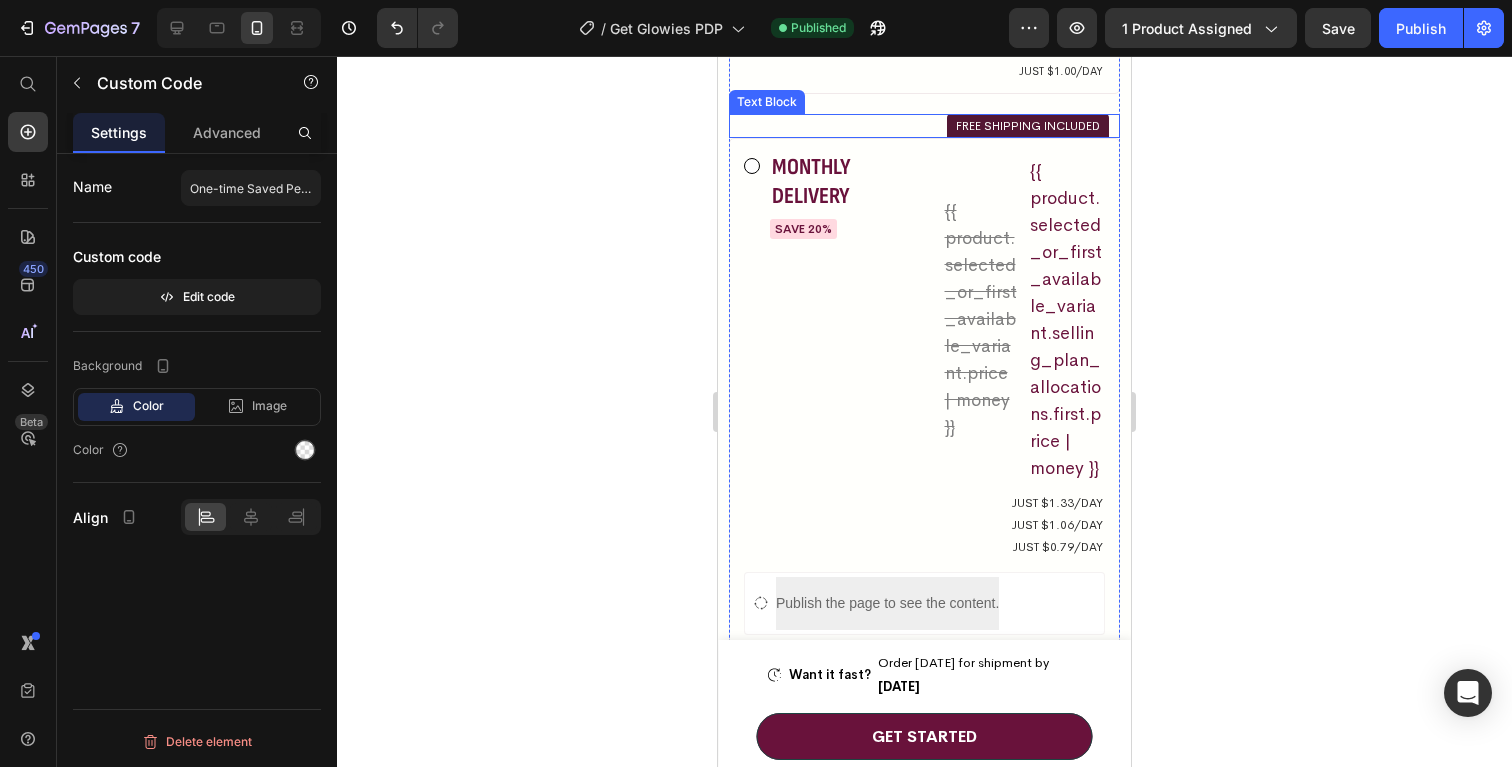 scroll, scrollTop: 1839, scrollLeft: 0, axis: vertical 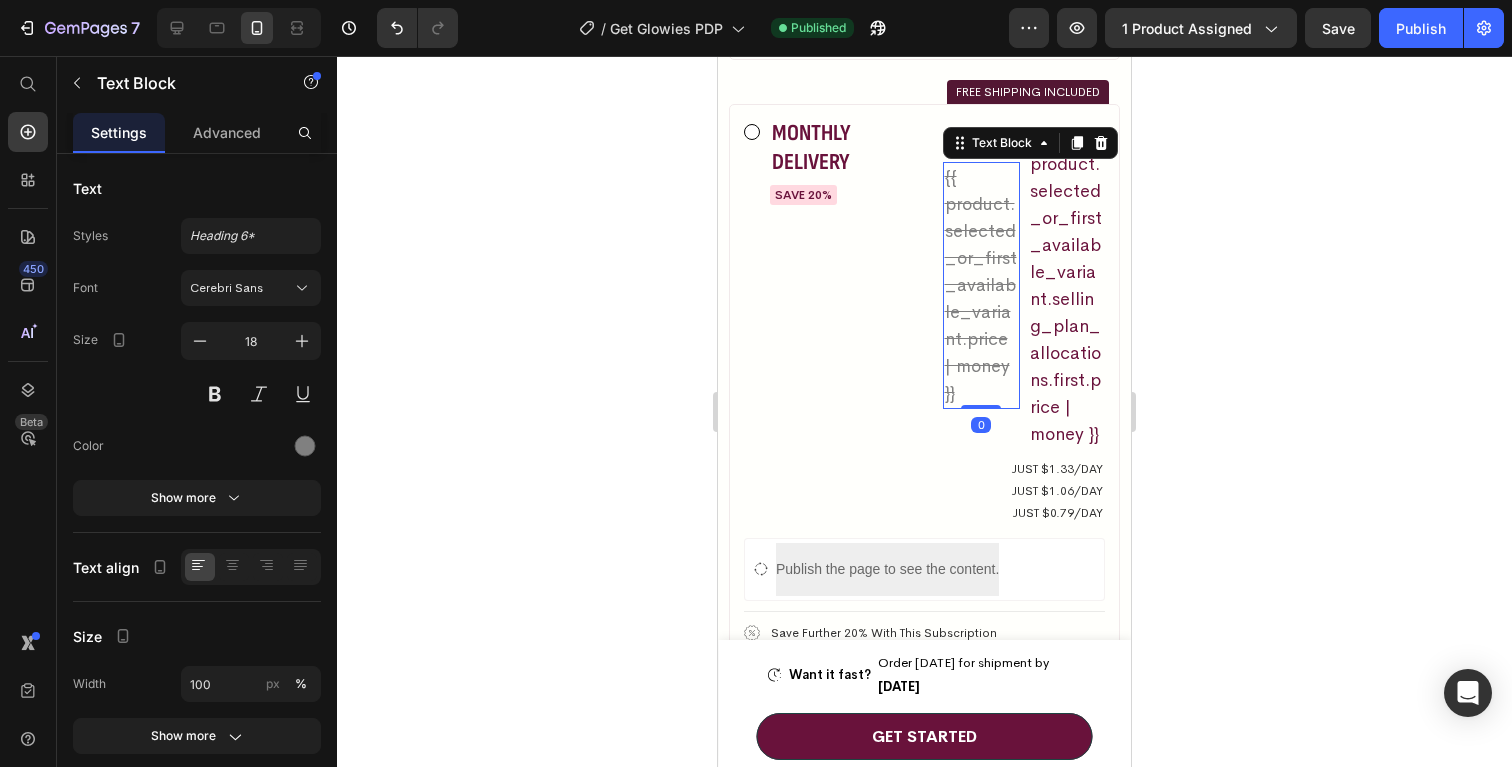 click on "{{ product.selected_or_first_available_variant.price | money }}" at bounding box center [981, 285] 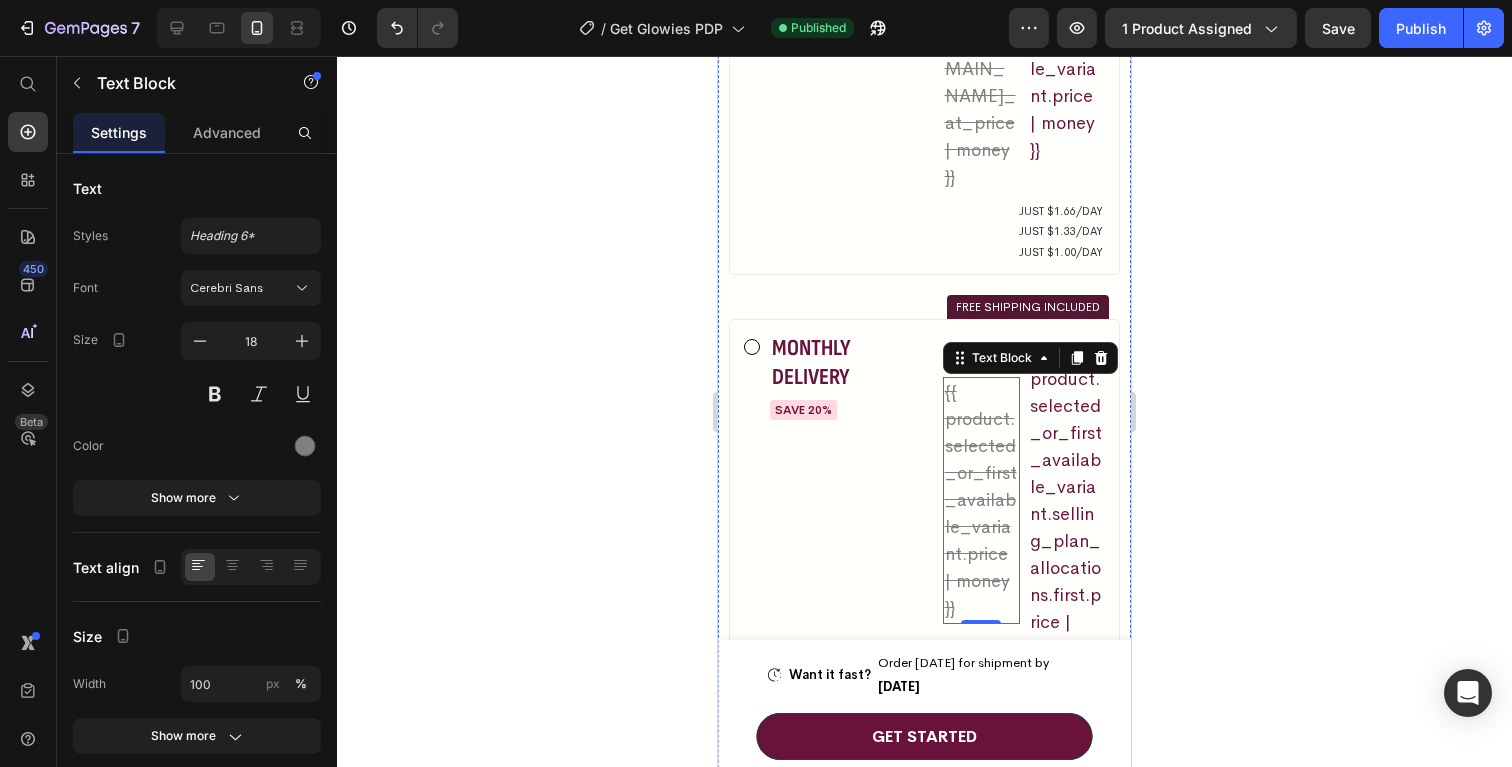 scroll, scrollTop: 1610, scrollLeft: 0, axis: vertical 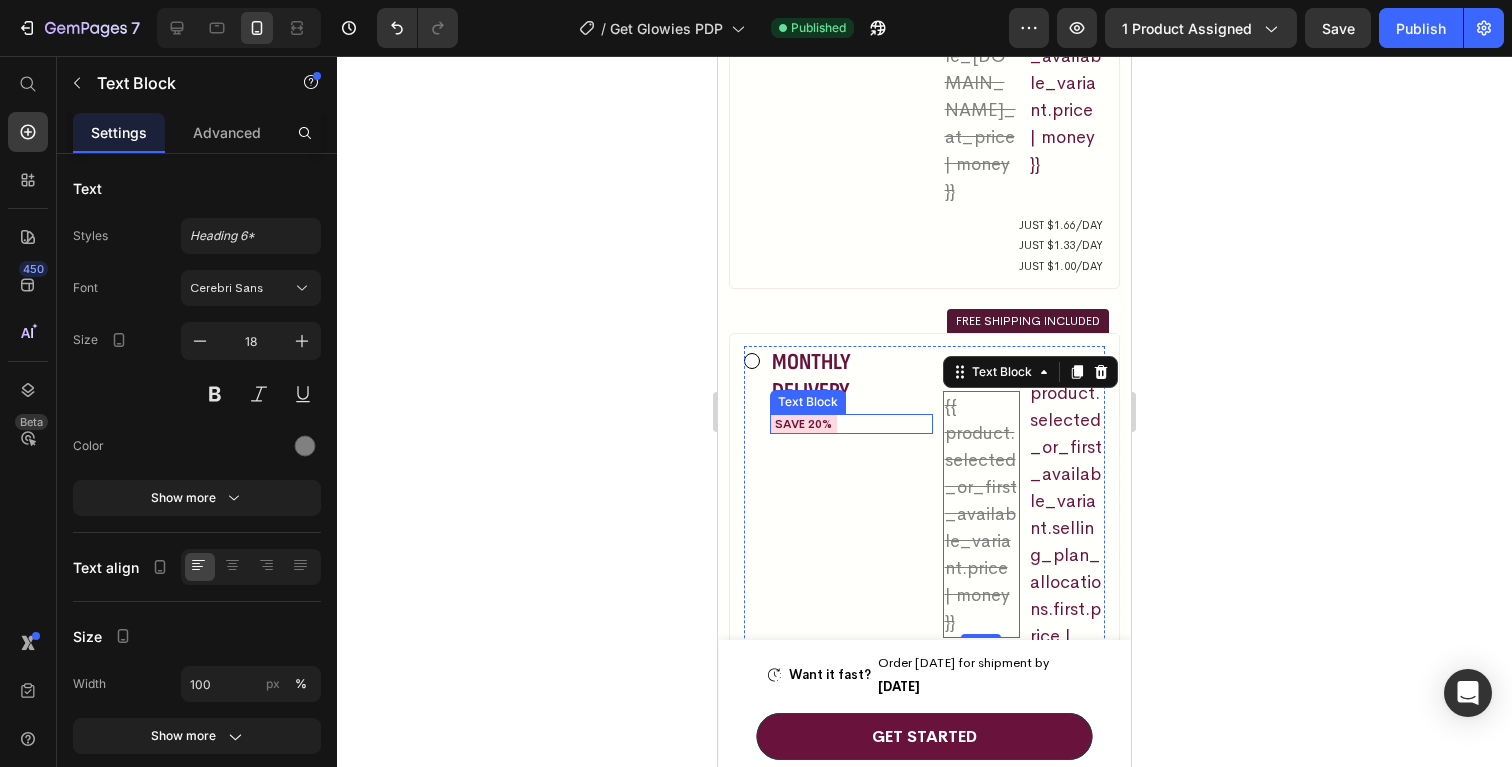 click on "SAVE 20%" at bounding box center [803, 424] 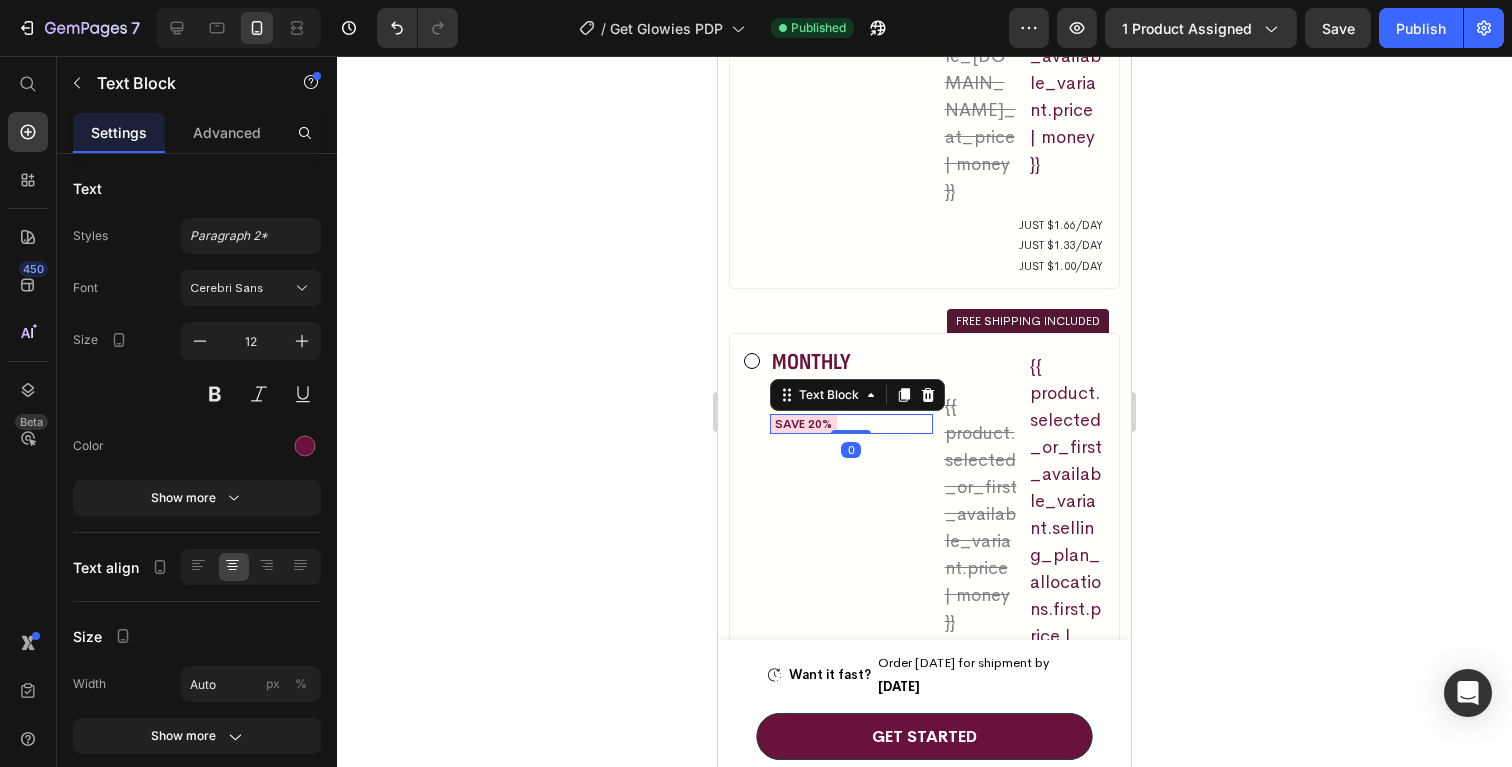click on "SAVE 20%" at bounding box center [803, 424] 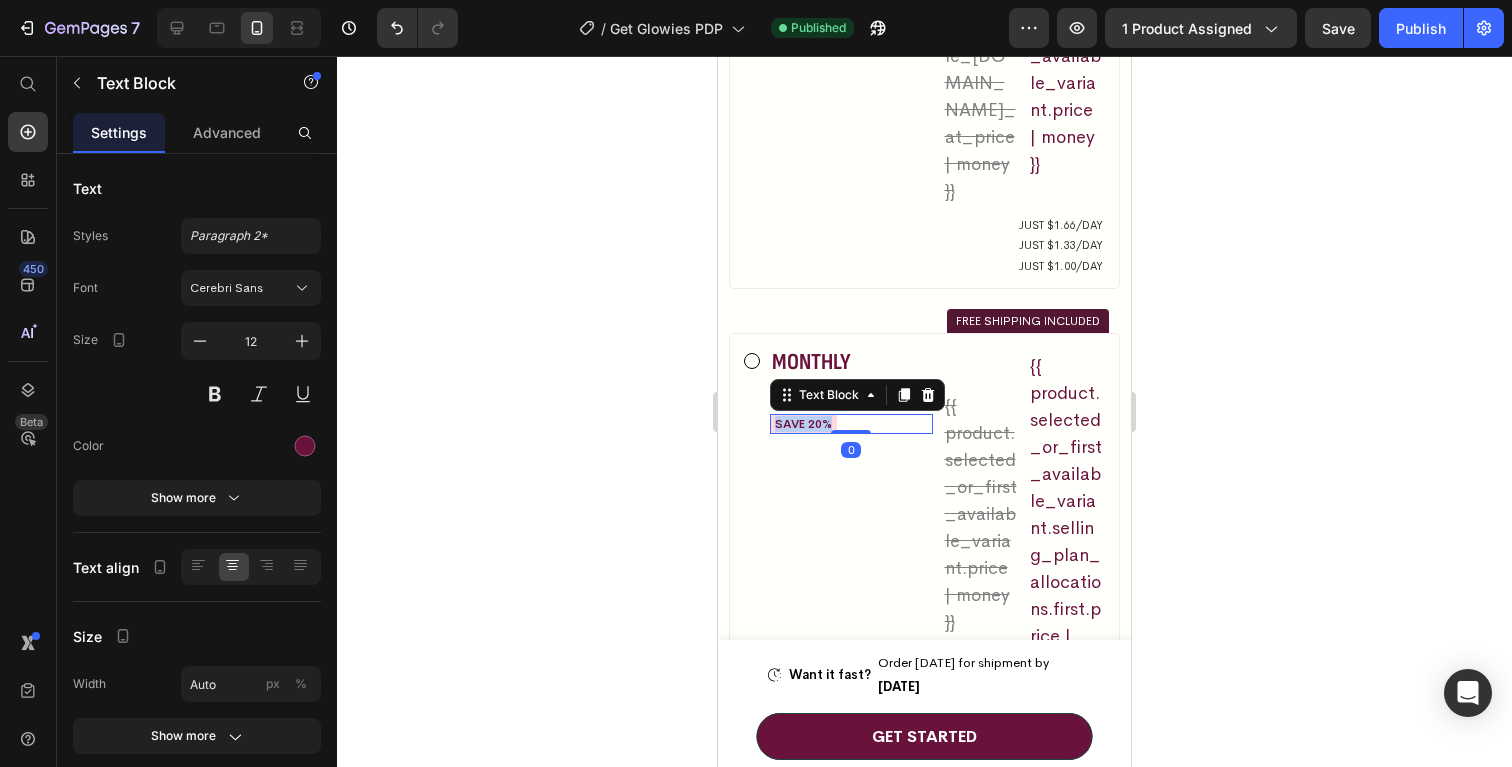 click on "SAVE 20%" at bounding box center [803, 424] 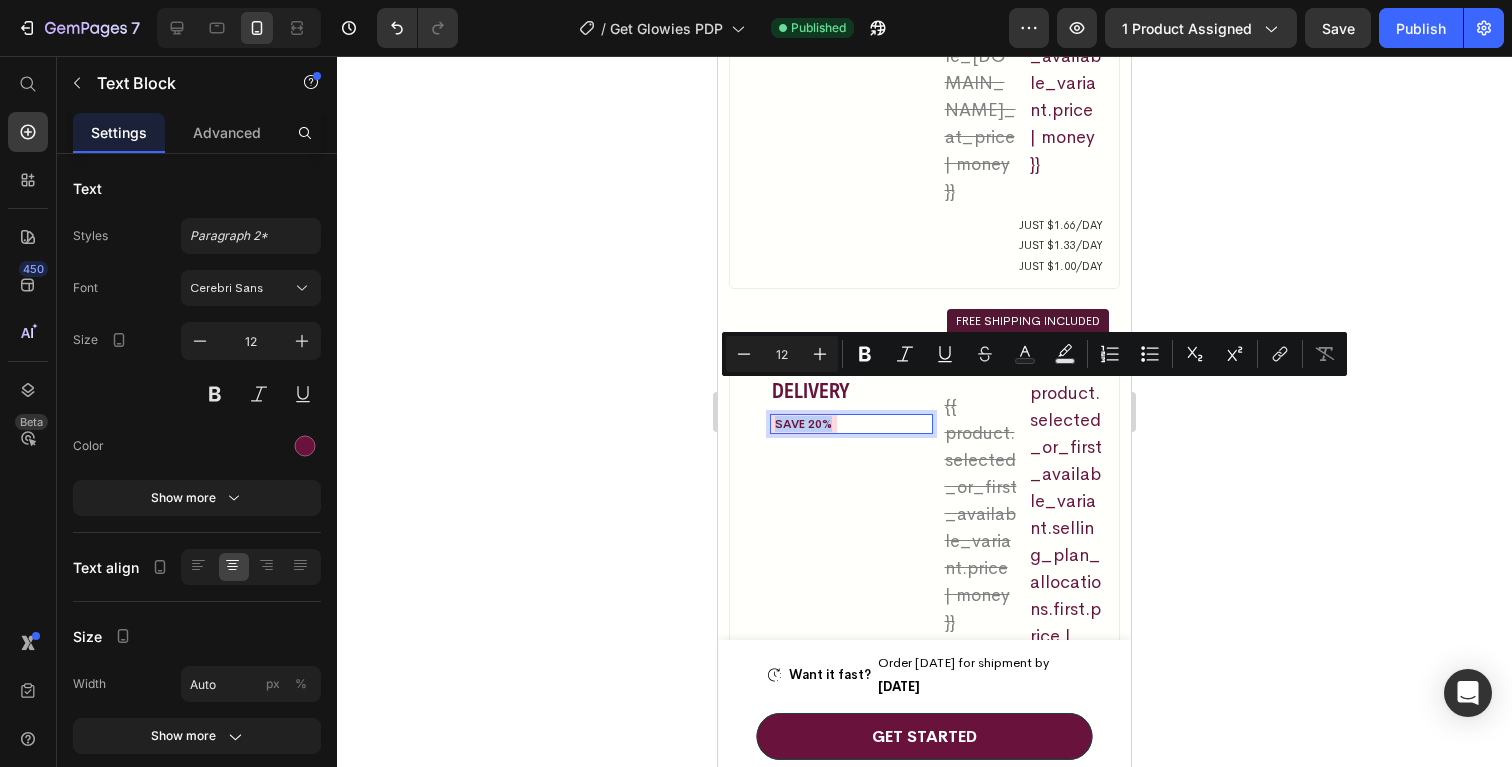 click on "SAVE 20%" at bounding box center (803, 424) 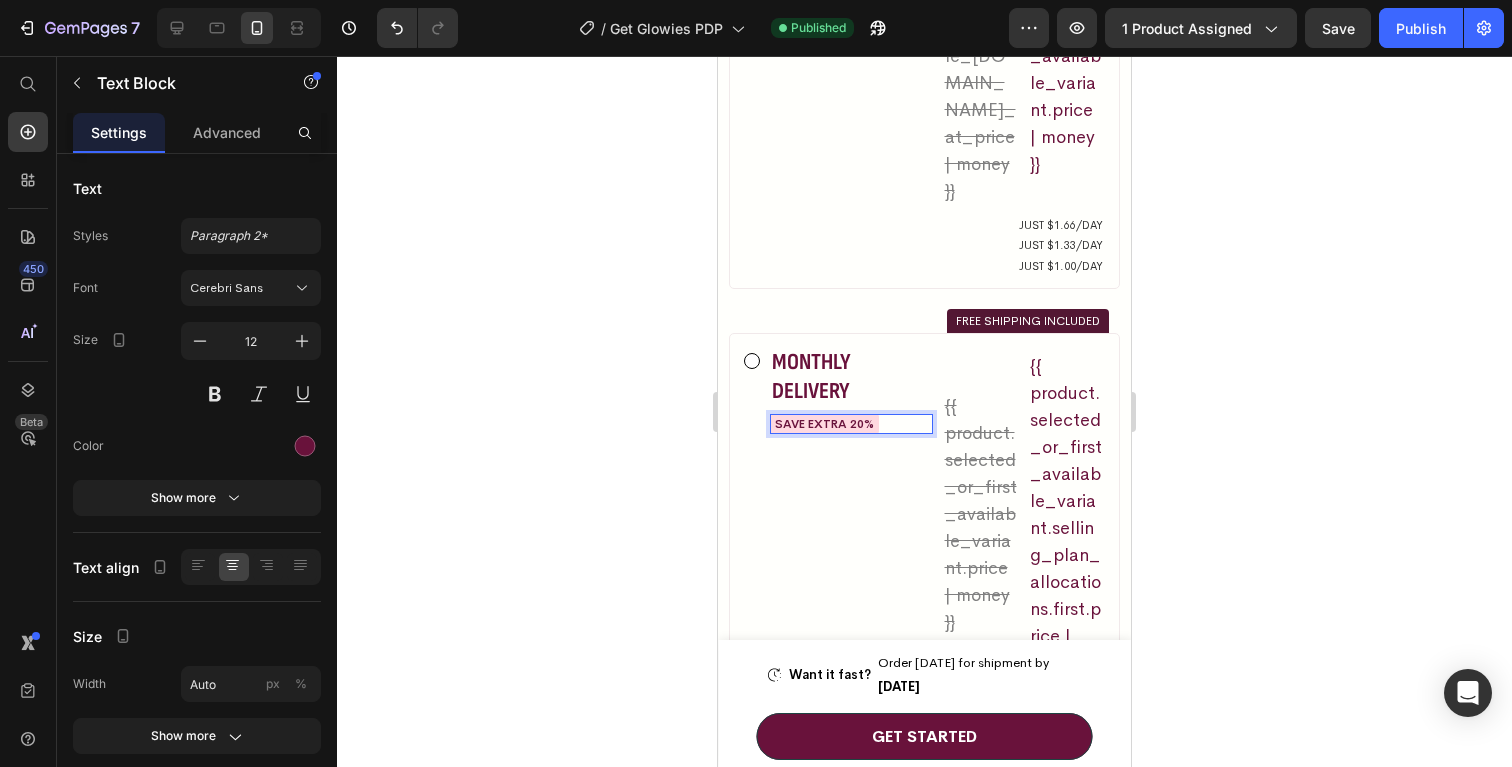 click on "SAVE EXTRA 20%" at bounding box center (824, 424) 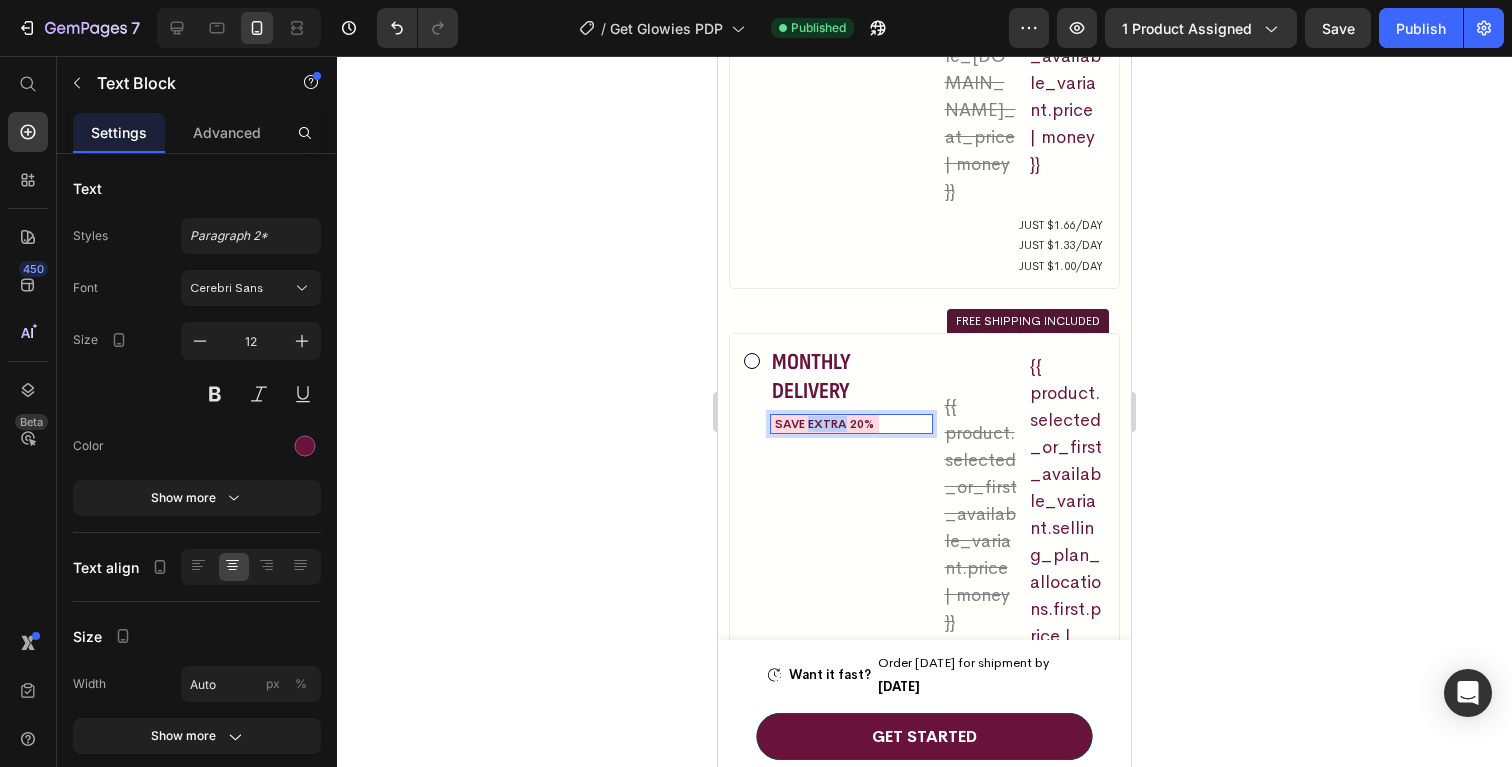 click on "SAVE EXTRA 20%" at bounding box center [824, 424] 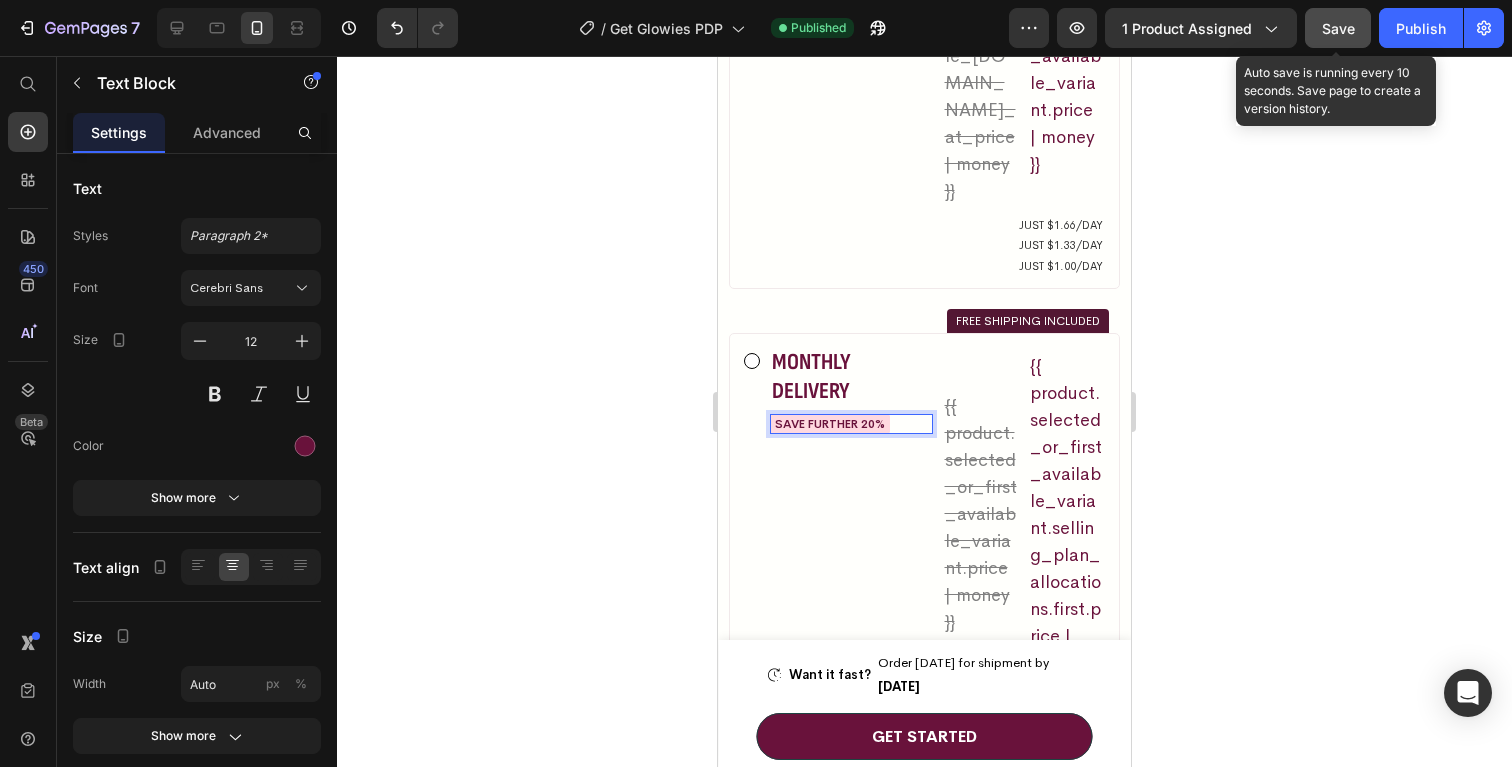 click on "Save" at bounding box center [1338, 28] 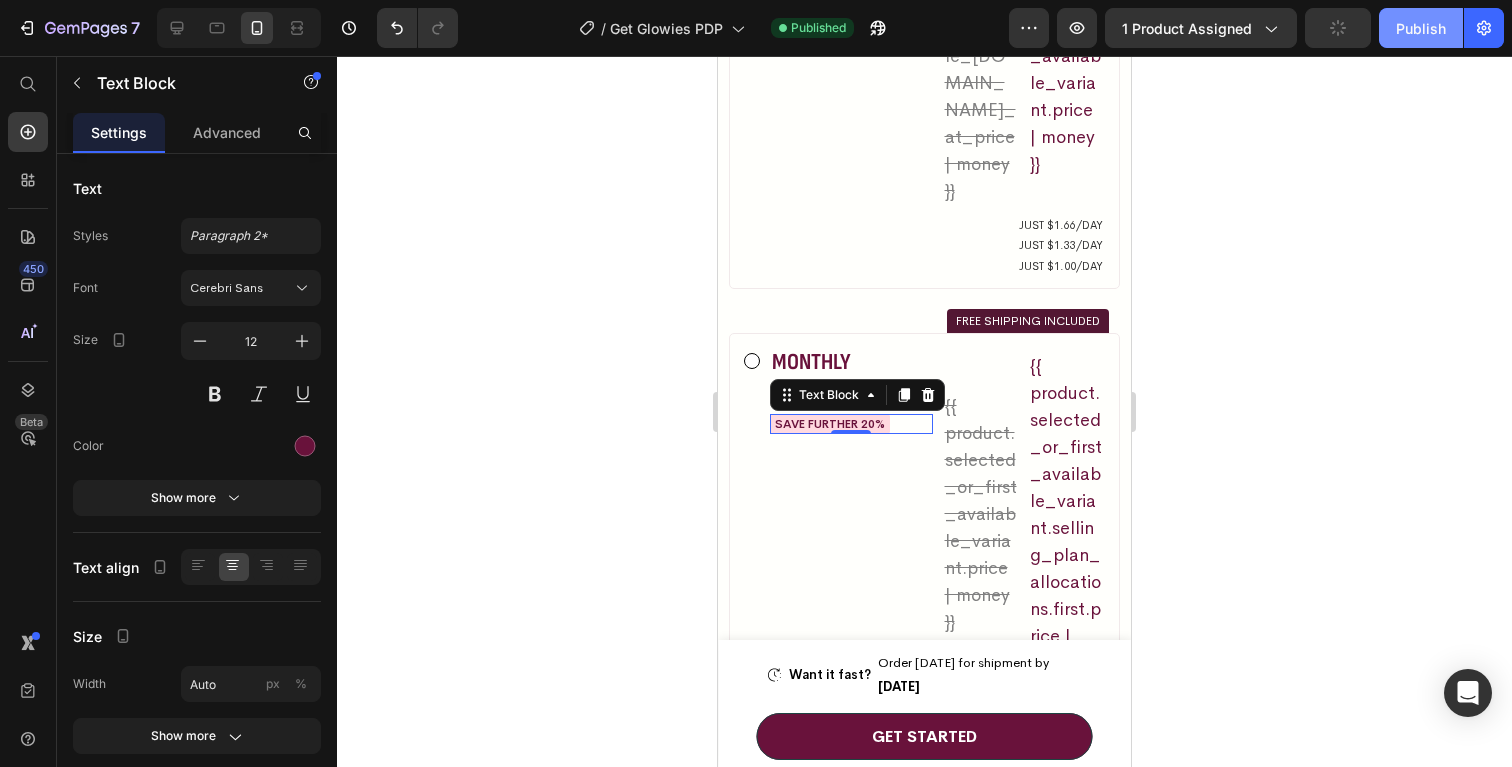 click on "Publish" at bounding box center [1421, 28] 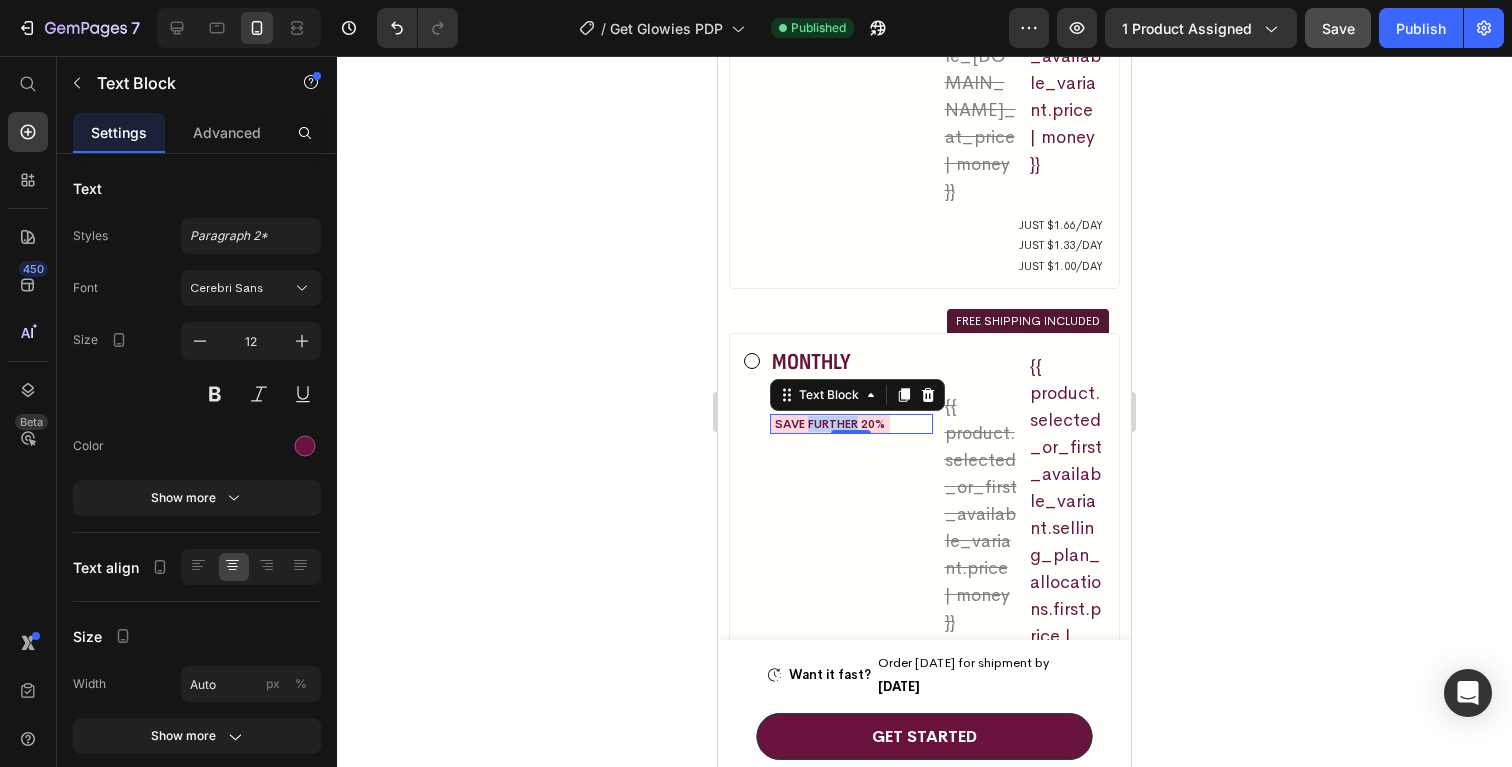 click on "SAVE FURTHER 20%" at bounding box center (830, 424) 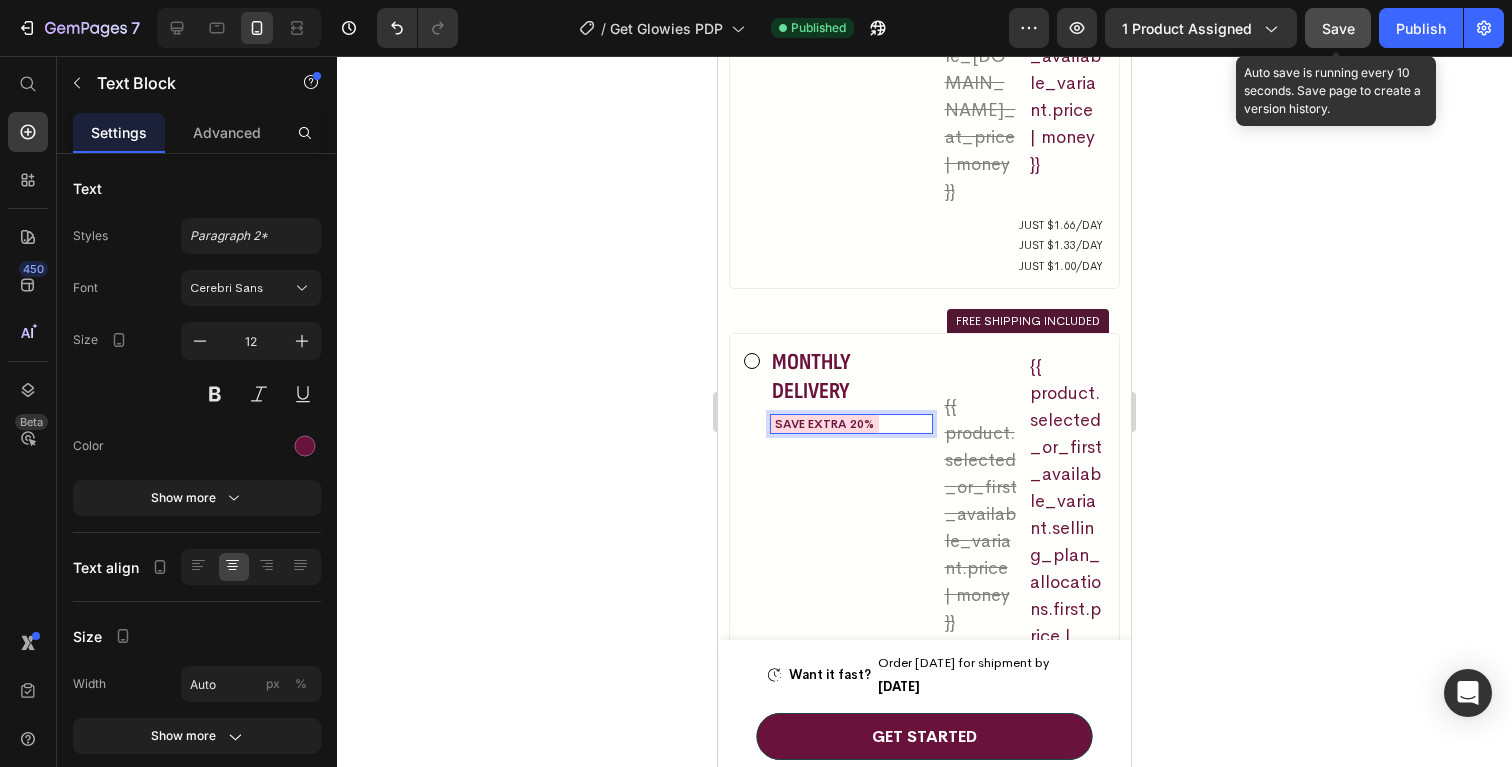 click on "Save" 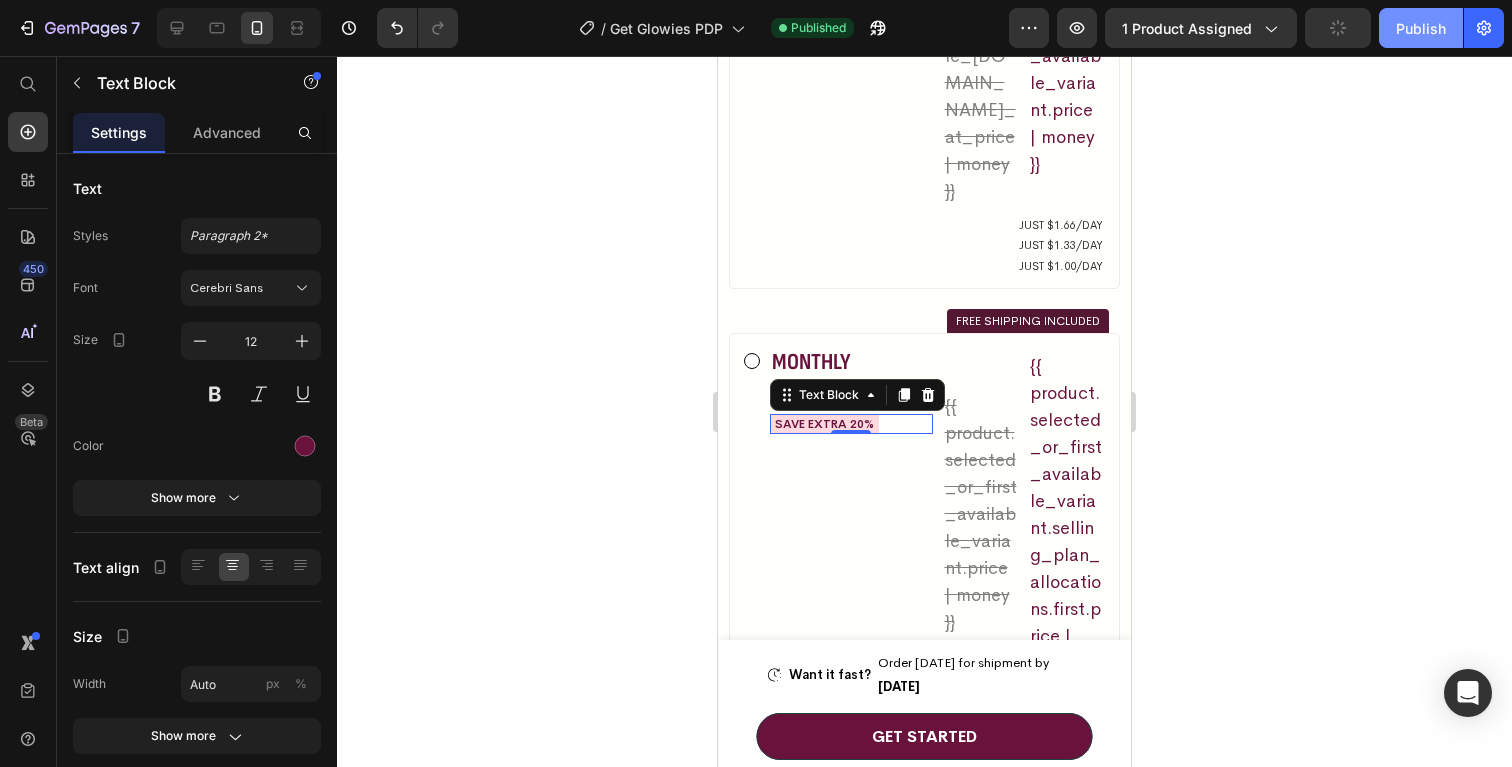 click on "Publish" at bounding box center [1421, 28] 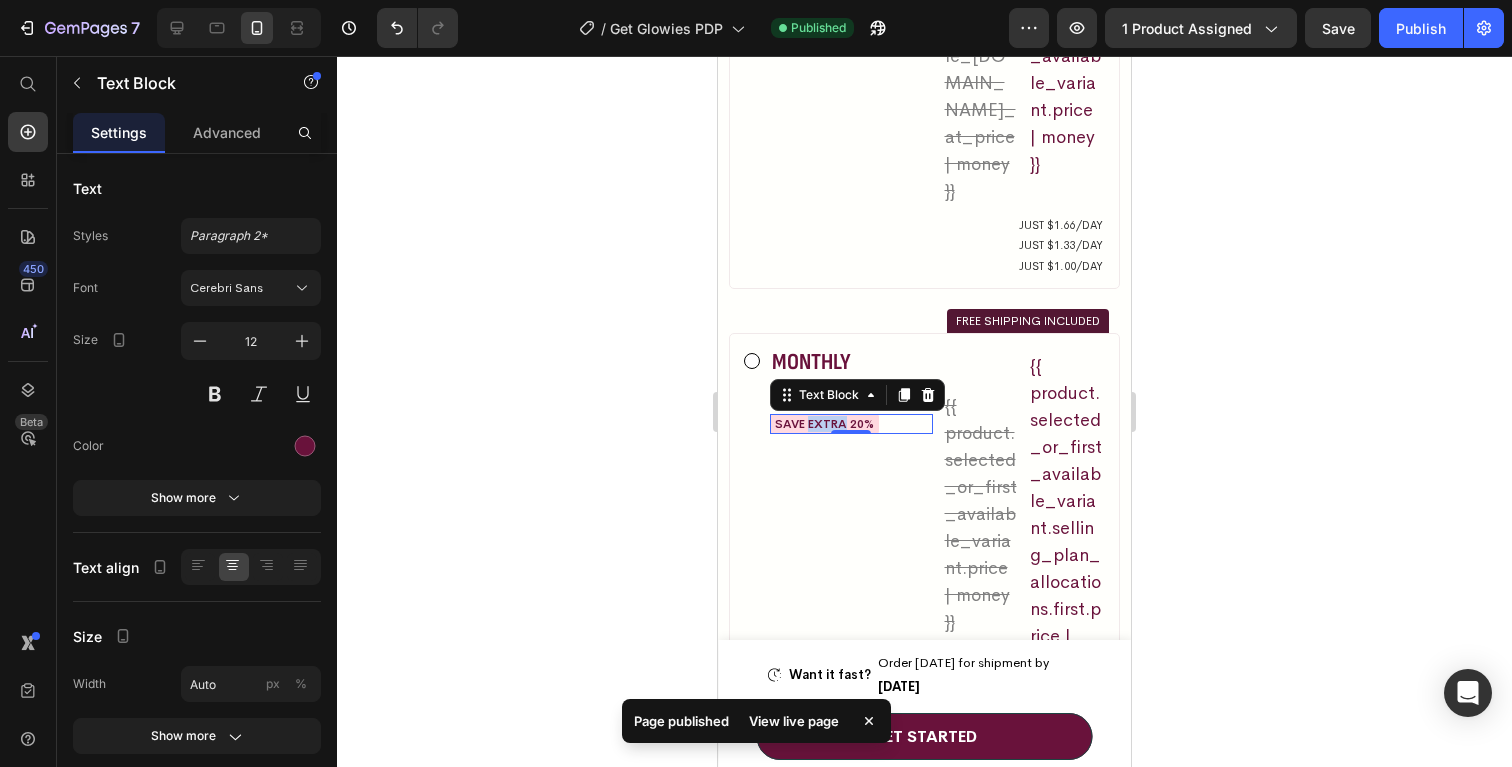 click on "SAVE EXTRA 20%" at bounding box center [824, 424] 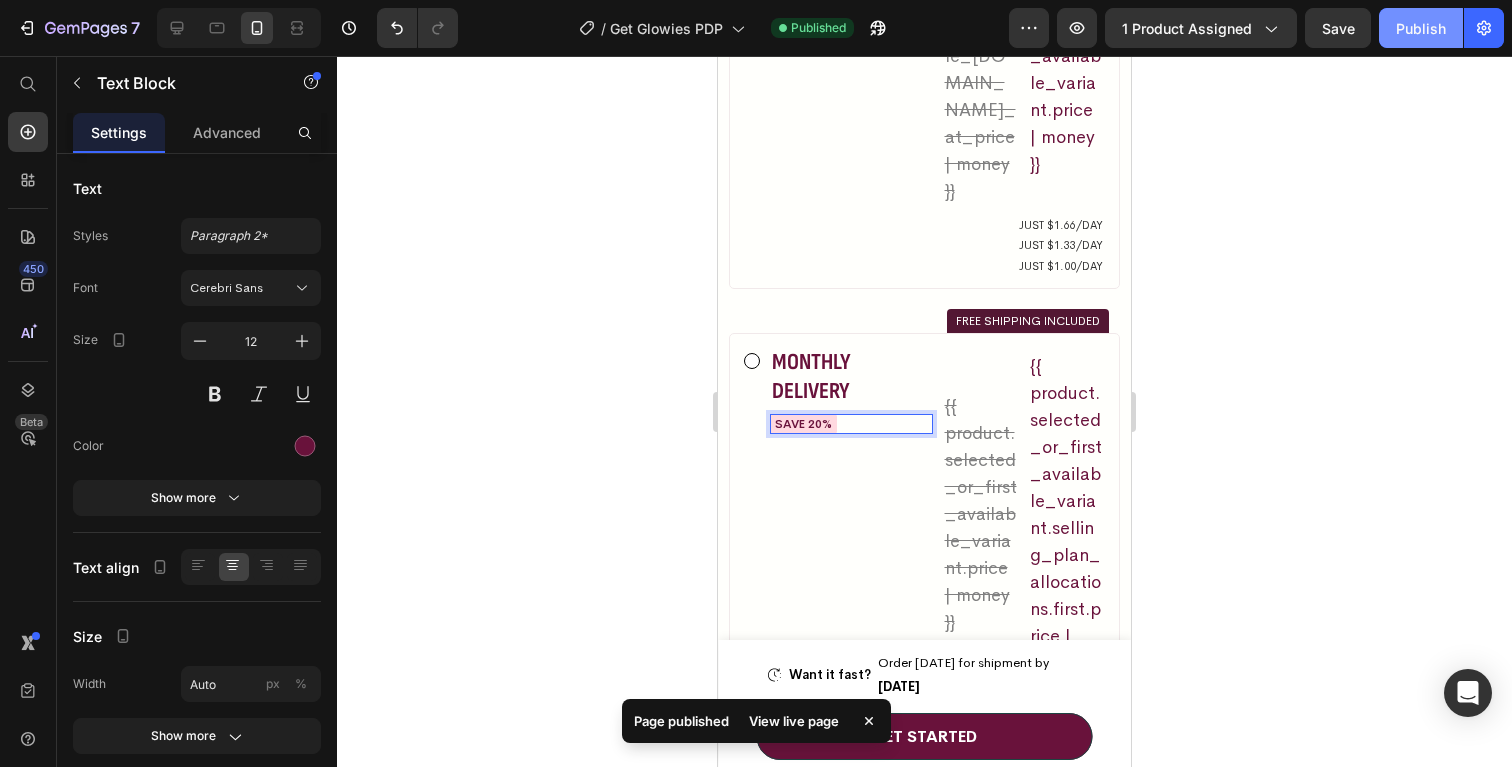 click on "Publish" at bounding box center (1421, 28) 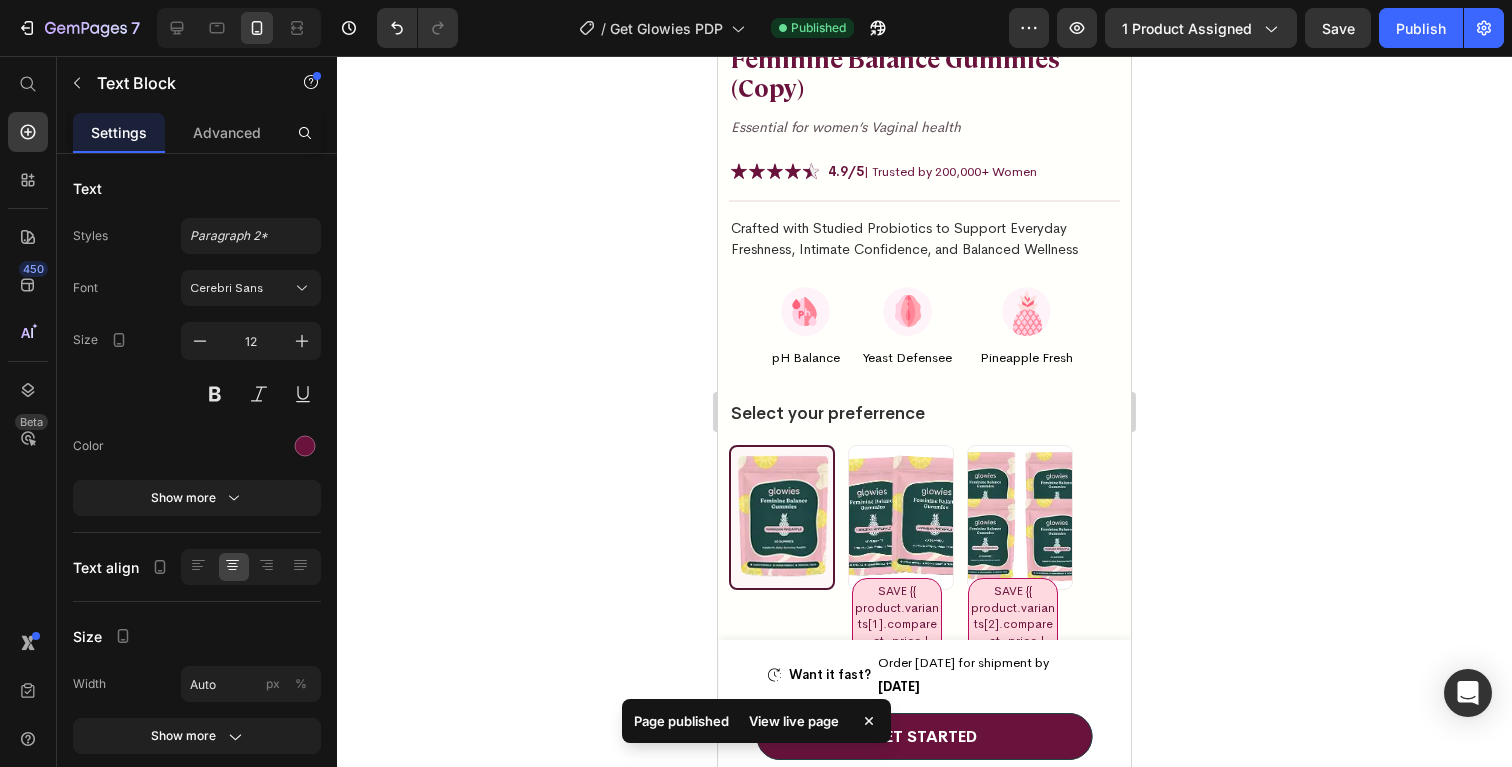 scroll, scrollTop: 546, scrollLeft: 0, axis: vertical 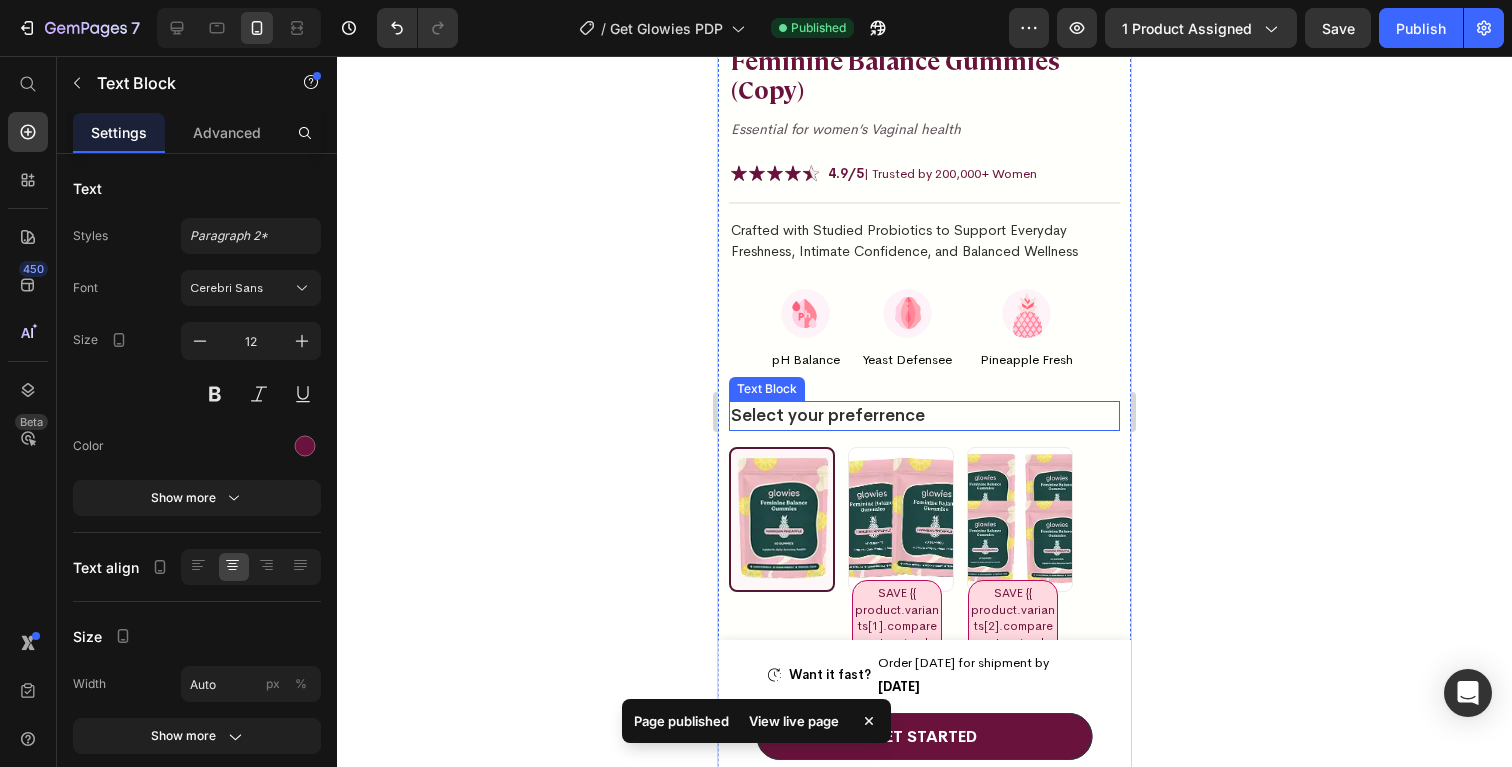 click on "Select your preferrence" at bounding box center [828, 416] 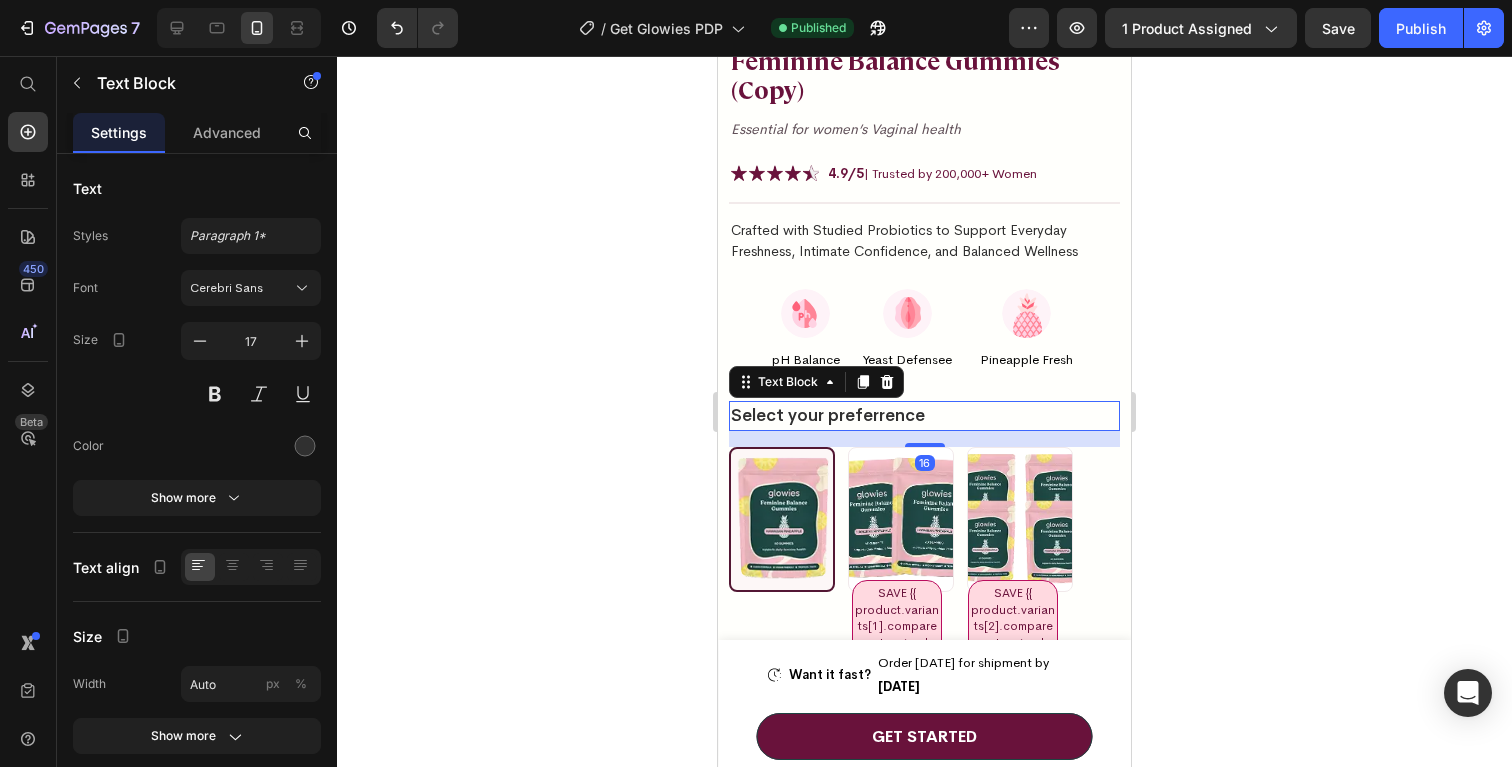 click on "Select your preferrence" at bounding box center (828, 416) 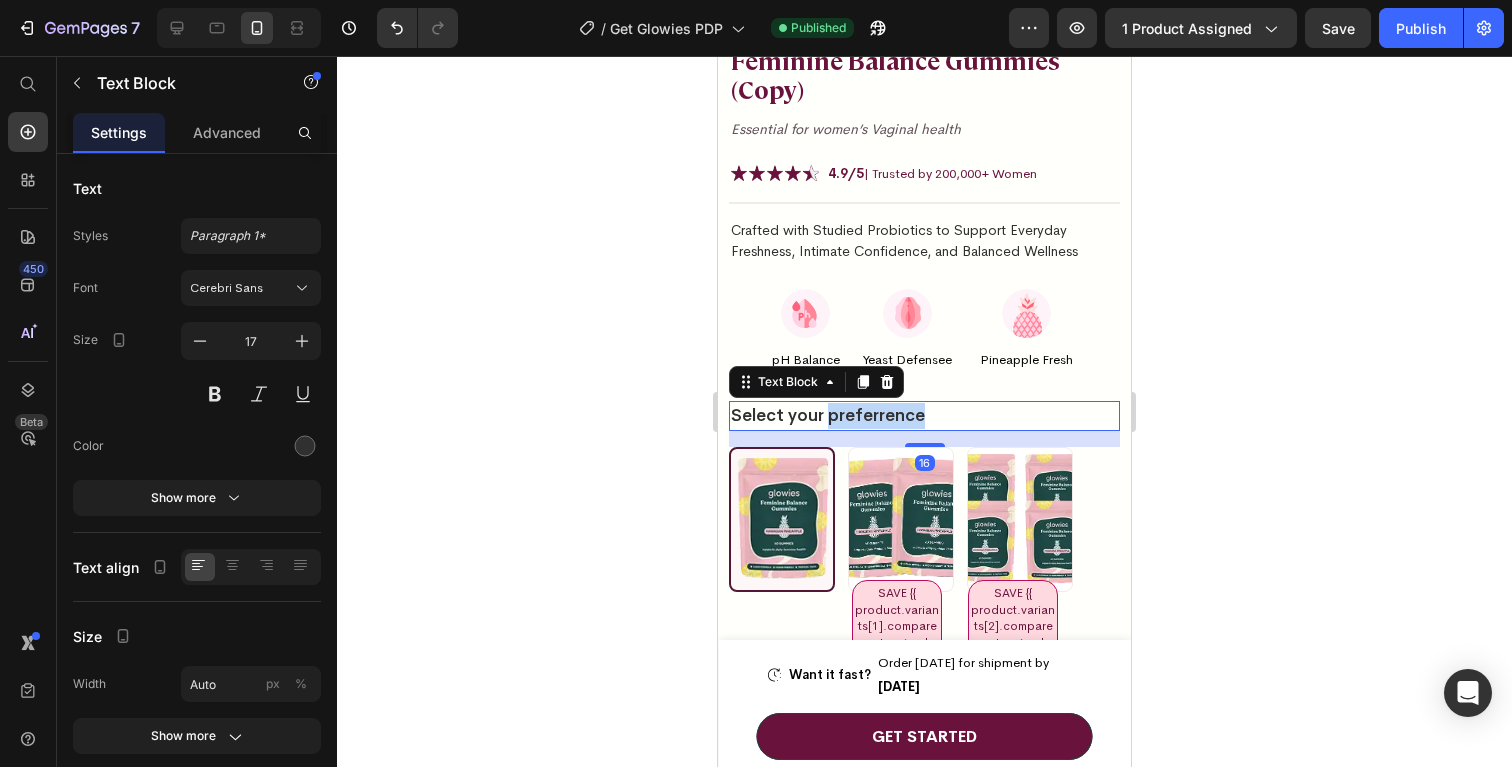 click on "Select your preferrence" at bounding box center [828, 416] 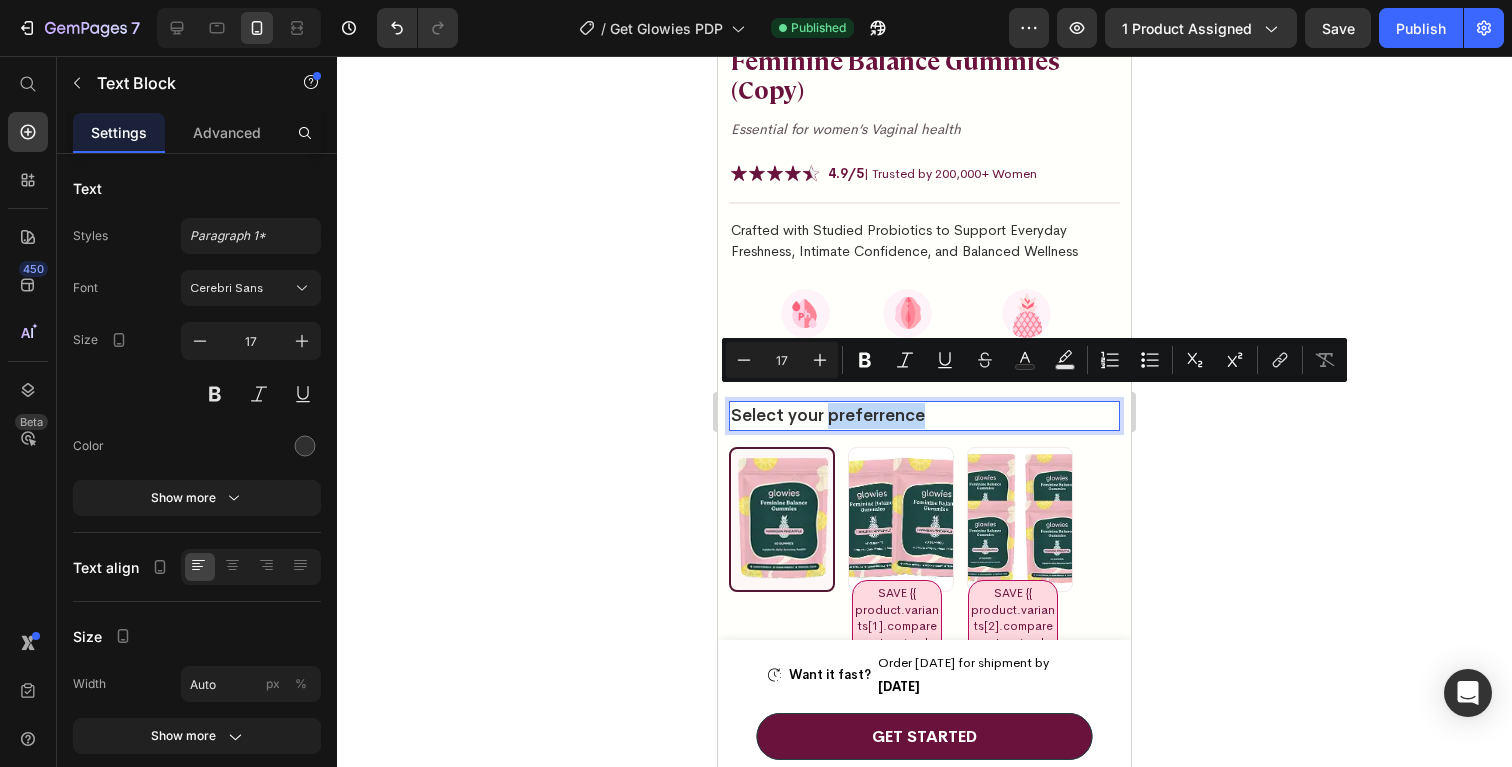click on "Select your preferrence" at bounding box center (828, 416) 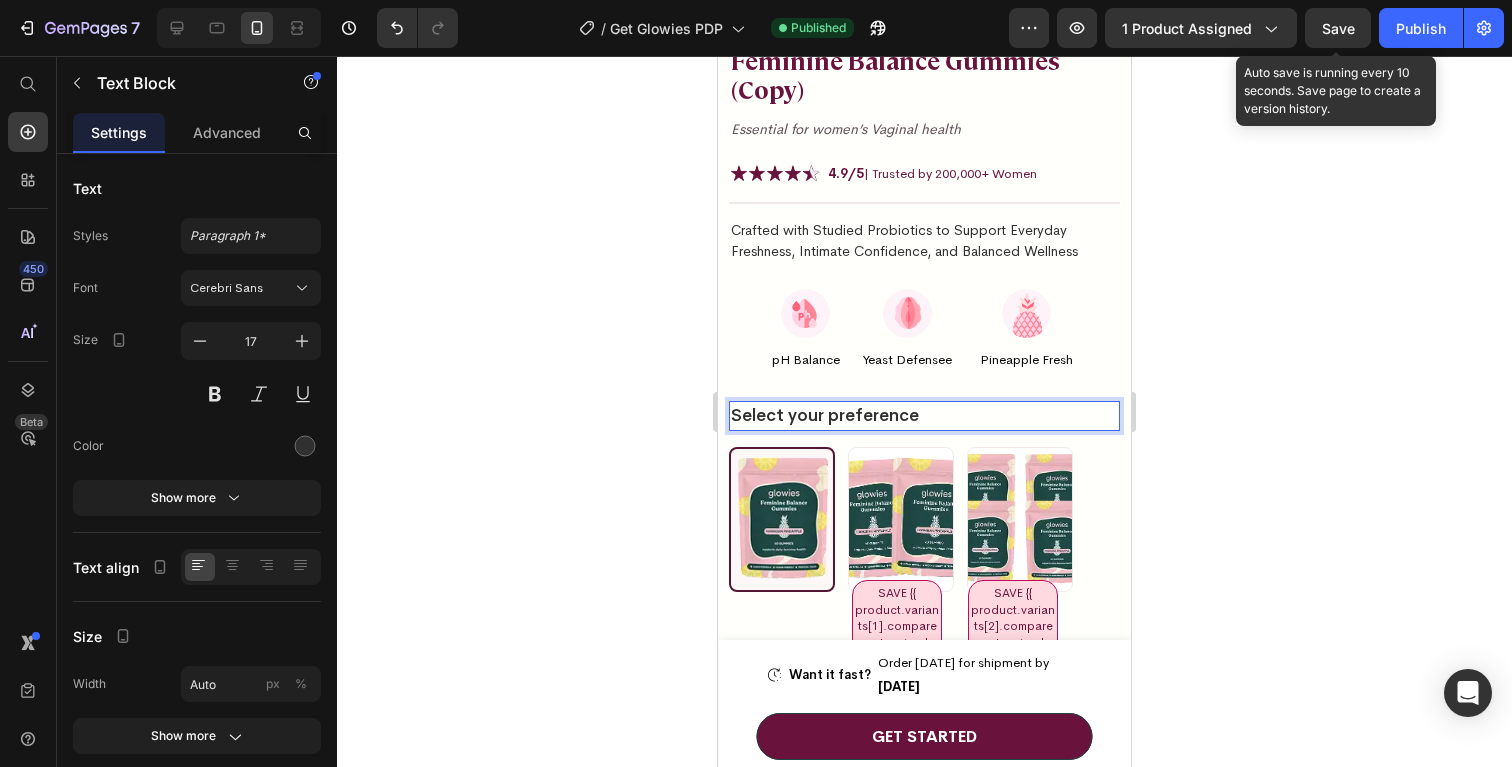 drag, startPoint x: 1346, startPoint y: 30, endPoint x: 1378, endPoint y: 30, distance: 32 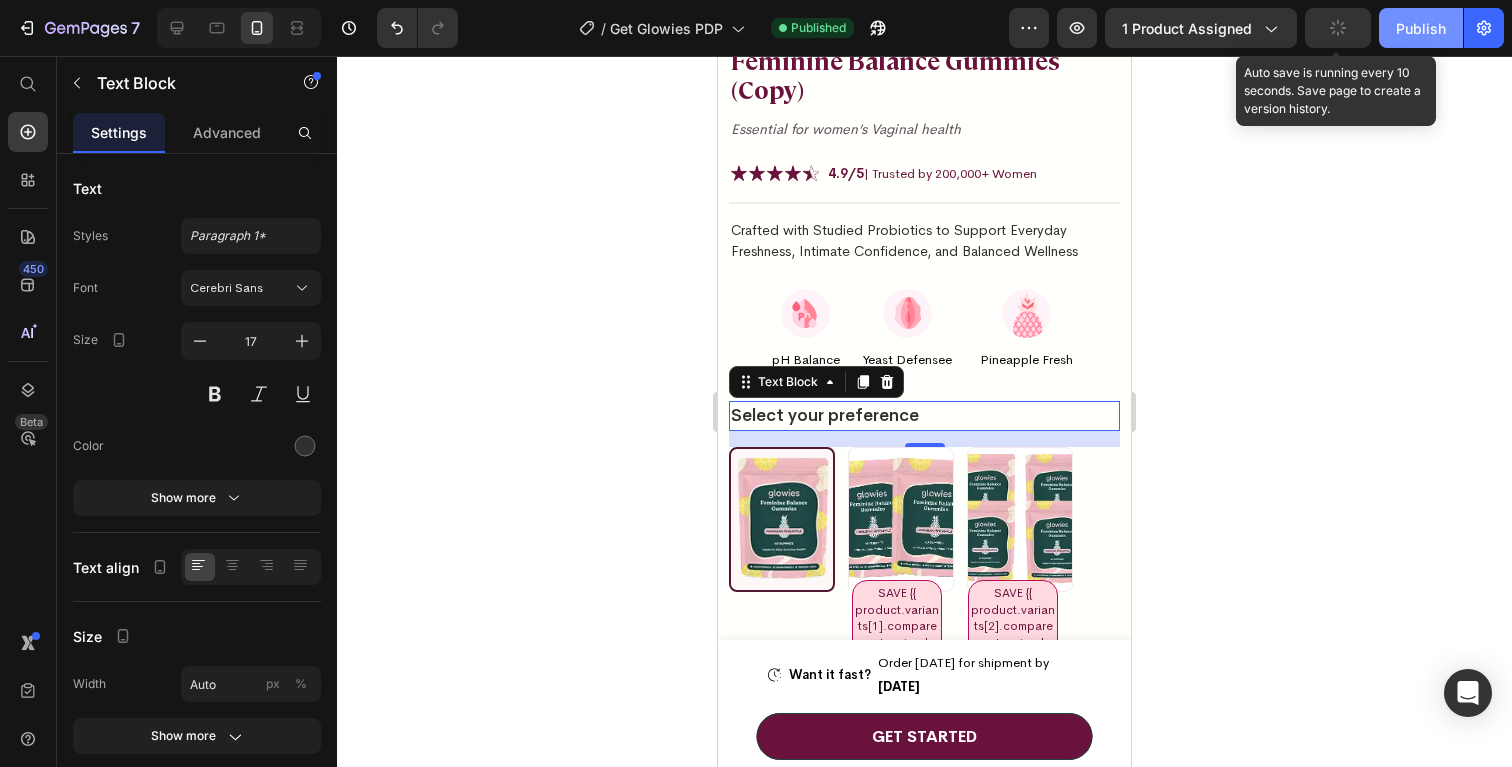 click on "Publish" at bounding box center [1421, 28] 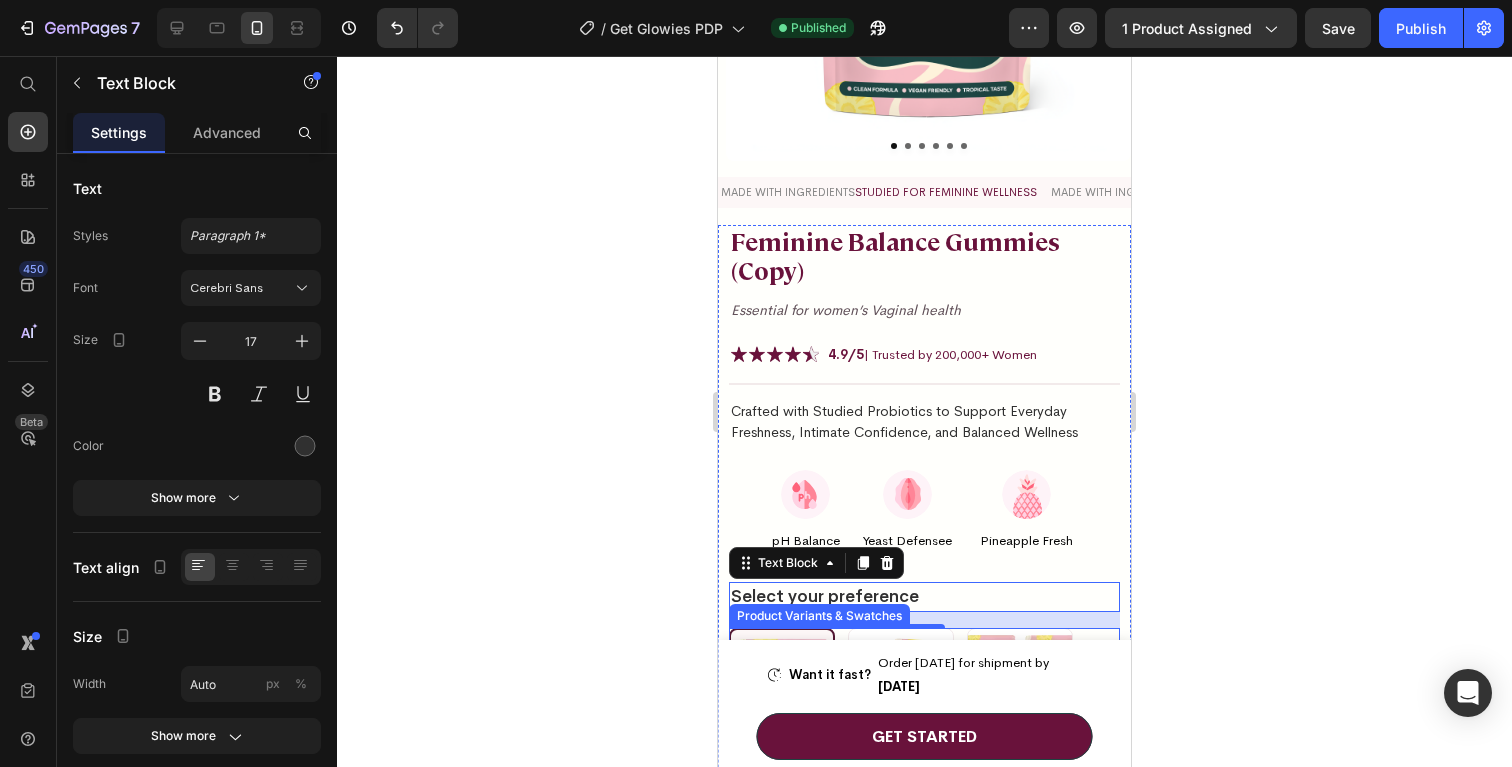 scroll, scrollTop: 394, scrollLeft: 0, axis: vertical 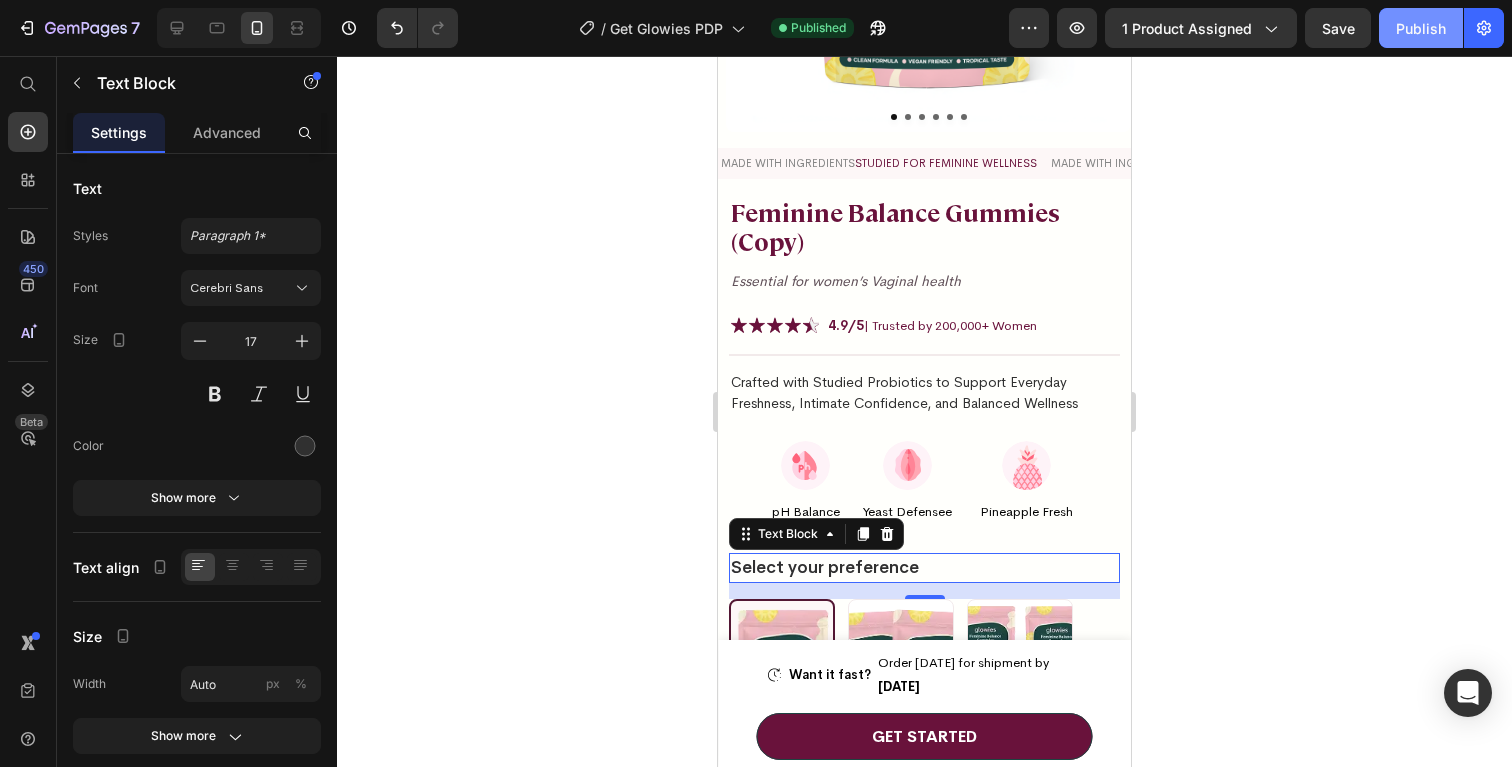 click on "Publish" at bounding box center [1421, 28] 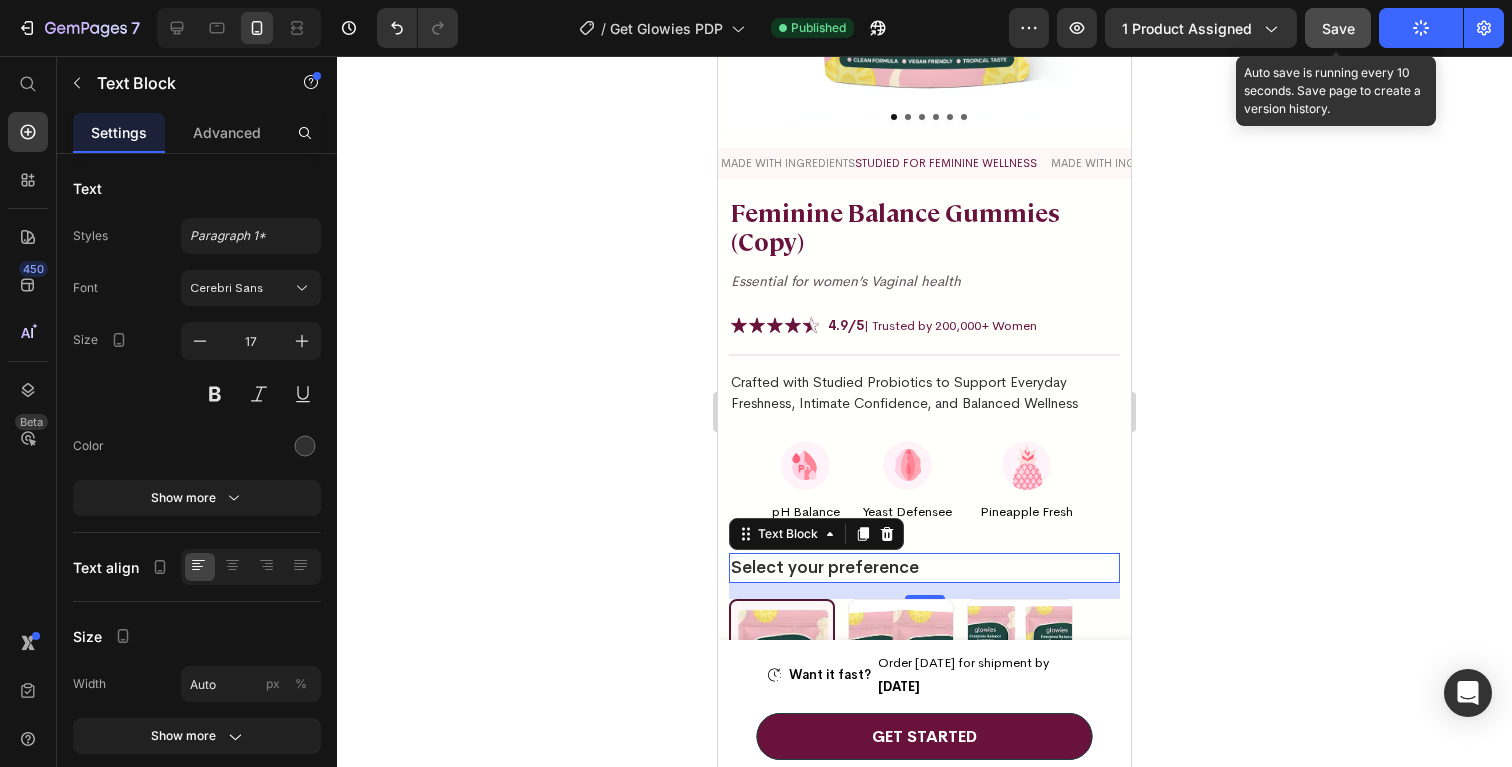 click on "Save" at bounding box center (1338, 28) 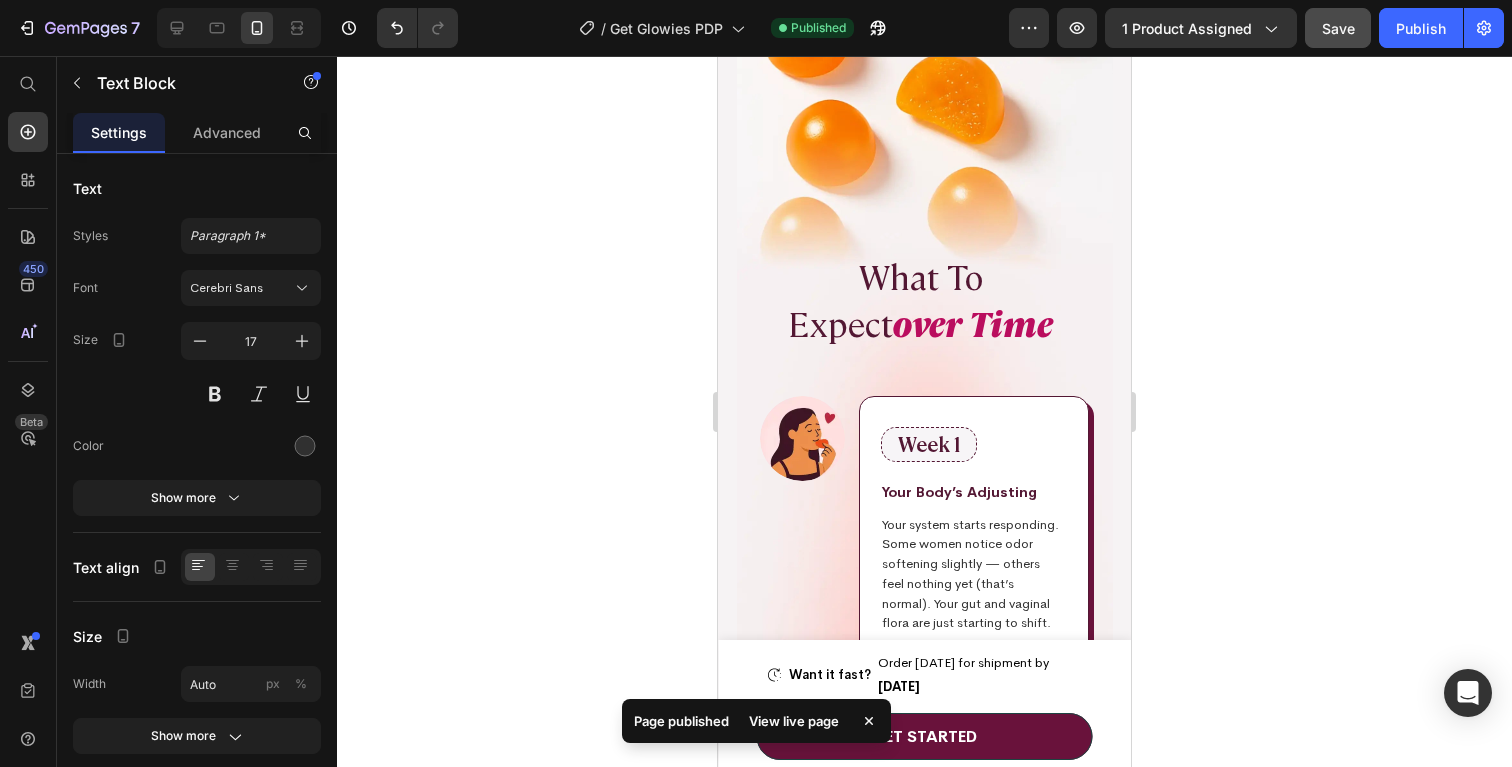 scroll, scrollTop: 5640, scrollLeft: 0, axis: vertical 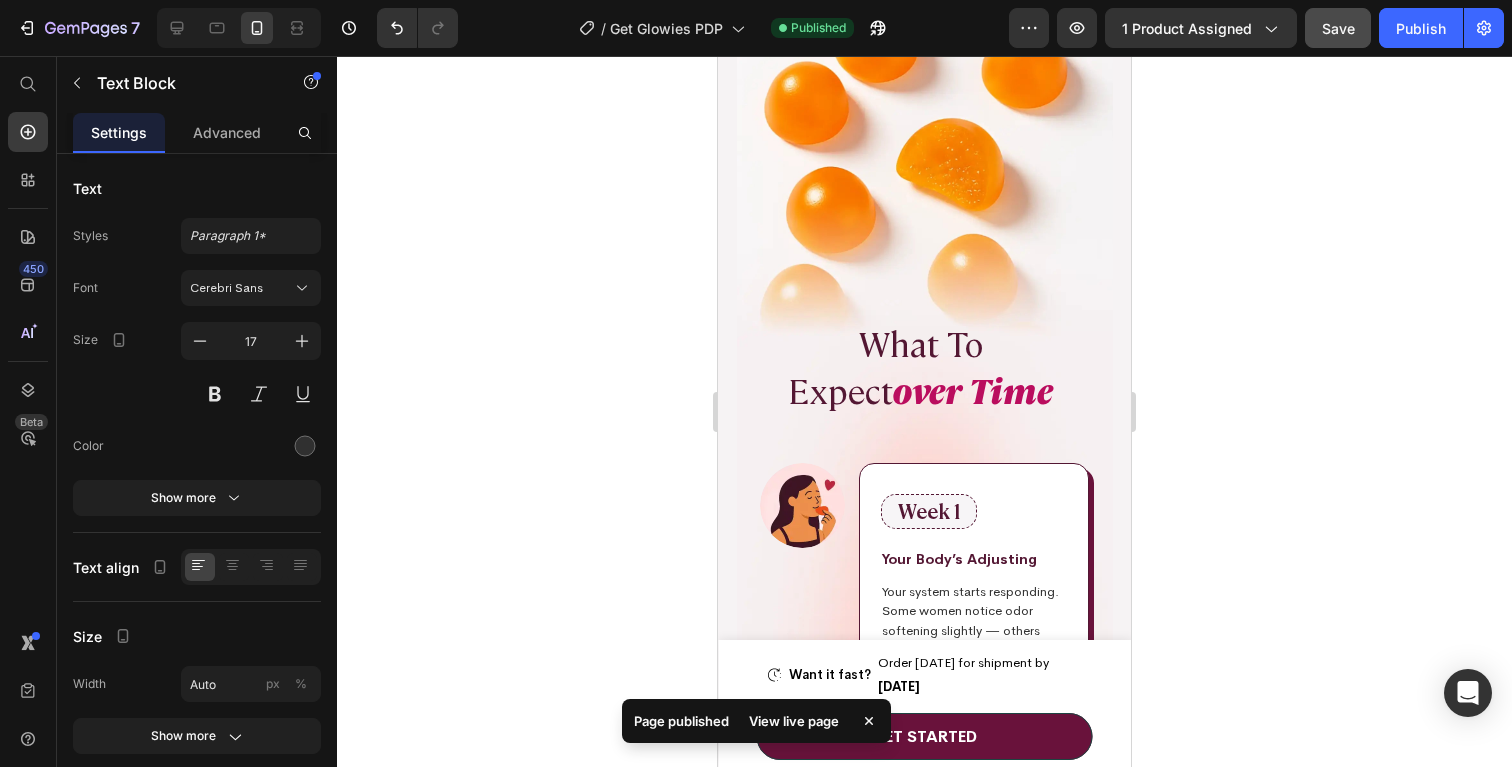 click on "✨ gluten-free" at bounding box center [1027, -175] 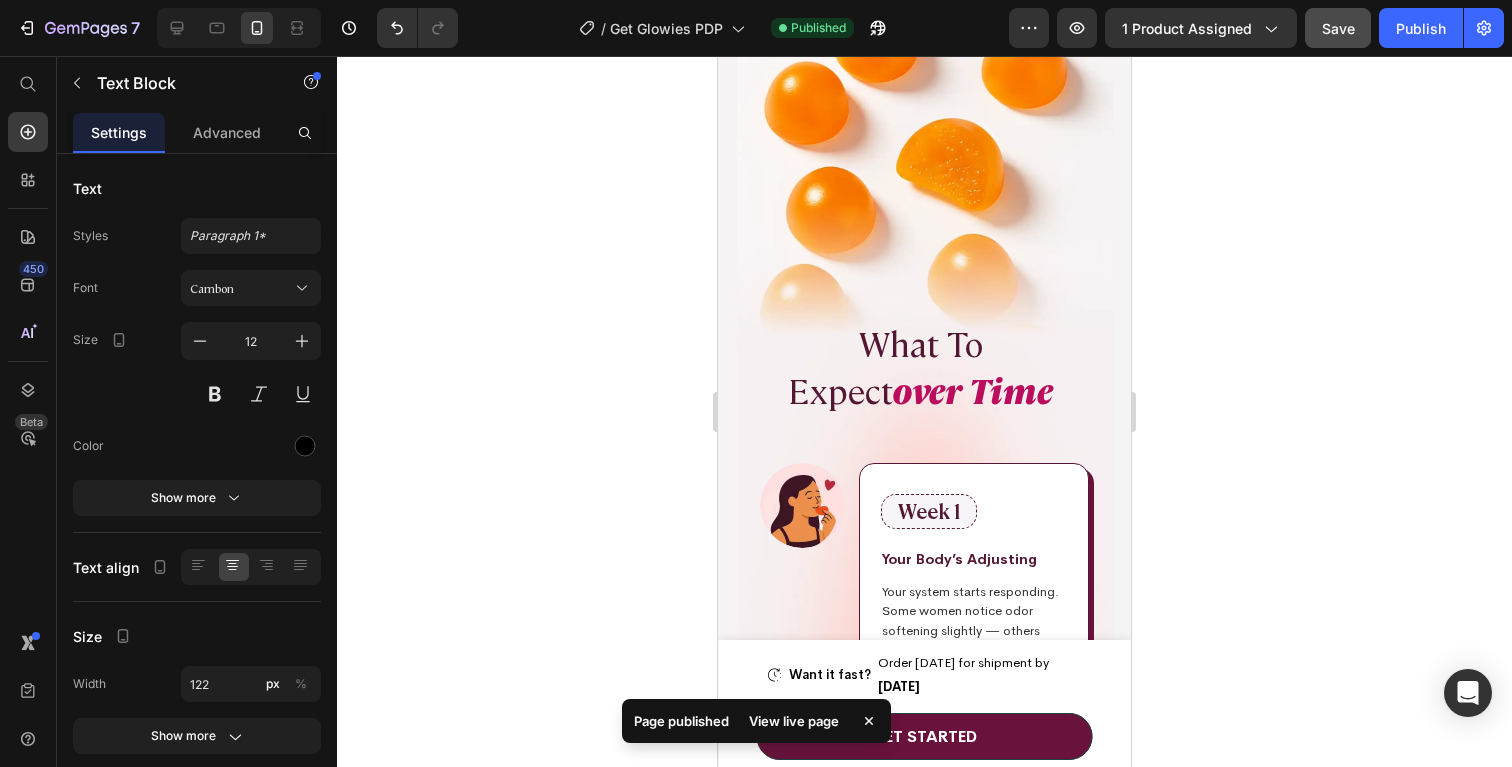 click at bounding box center [924, -142] 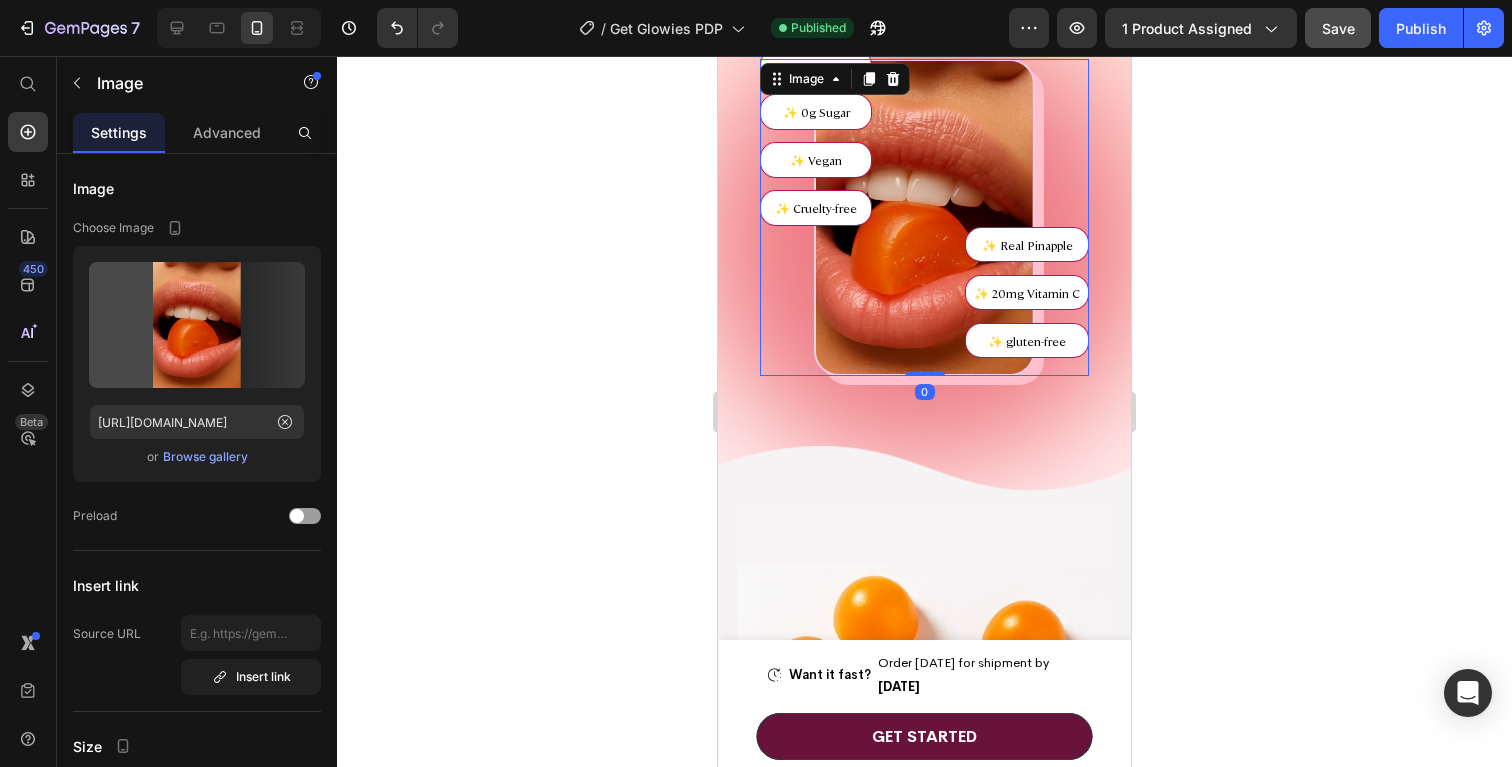 scroll, scrollTop: 5430, scrollLeft: 0, axis: vertical 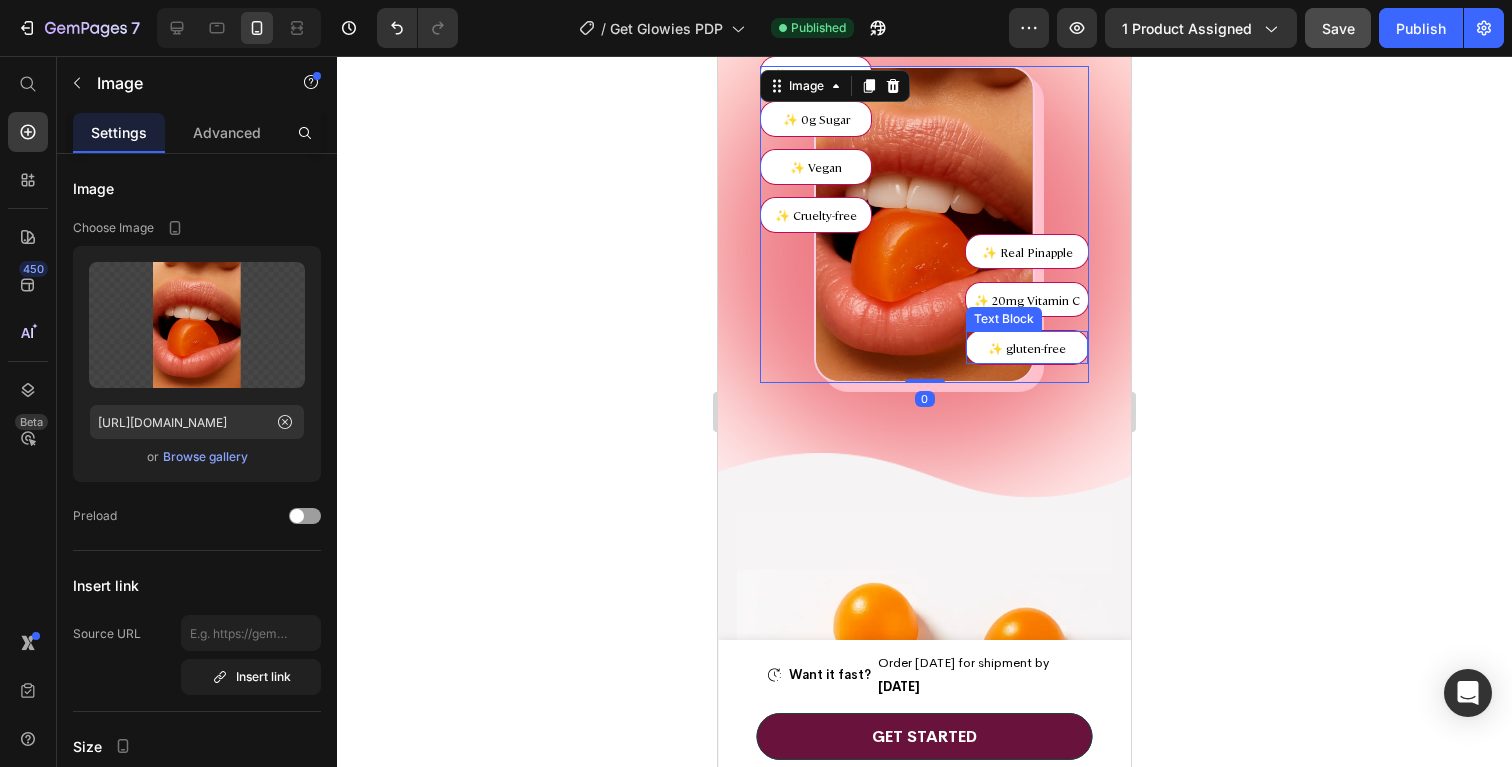 click on "✨ gluten-free" at bounding box center (1027, 348) 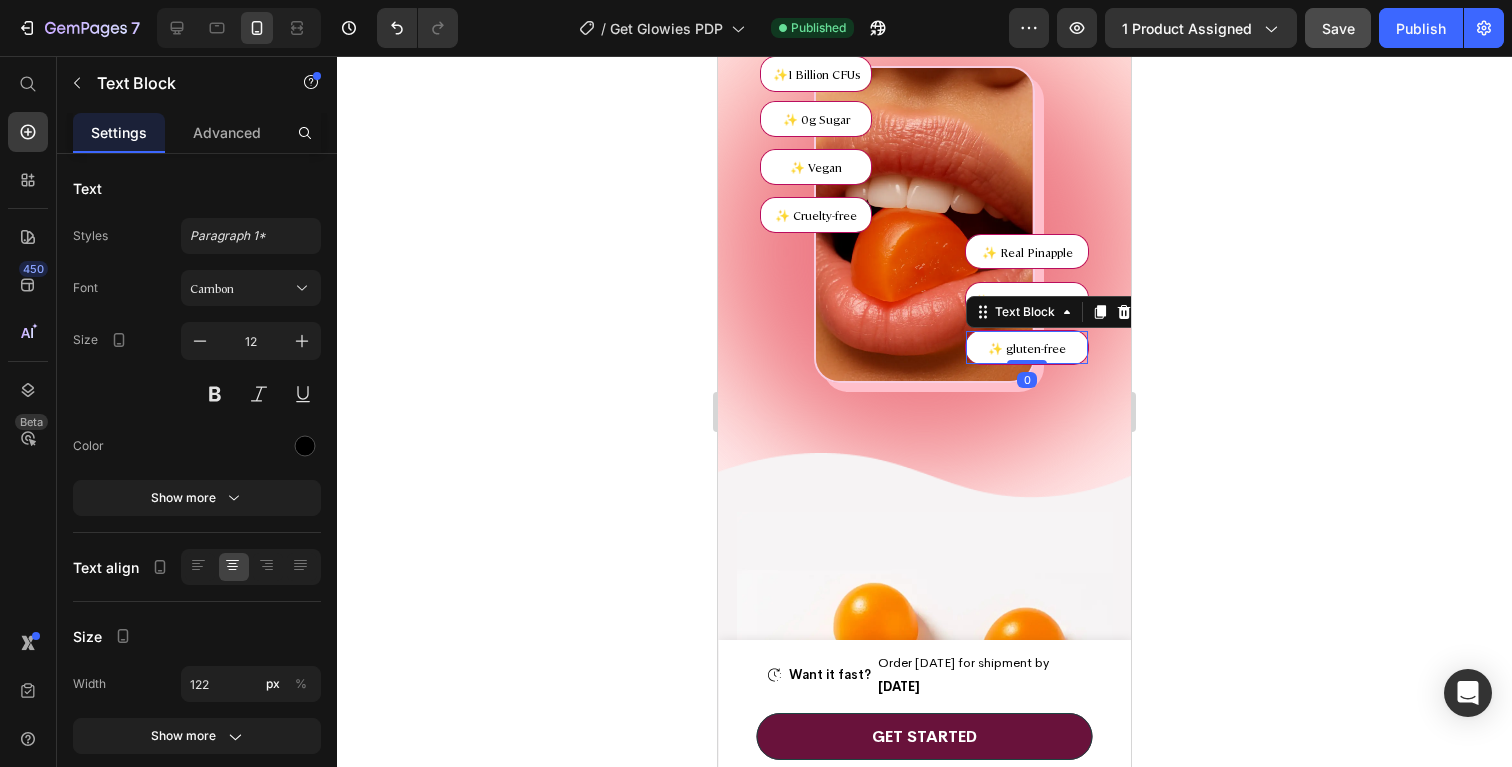 click on "✨ gluten-free" at bounding box center (1027, 348) 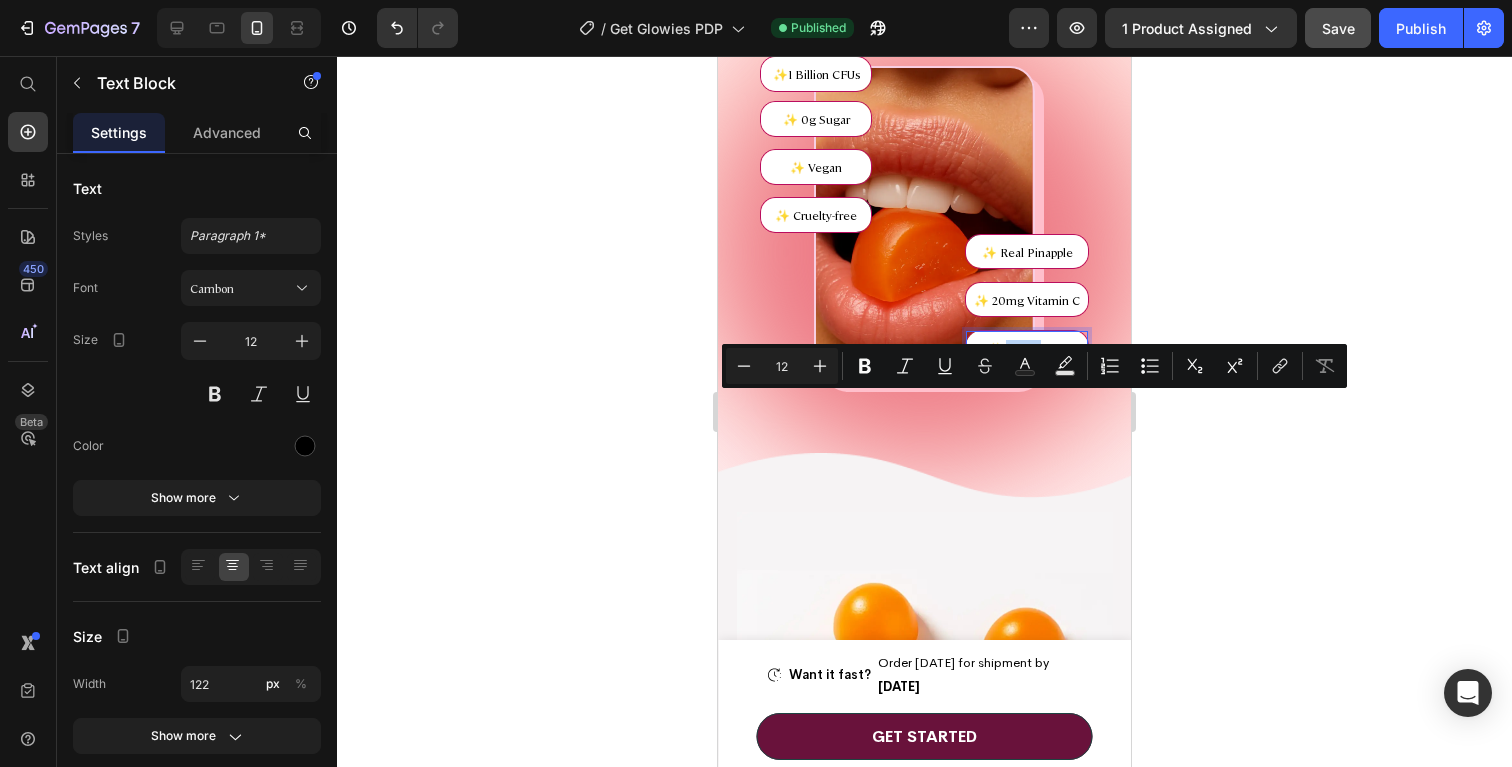 click on "✨ gluten-free" at bounding box center [1027, 348] 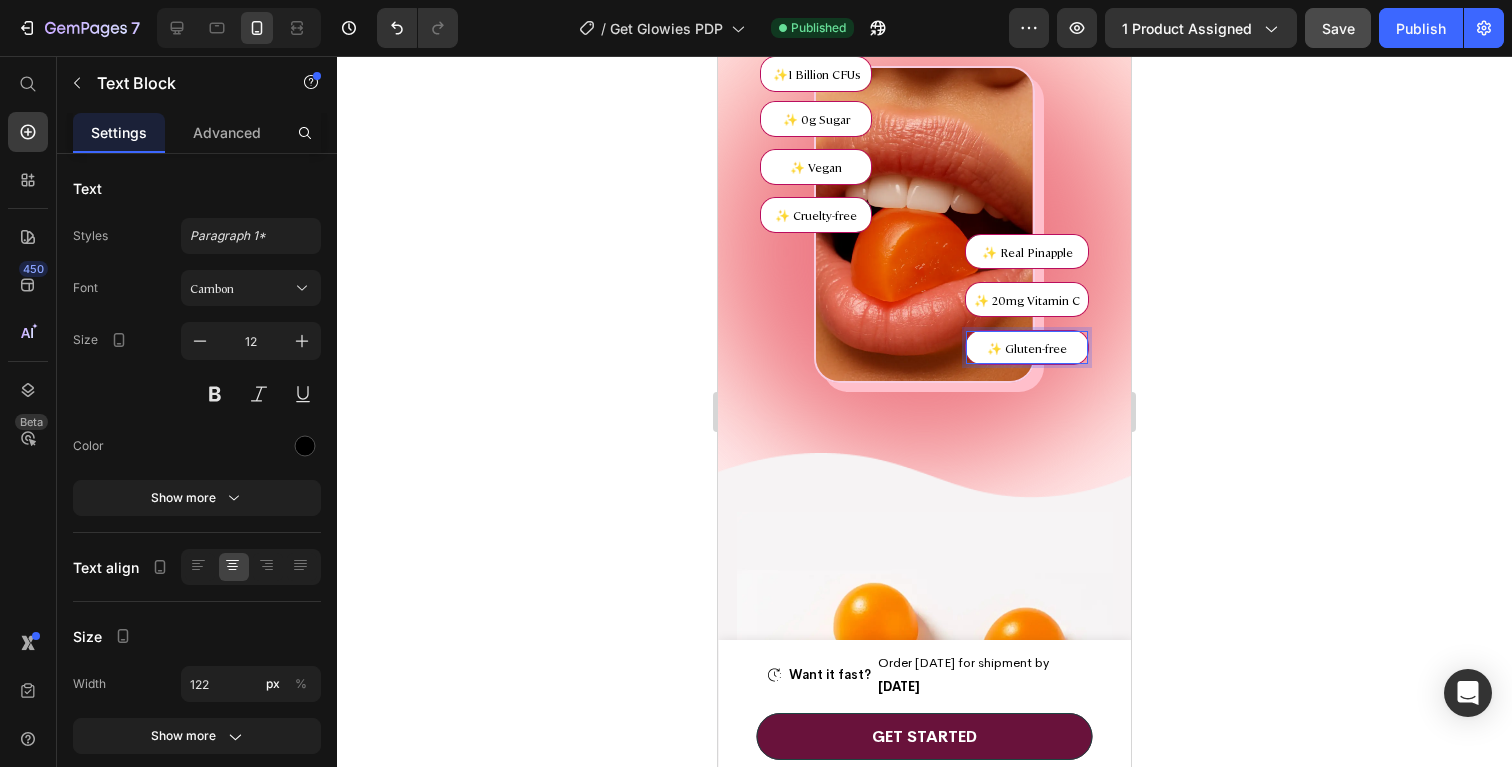 scroll, scrollTop: 6266, scrollLeft: 0, axis: vertical 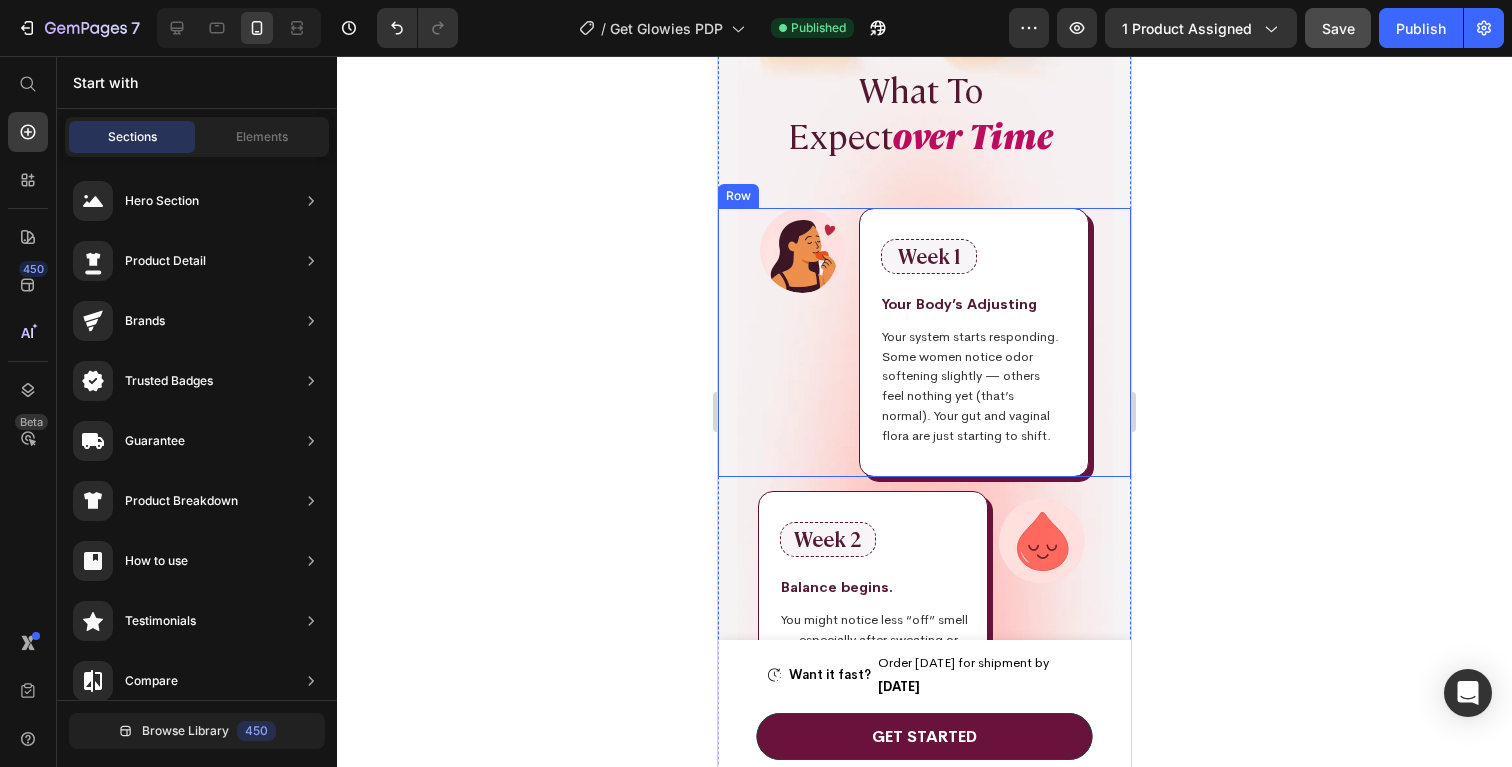 click on "Your system starts responding. Some women notice odor softening slightly — others feel nothing yet (that’s normal). Your gut and vaginal flora are just starting to shift." at bounding box center (971, 386) 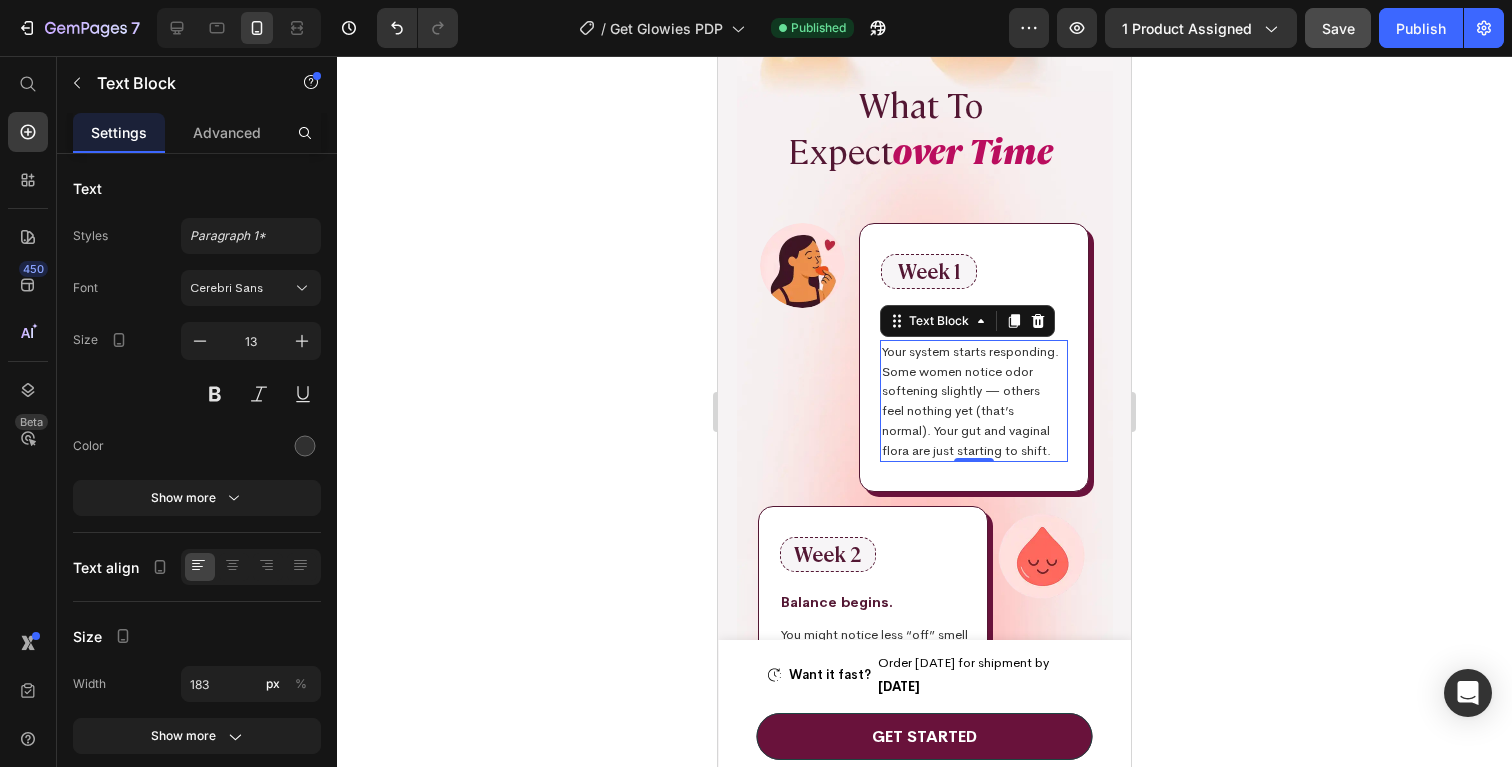 scroll, scrollTop: 6258, scrollLeft: 0, axis: vertical 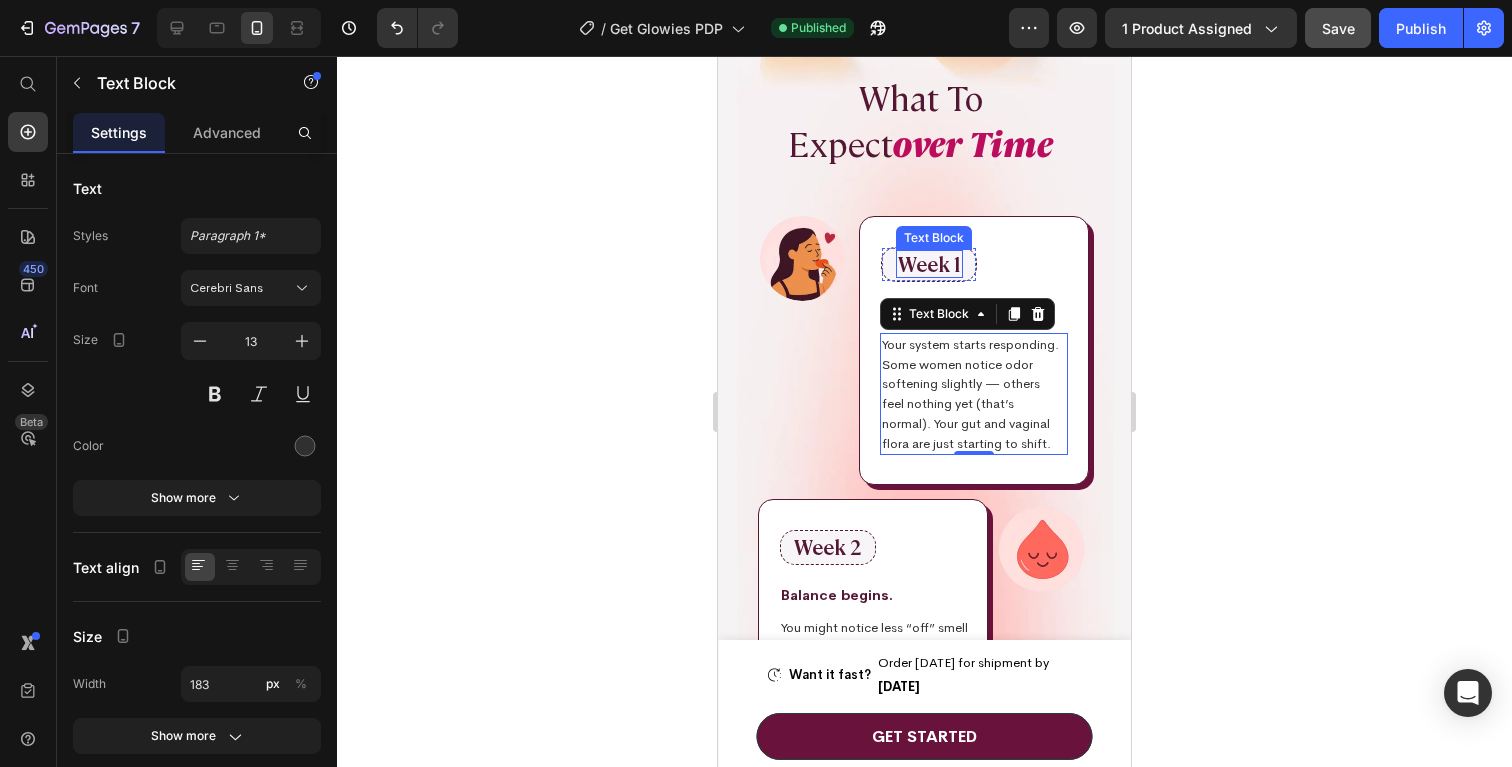click on "Week 1 Text Block" at bounding box center [929, 264] 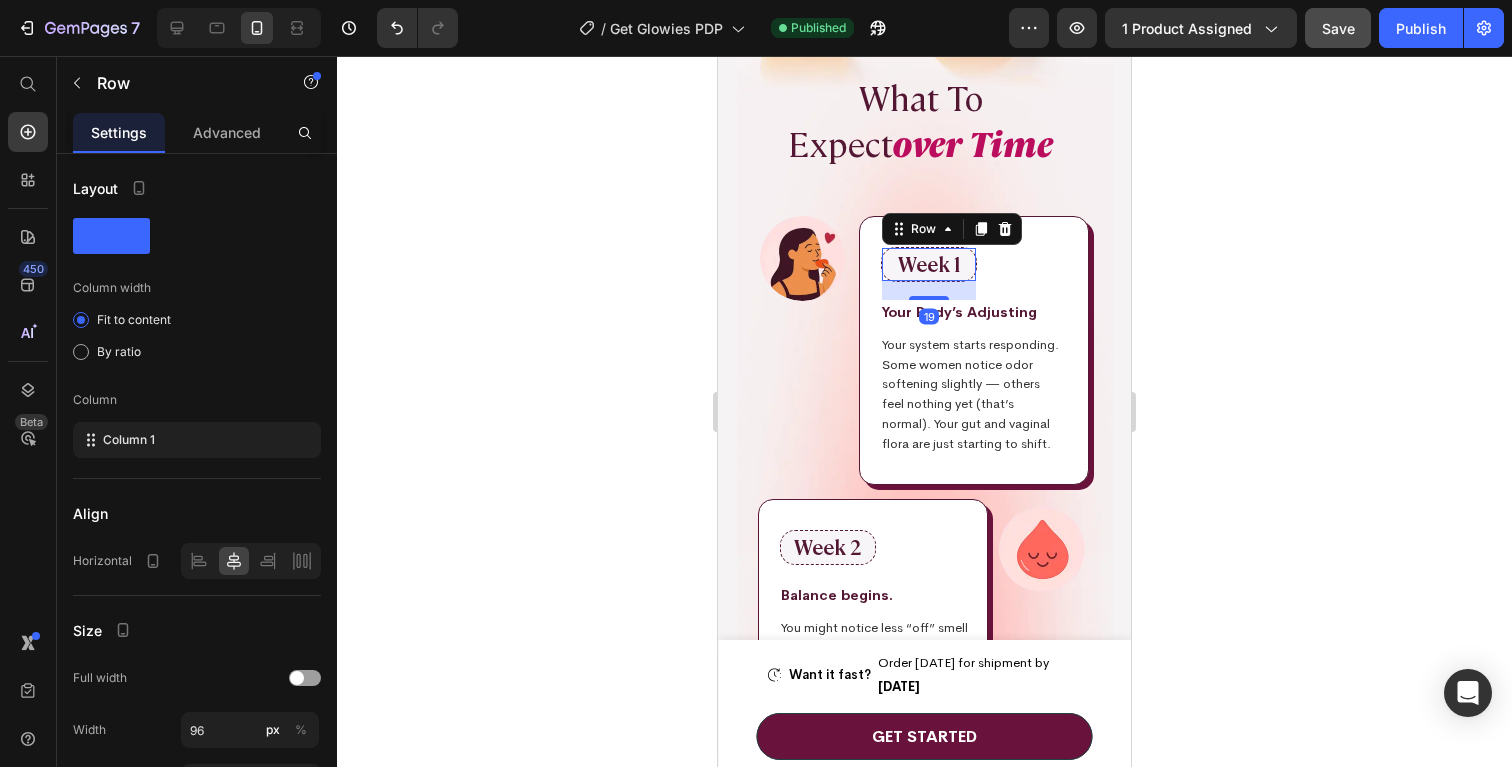 click on "Week 1 Text Block Row   19" at bounding box center [929, 264] 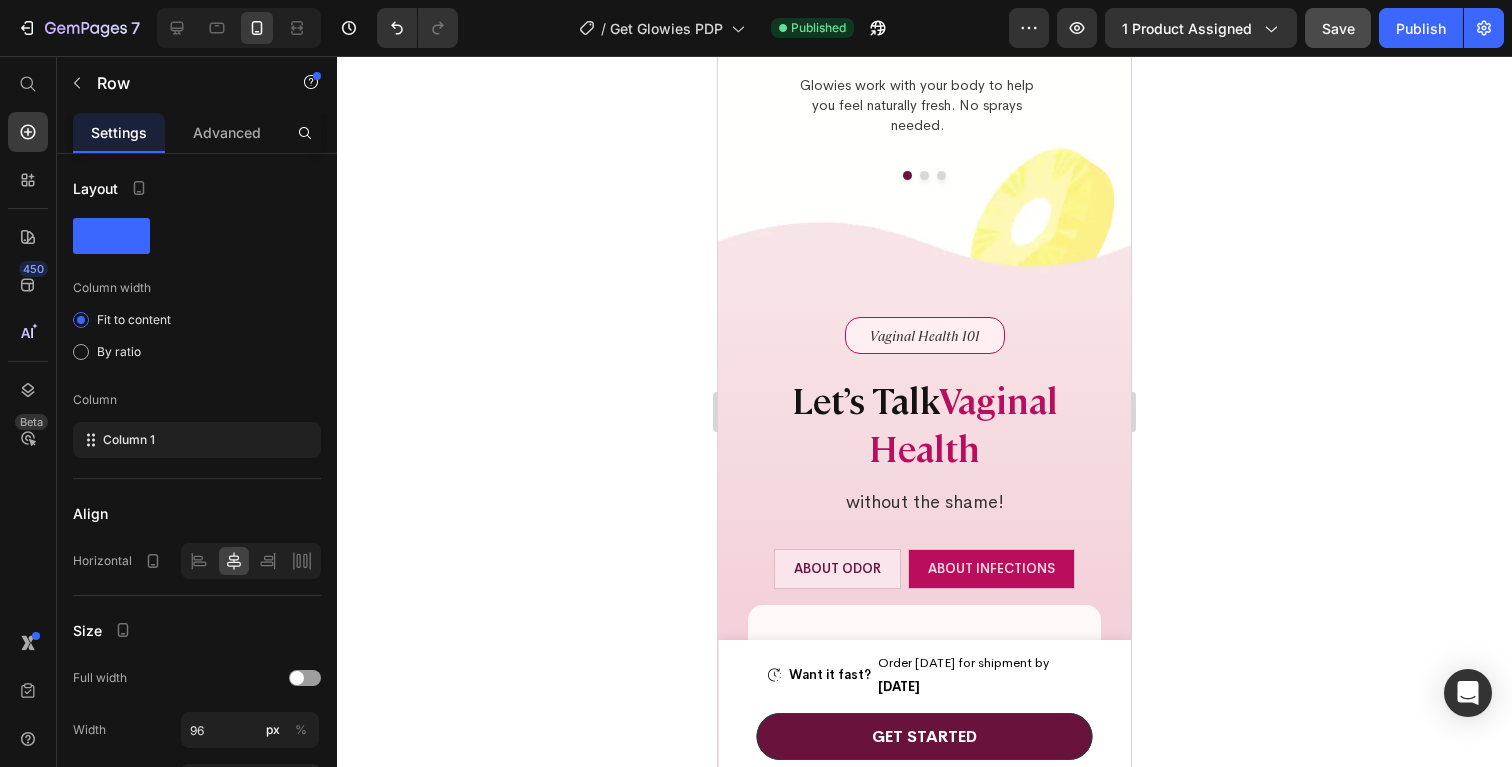 scroll, scrollTop: 3618, scrollLeft: 0, axis: vertical 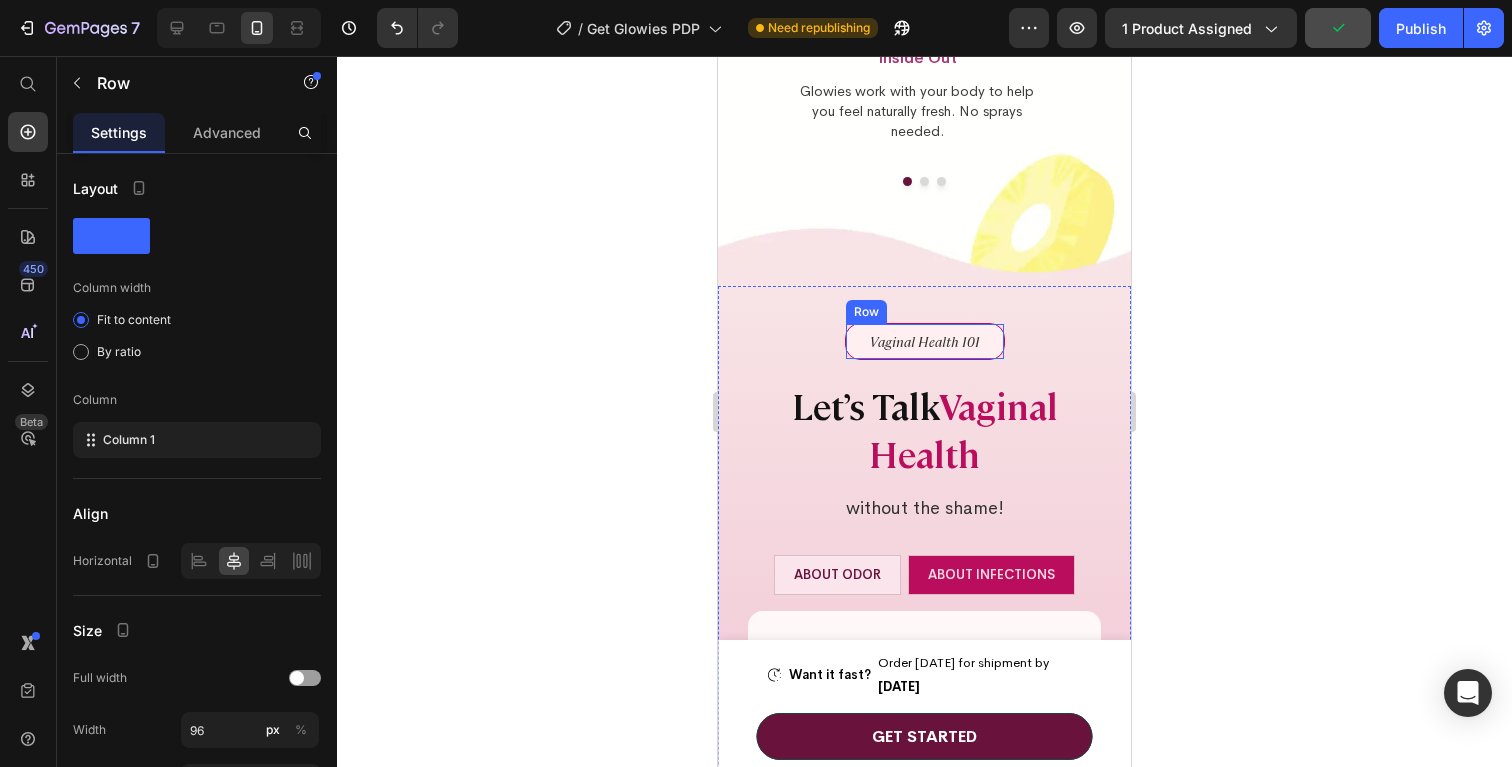 click on "Vaginal Health 101 Text Block Row" at bounding box center [925, 342] 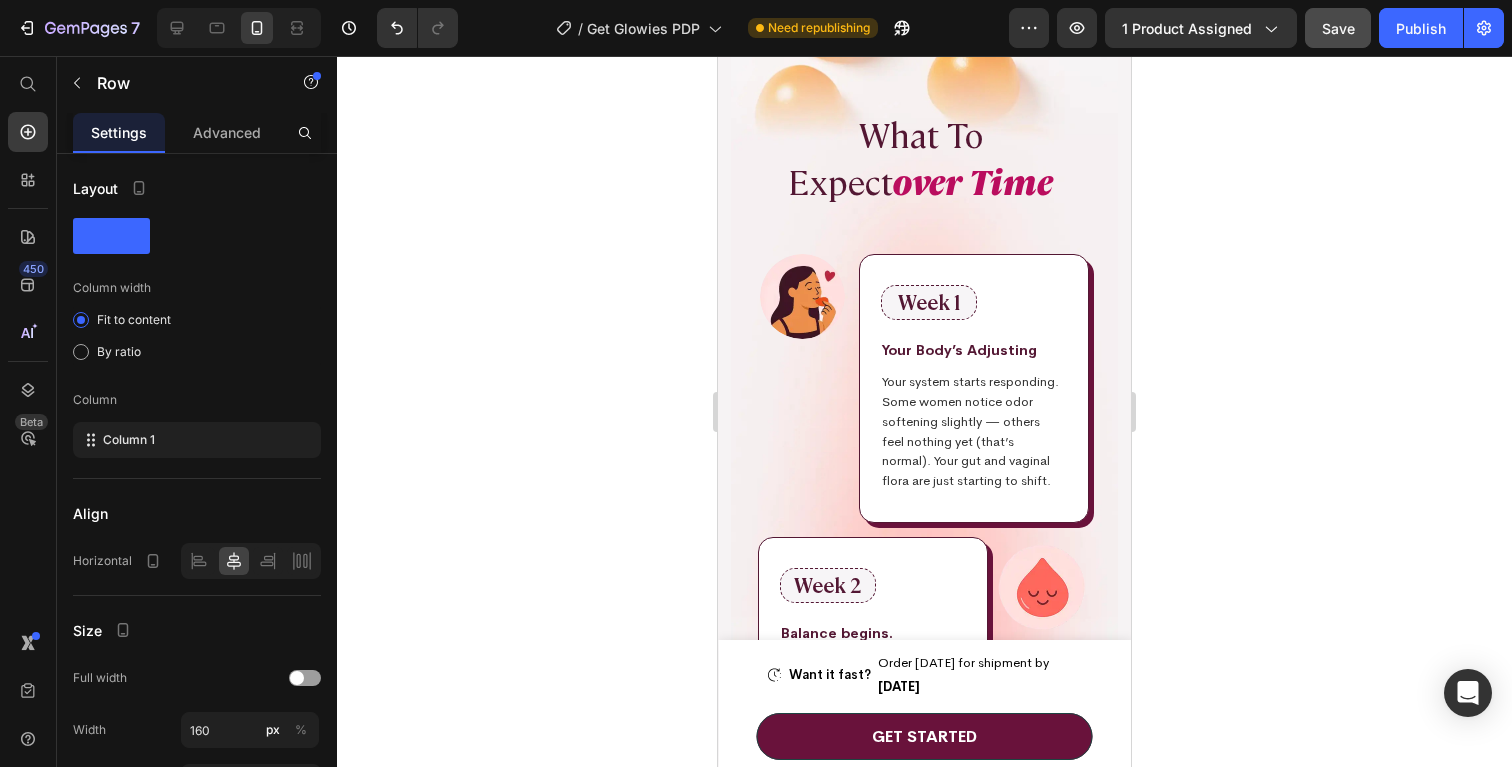 scroll, scrollTop: 6287, scrollLeft: 0, axis: vertical 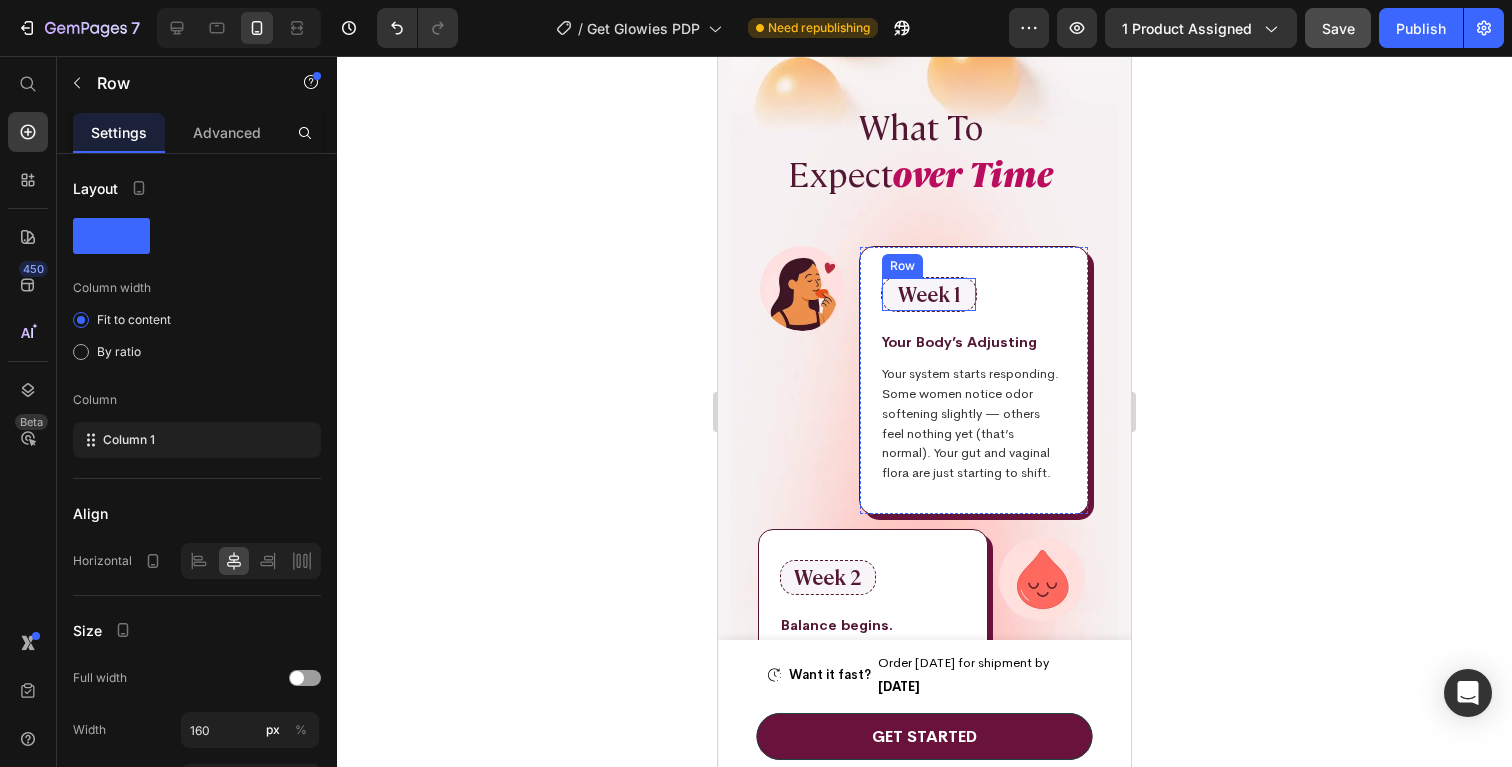 click on "Week 1 Text Block Row" at bounding box center [929, 294] 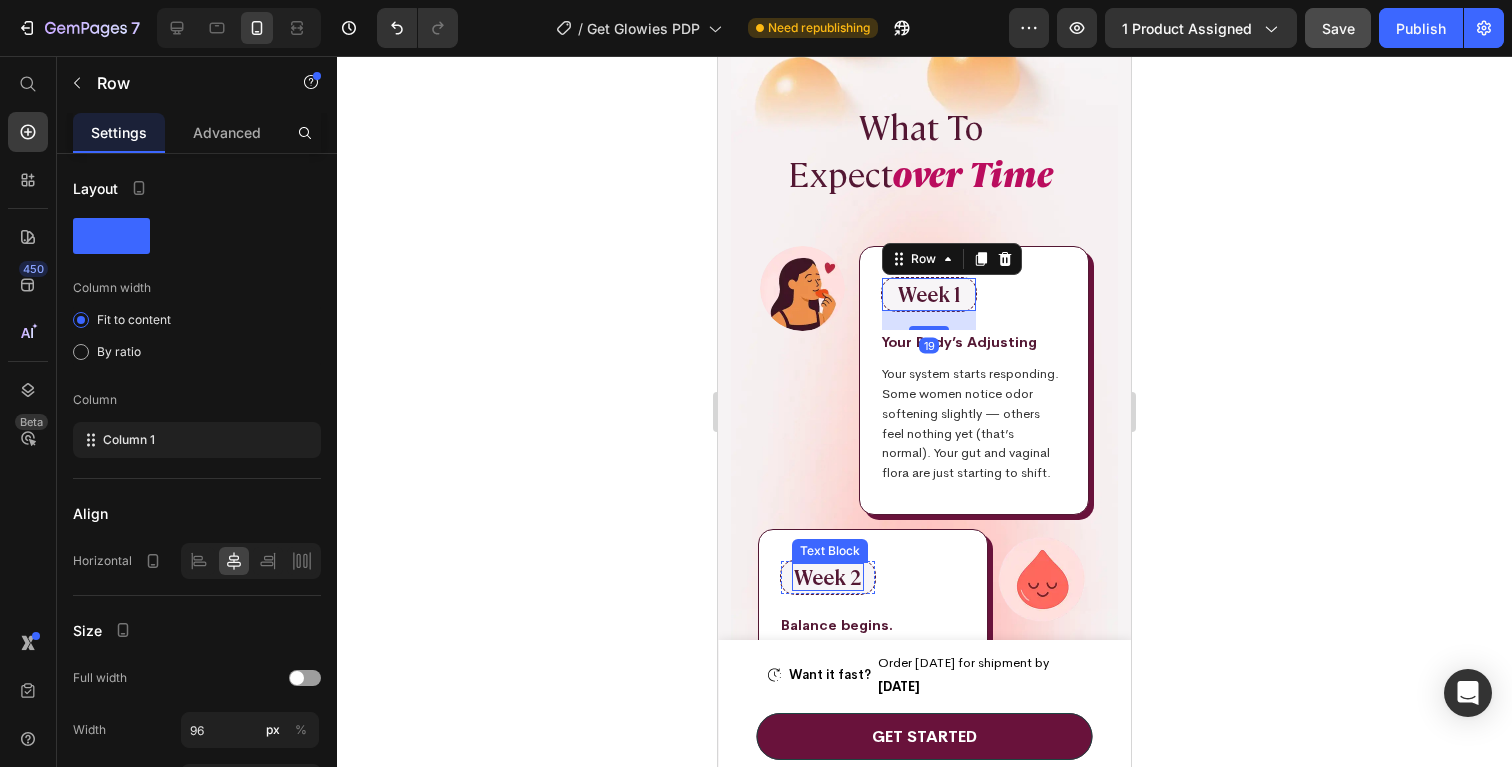 click on "Week 2" at bounding box center (828, 577) 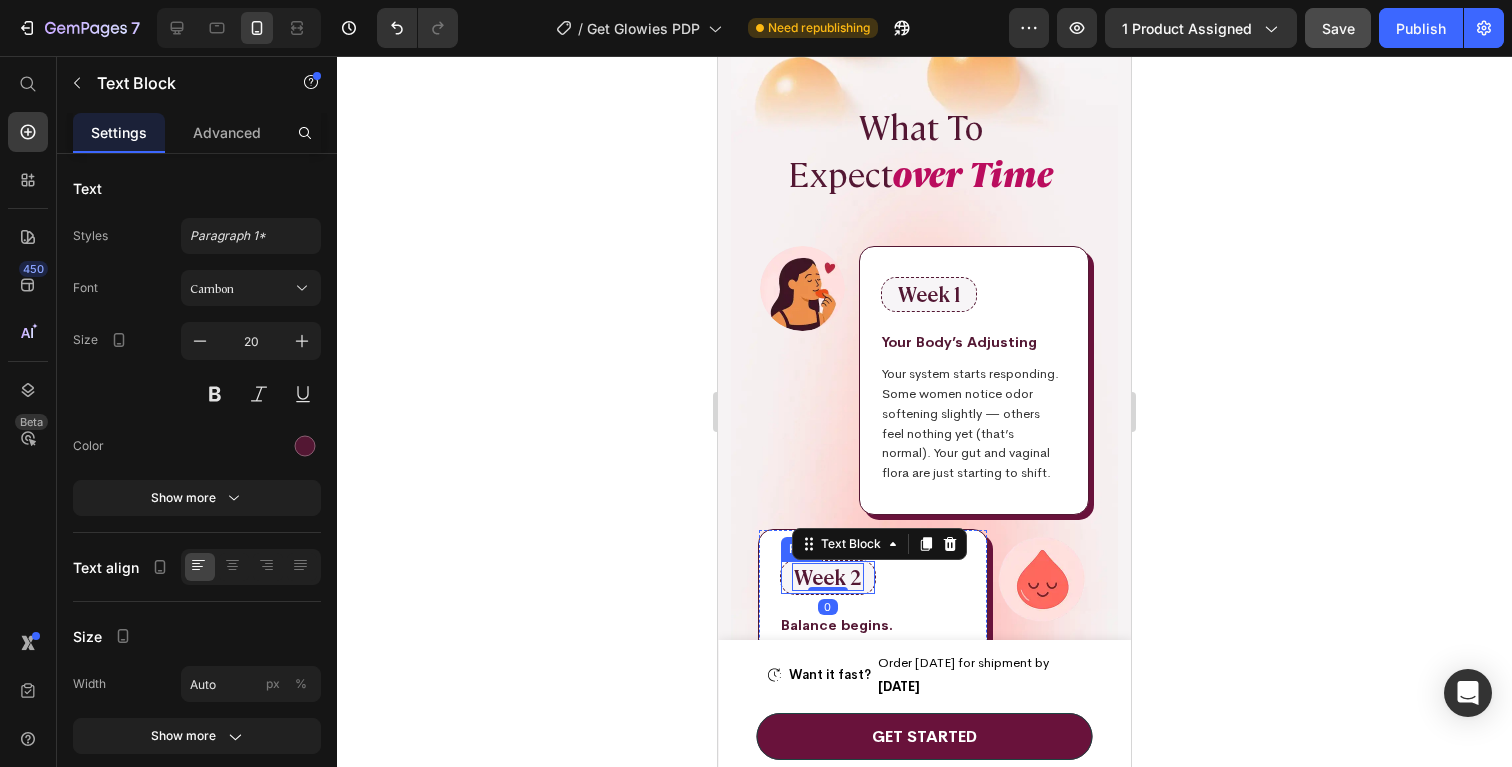 click on "Week 2 Text Block   0 Row" at bounding box center (828, 577) 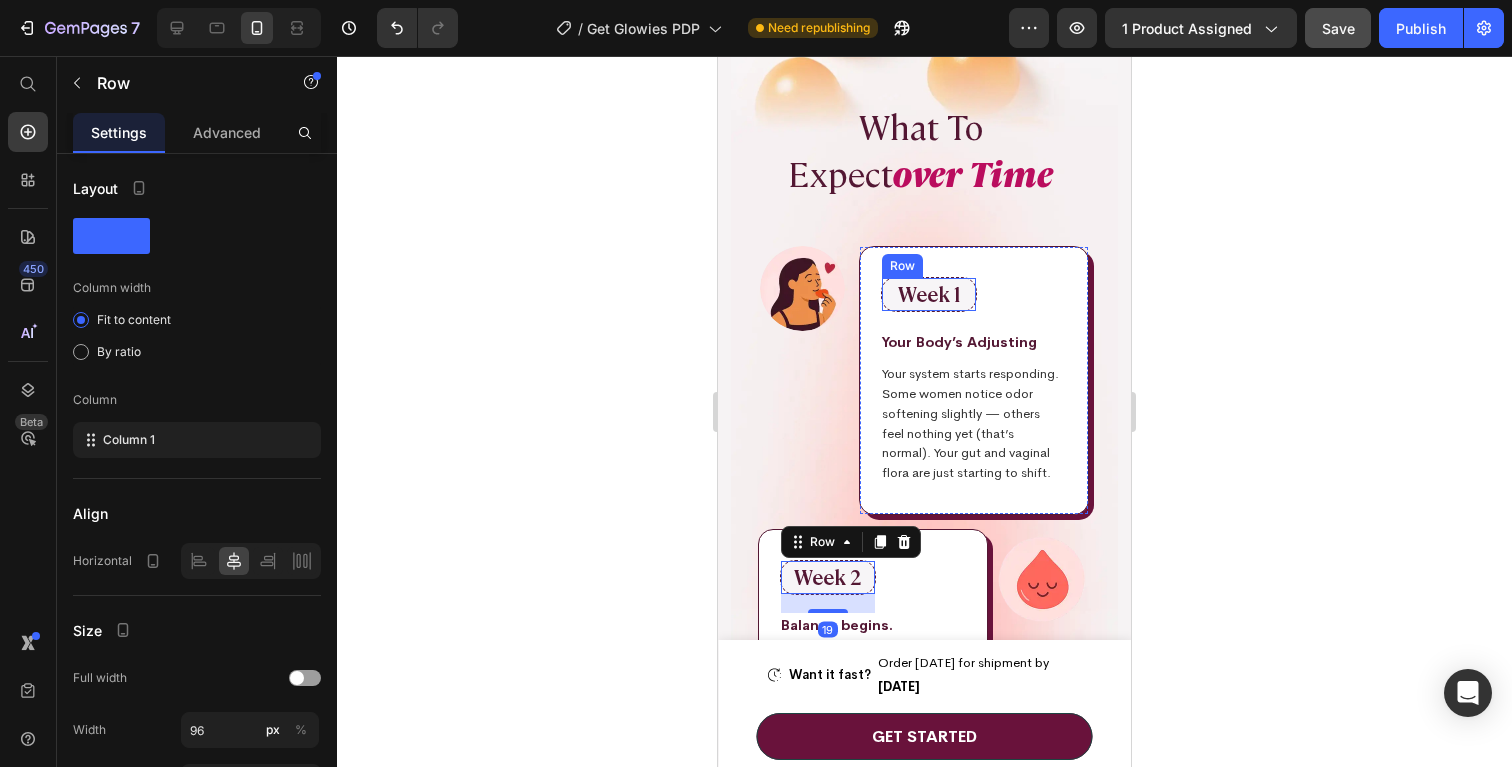 click on "Week 1 Text Block Row" at bounding box center [929, 294] 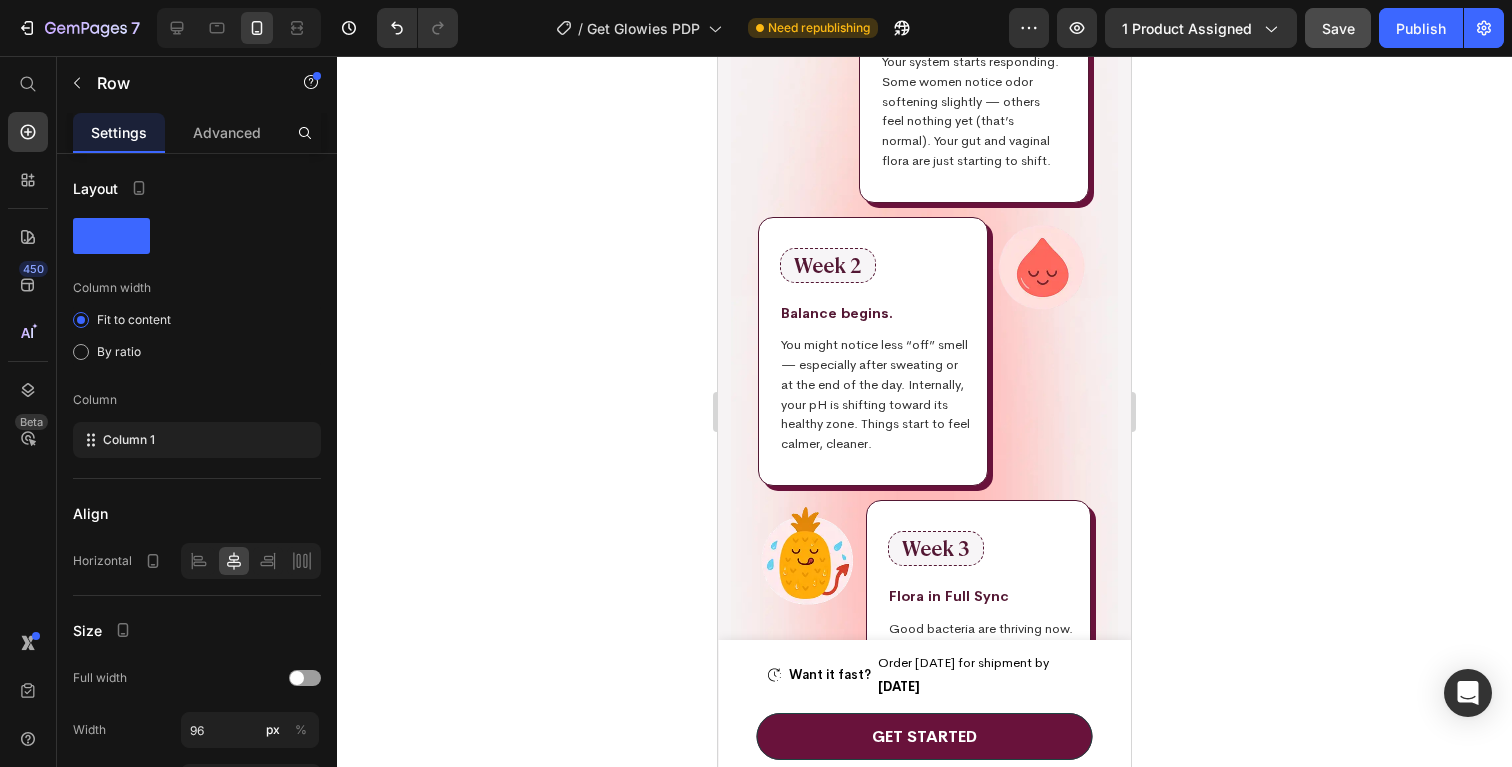 scroll, scrollTop: 6632, scrollLeft: 0, axis: vertical 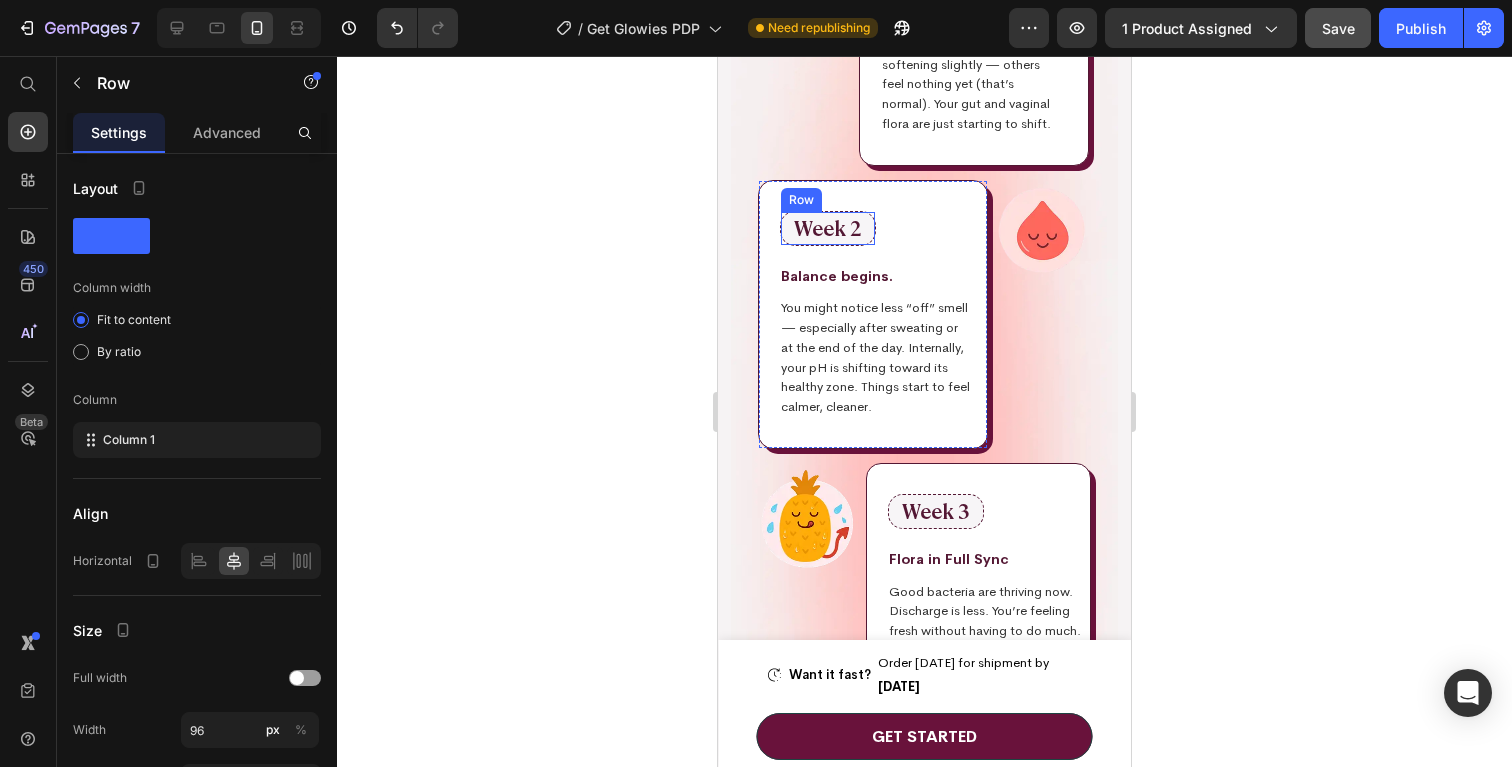 click on "Week 2 Text Block Row" at bounding box center [828, 228] 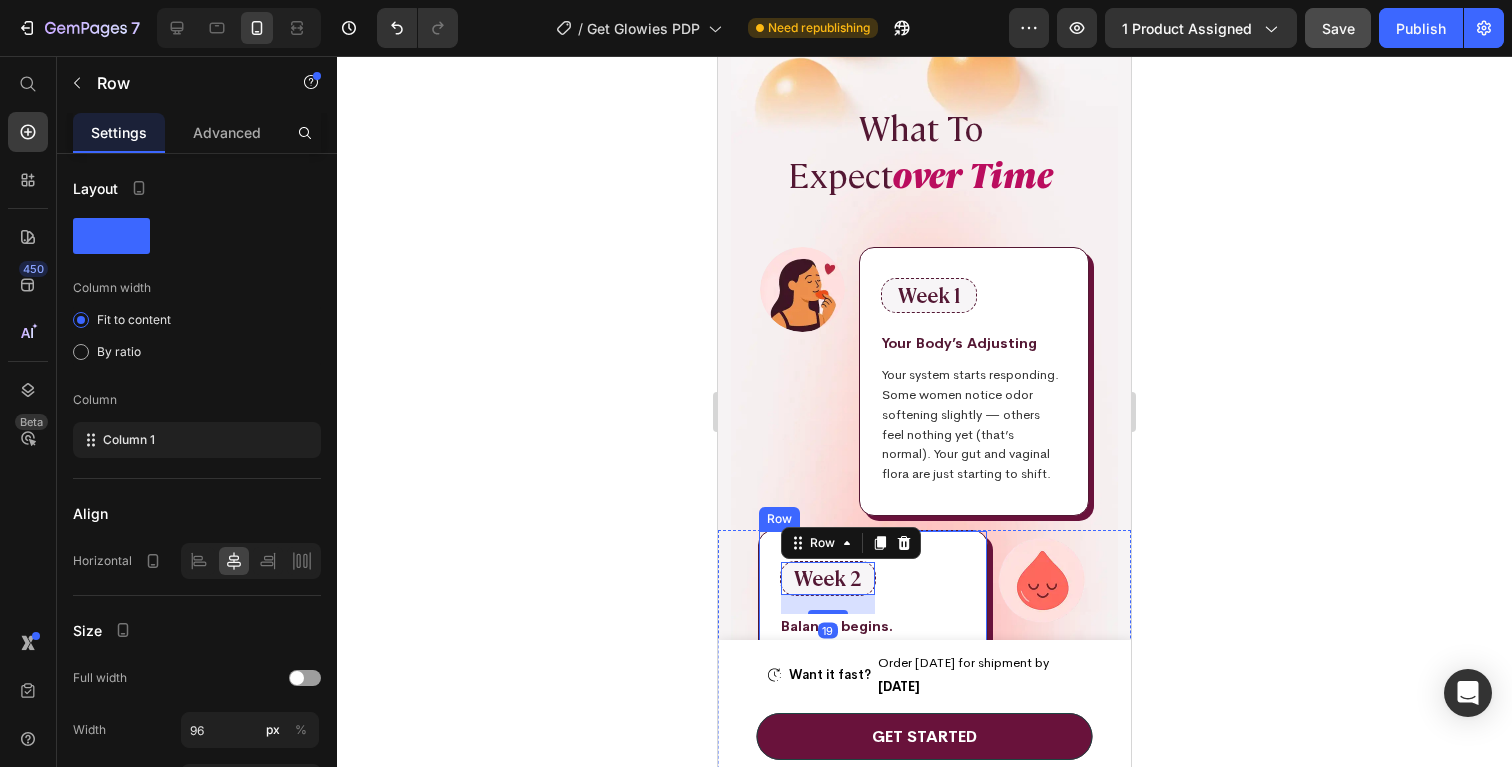 scroll, scrollTop: 6281, scrollLeft: 0, axis: vertical 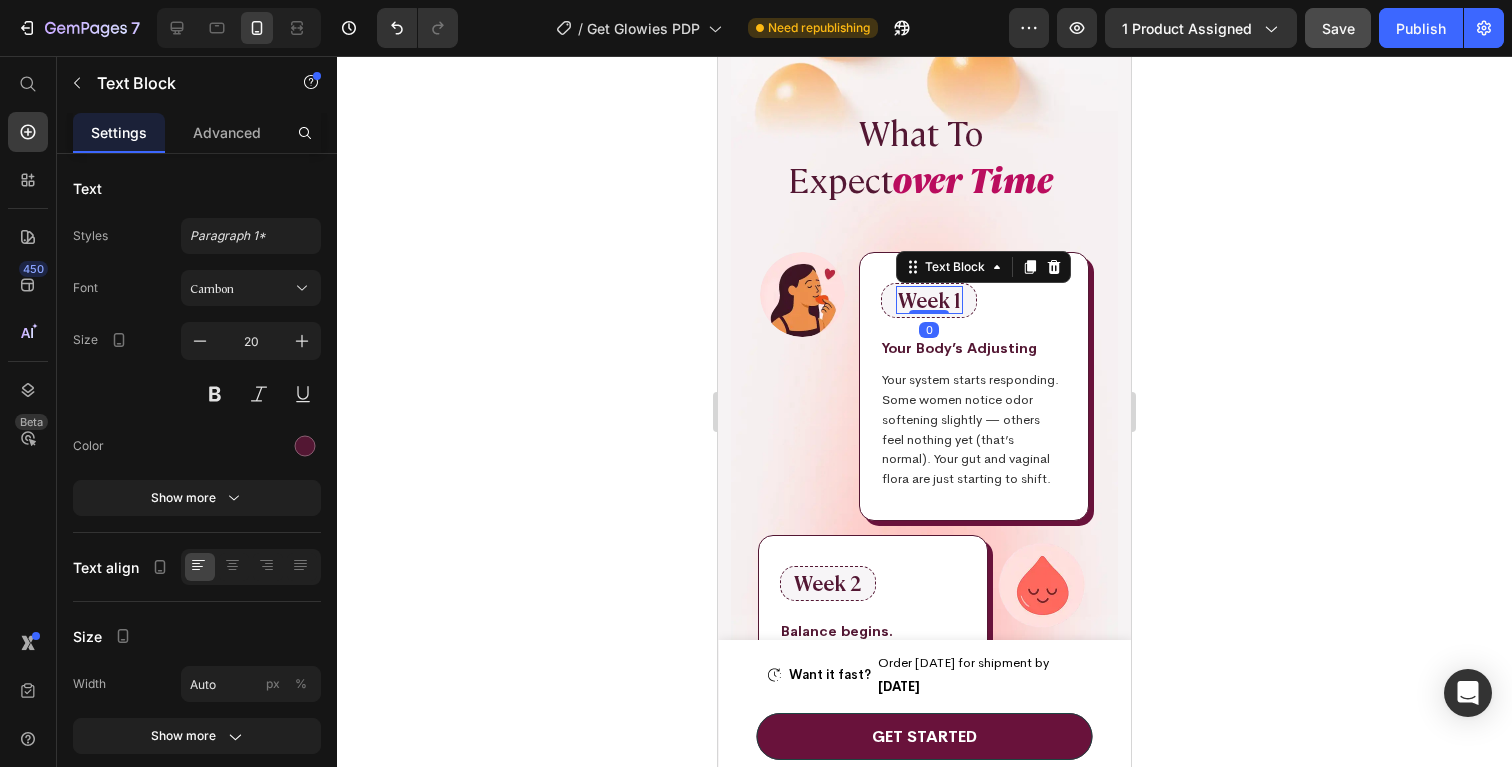 click on "Week 1" at bounding box center (929, 300) 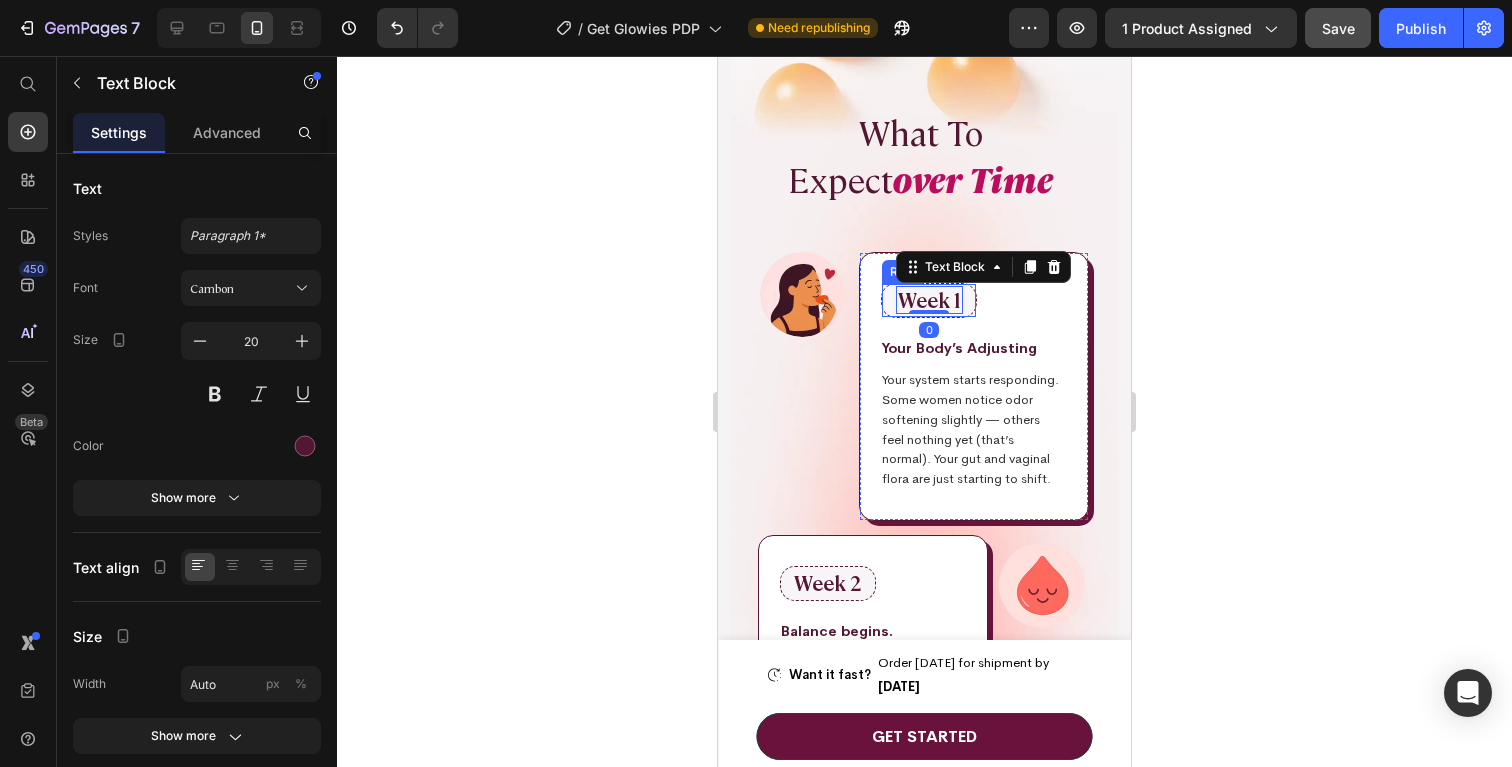 click on "Week 1 Text Block   0 Row" at bounding box center [929, 300] 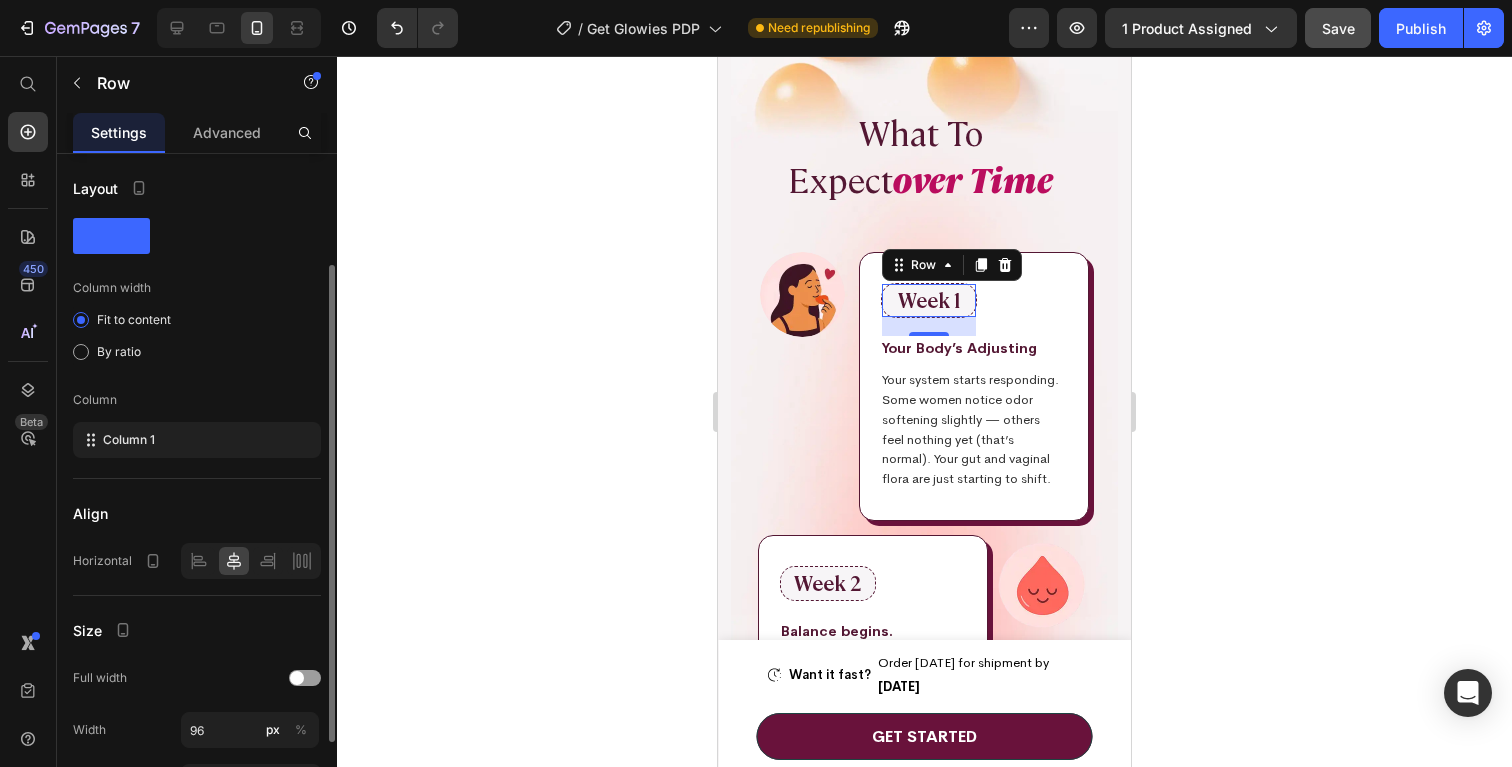 scroll, scrollTop: 271, scrollLeft: 0, axis: vertical 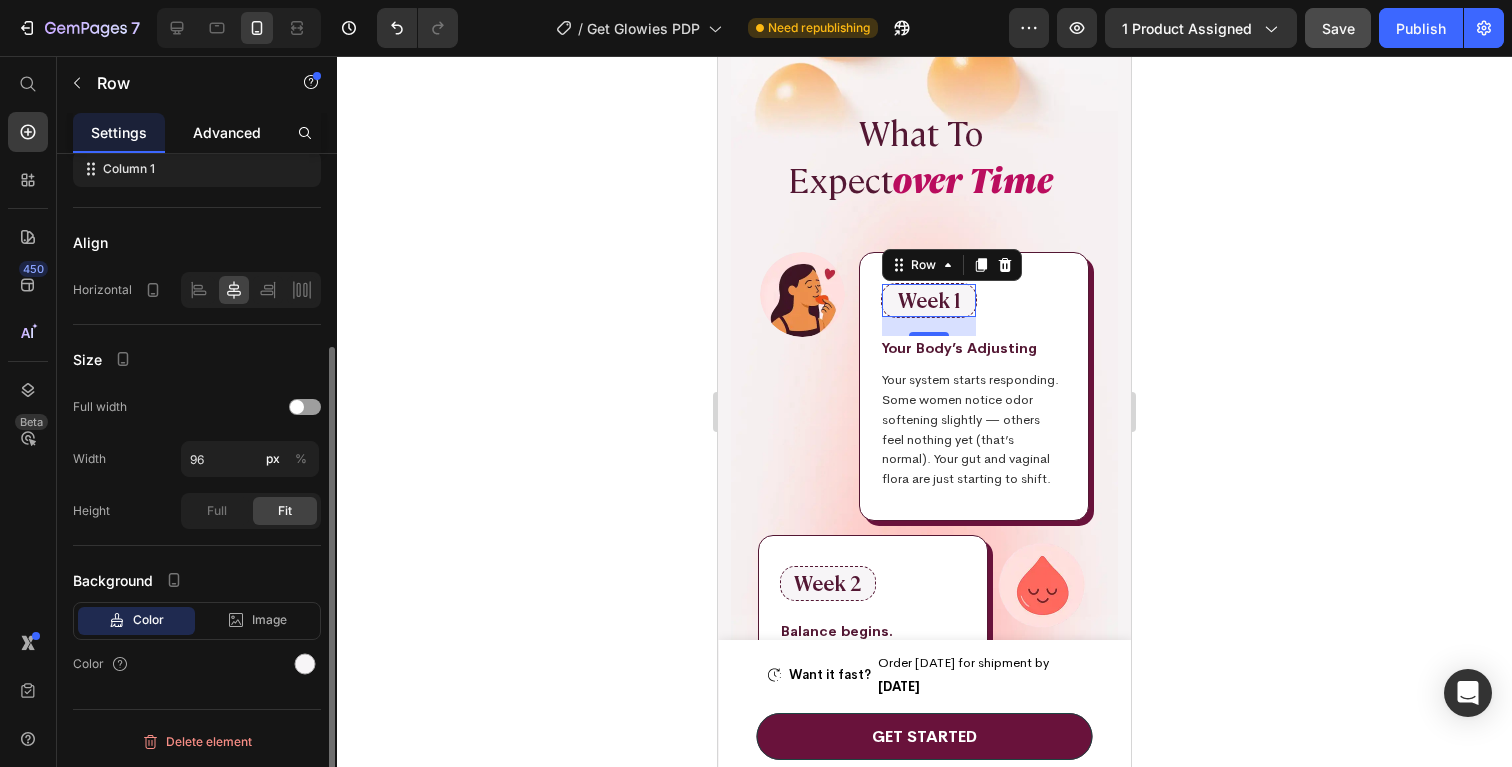 click on "Advanced" at bounding box center [227, 132] 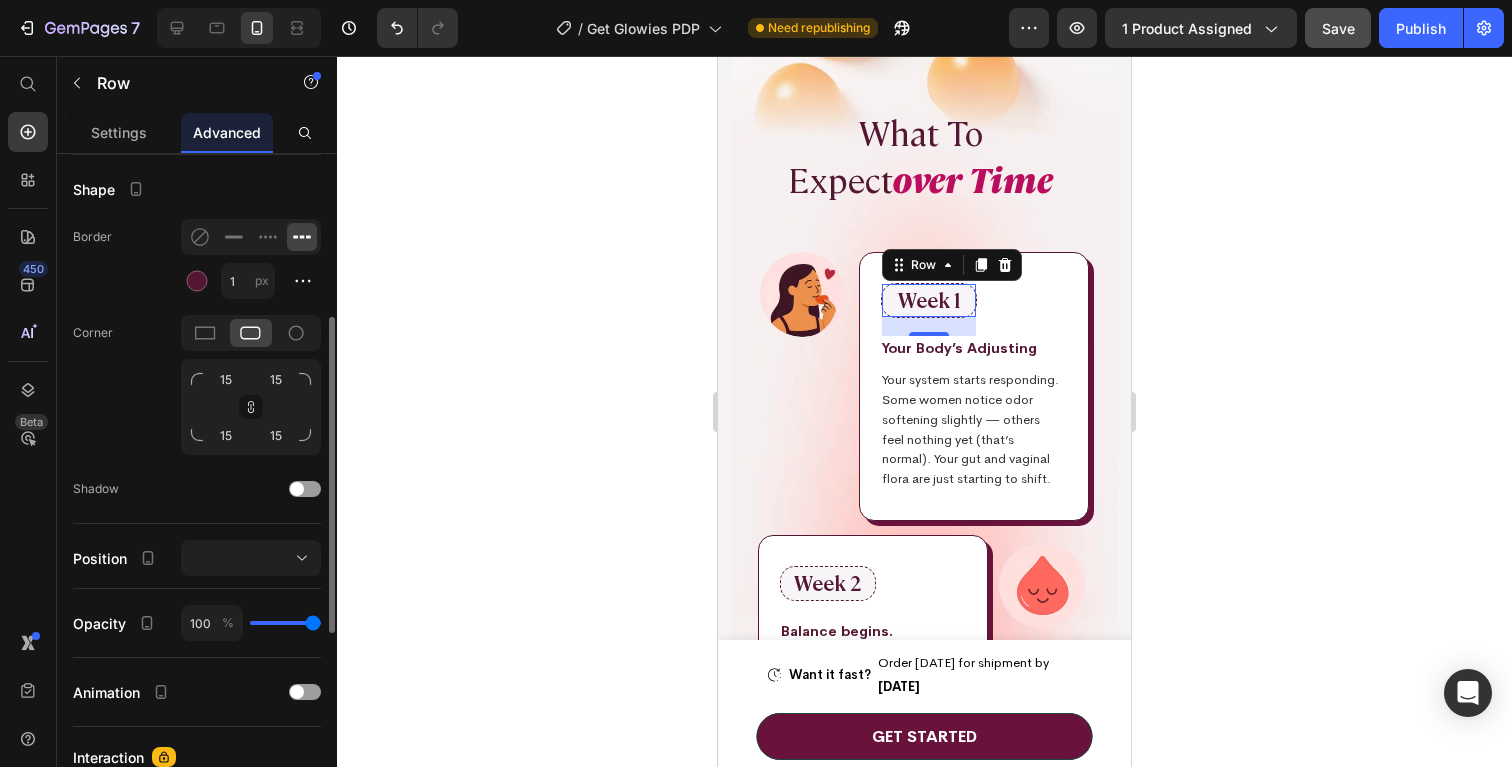 scroll, scrollTop: 514, scrollLeft: 0, axis: vertical 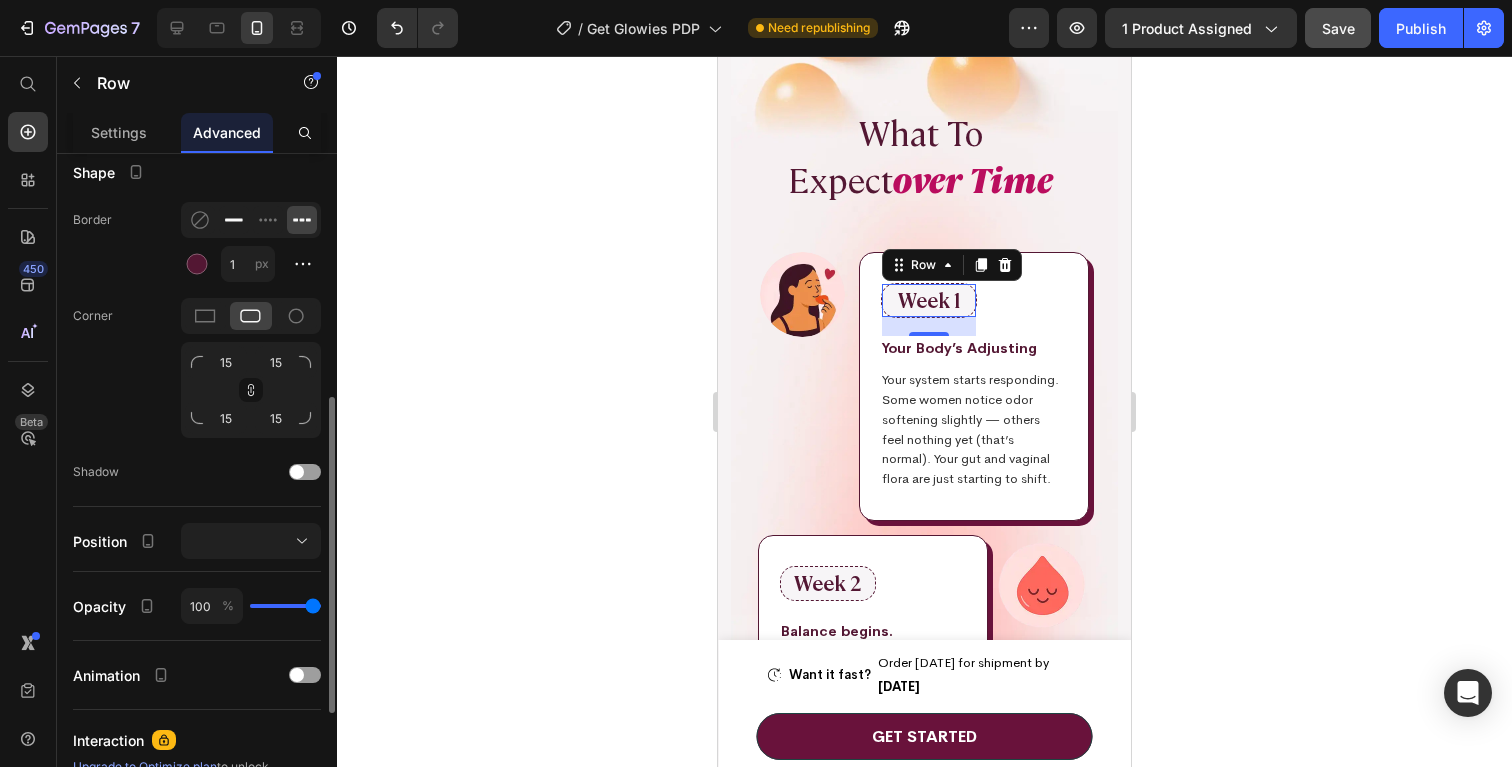 click 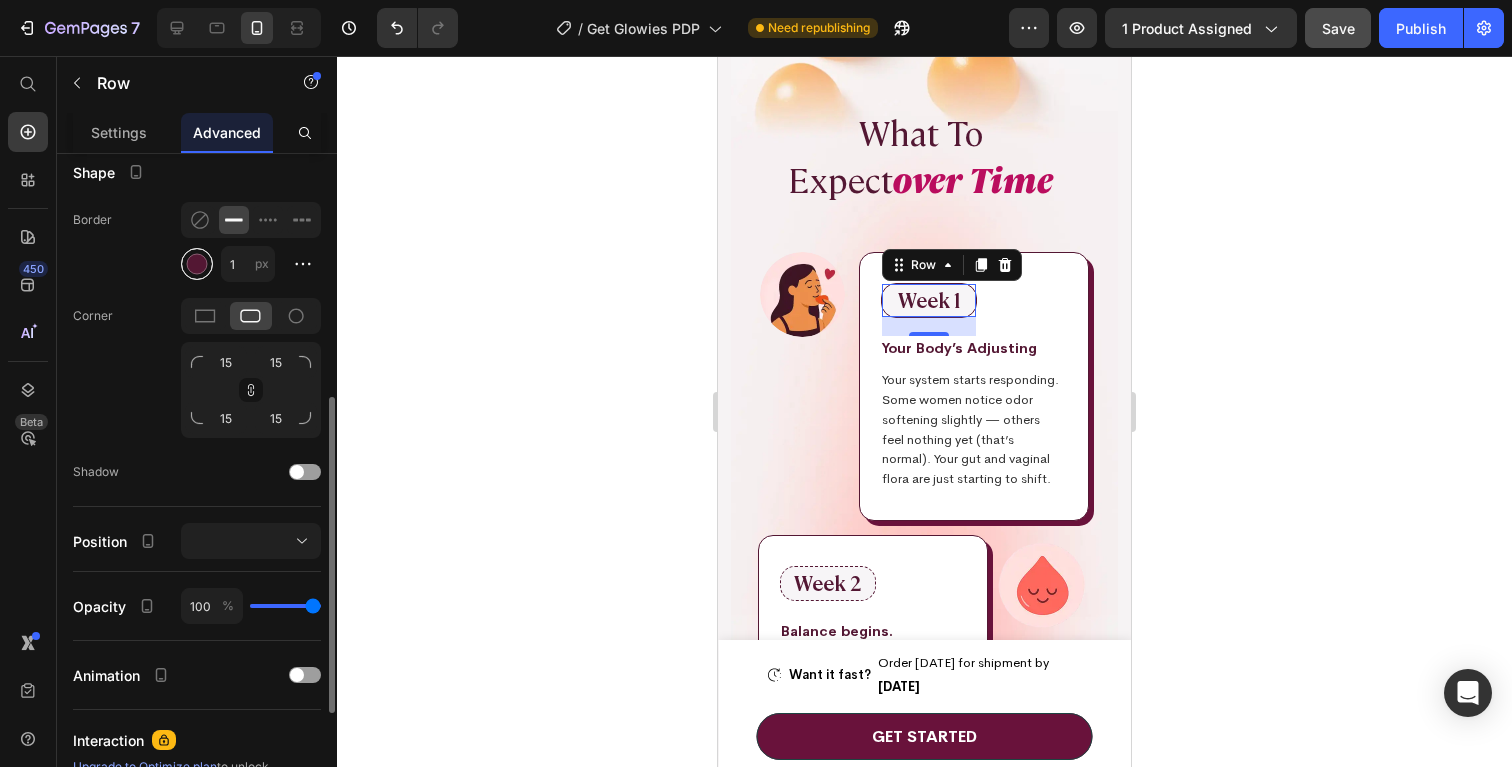click at bounding box center (197, 264) 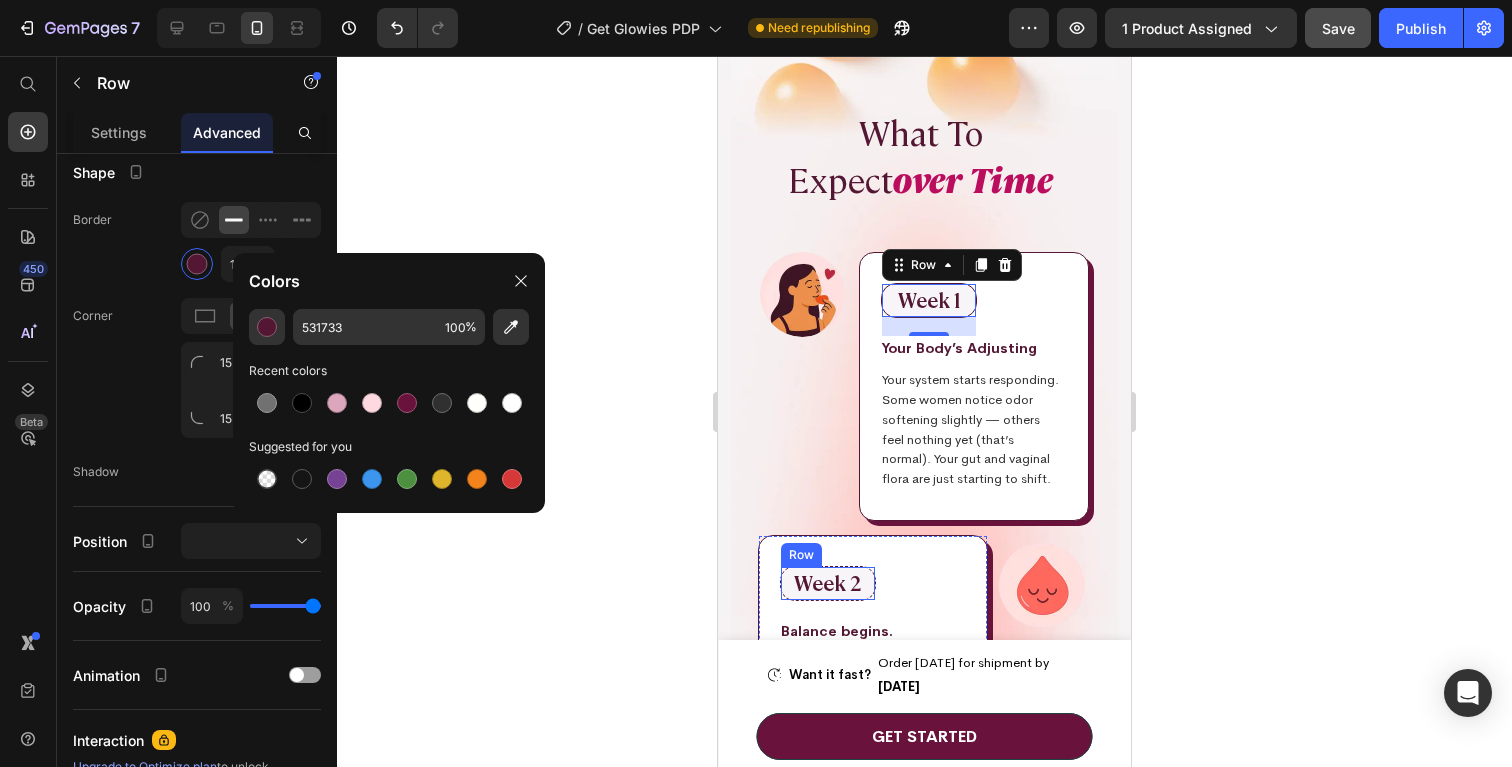 click on "Week 2 Text Block Row" at bounding box center (828, 583) 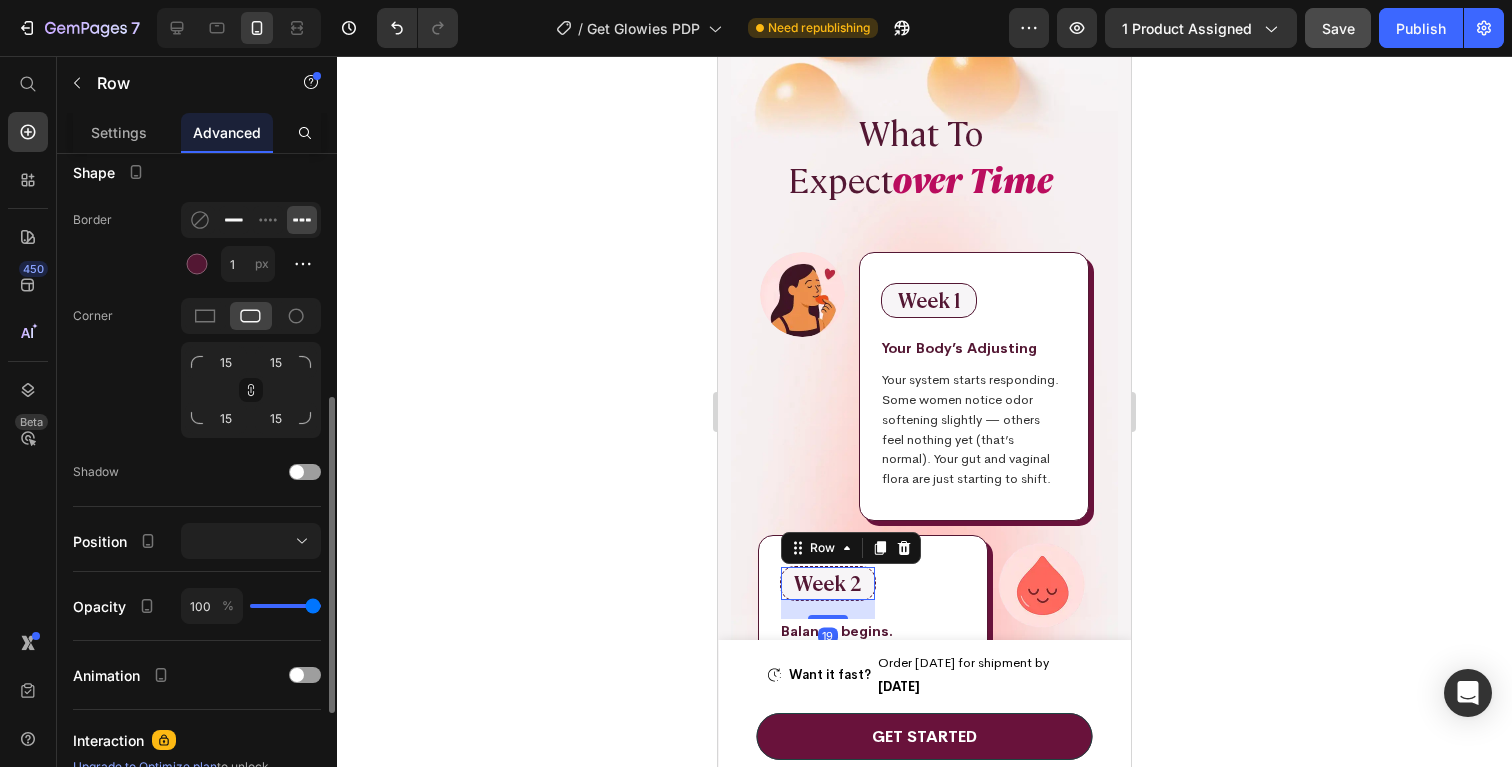 click 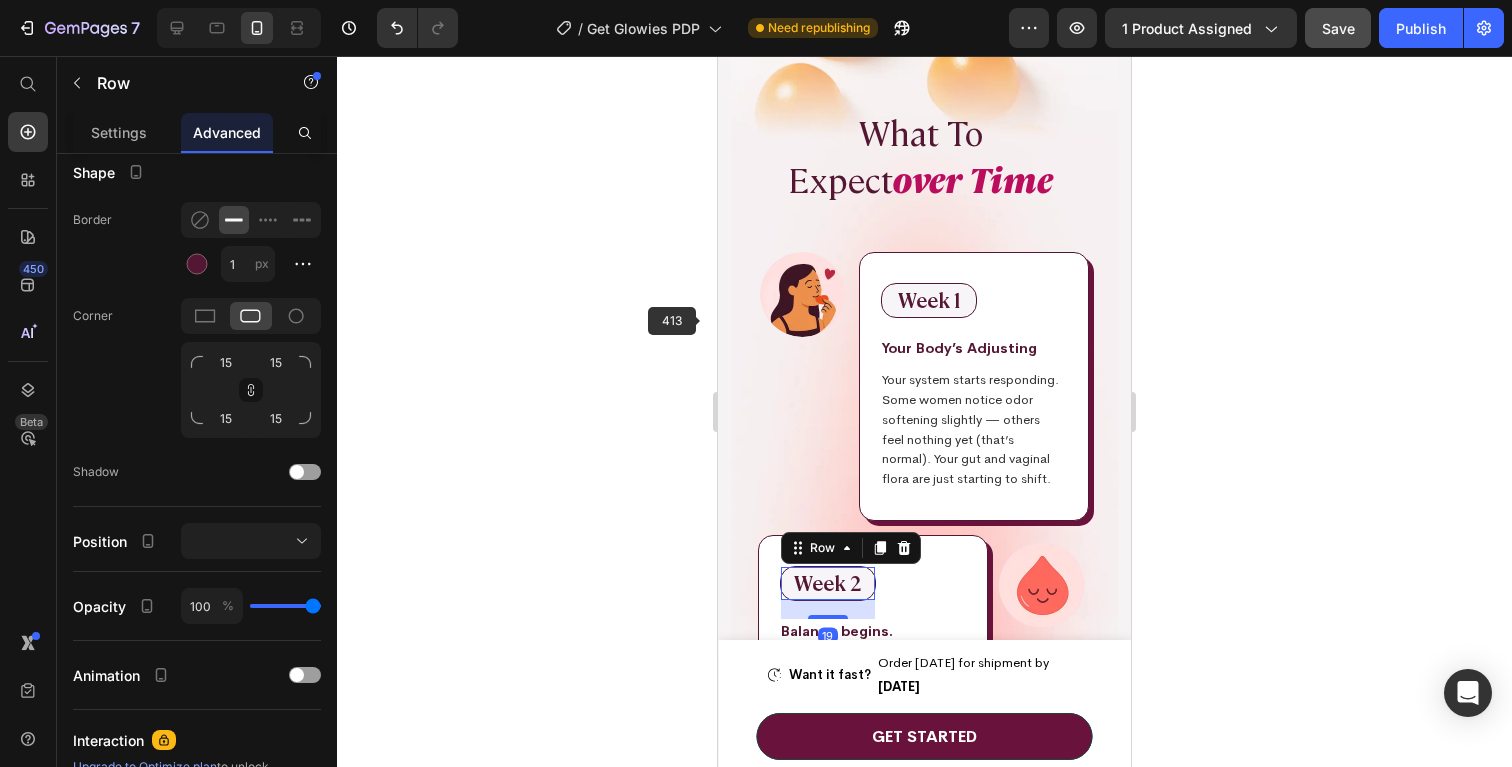 click on "Image Week 1 Text Block Row Your Body’s Adjusting Text Block Your system starts responding. Some women notice odor softening slightly — others feel nothing yet (that’s normal). Your gut and vaginal flora are just starting to shift. Text Block Row Row" at bounding box center (924, 386) 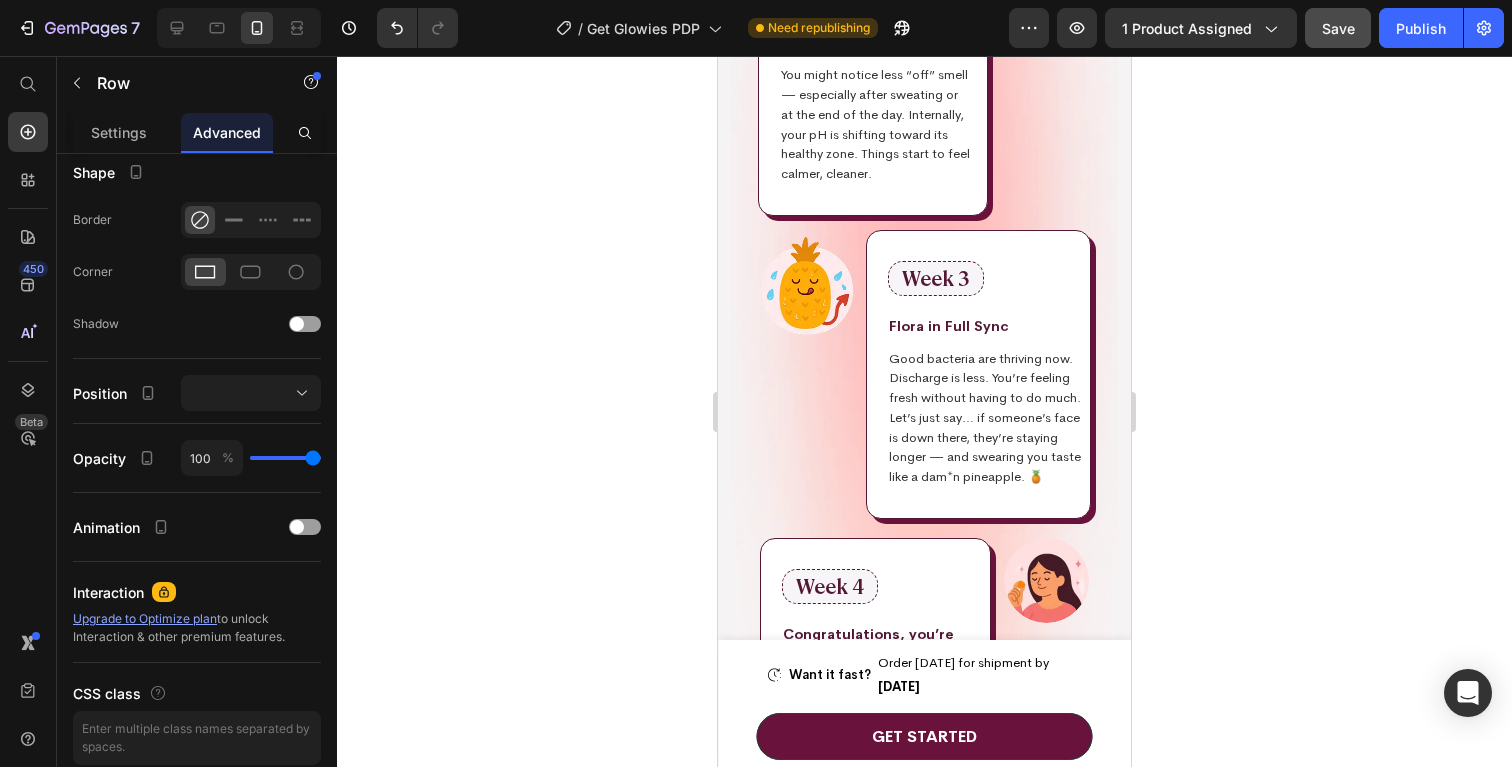 scroll, scrollTop: 6889, scrollLeft: 0, axis: vertical 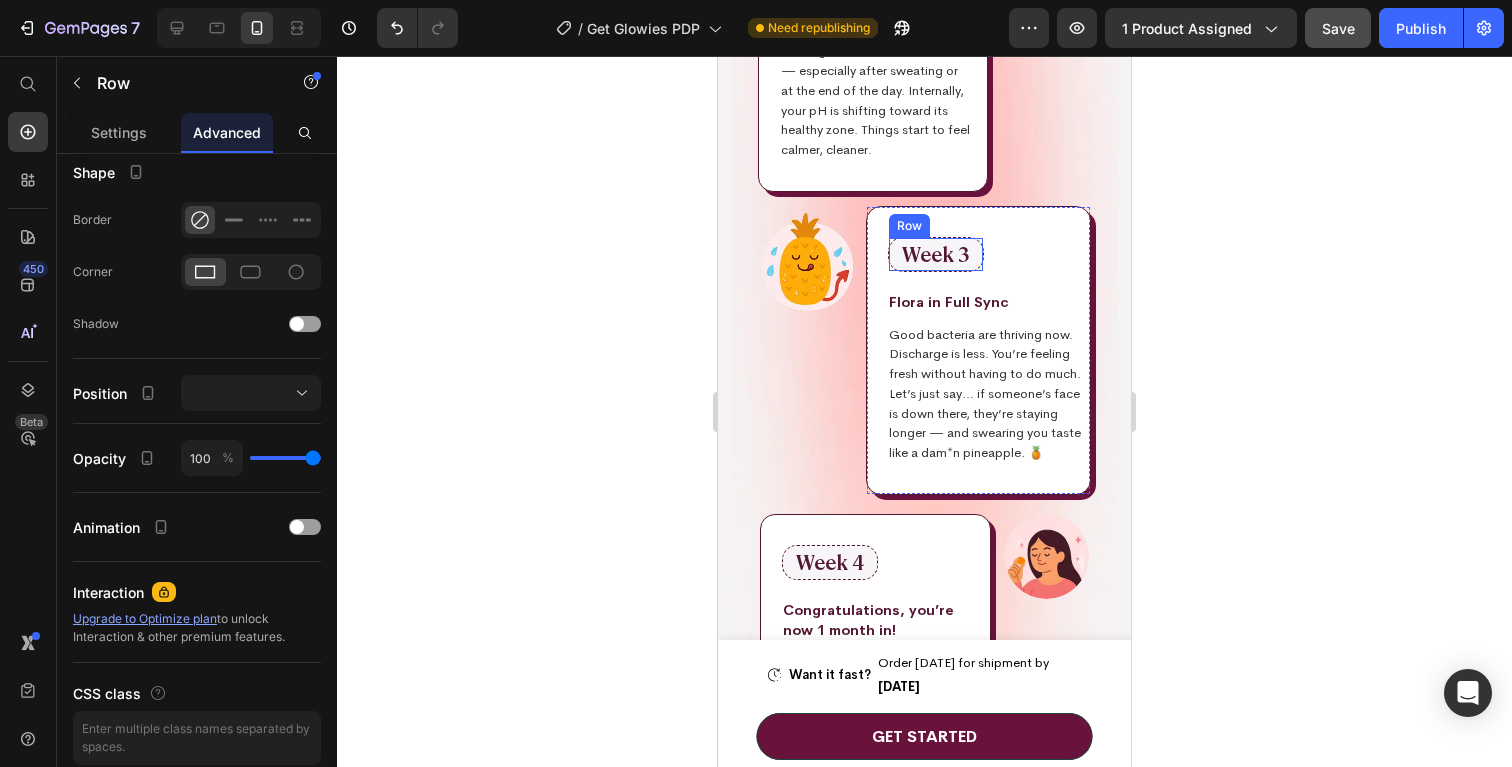 click on "Week 3 Text Block Row" at bounding box center [936, 254] 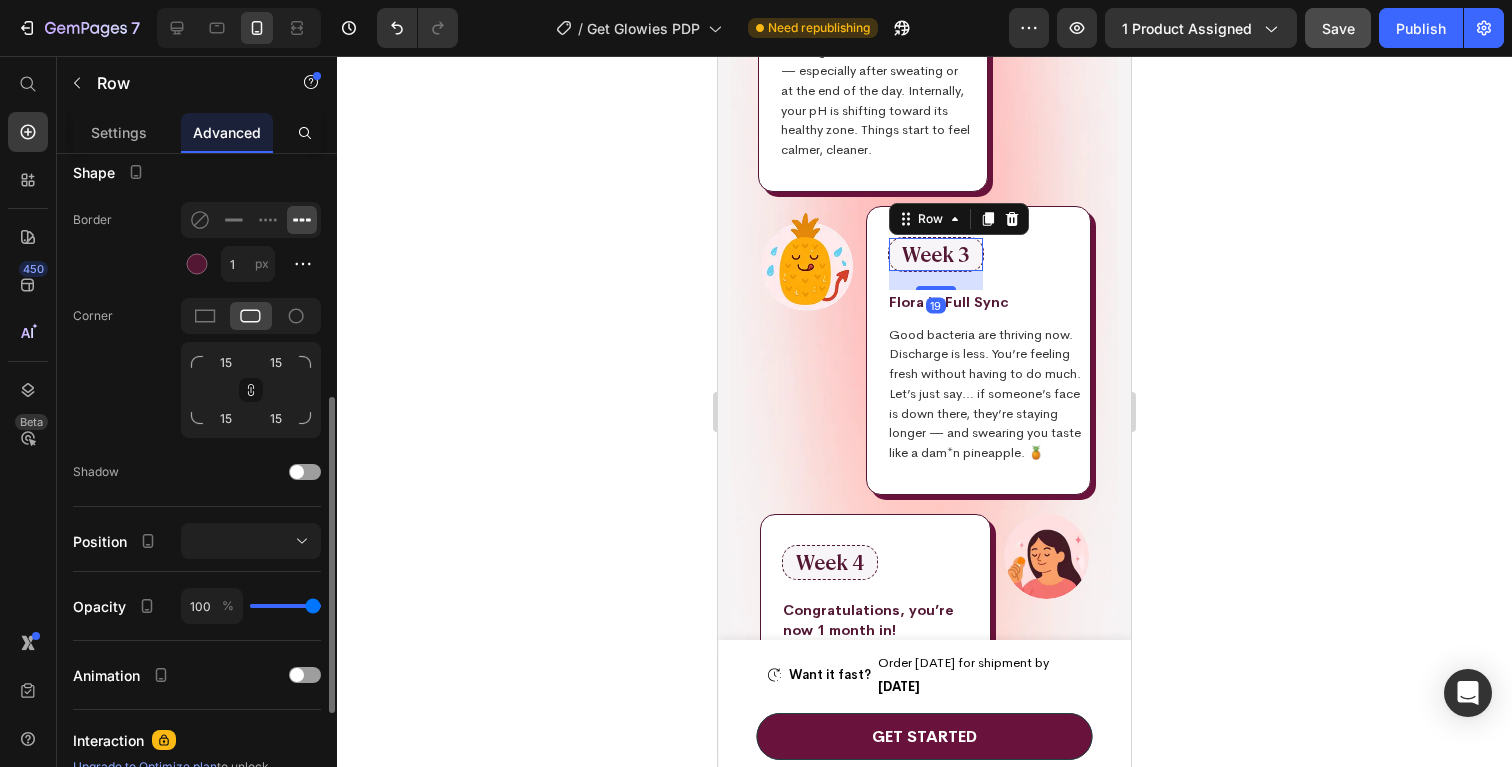 click 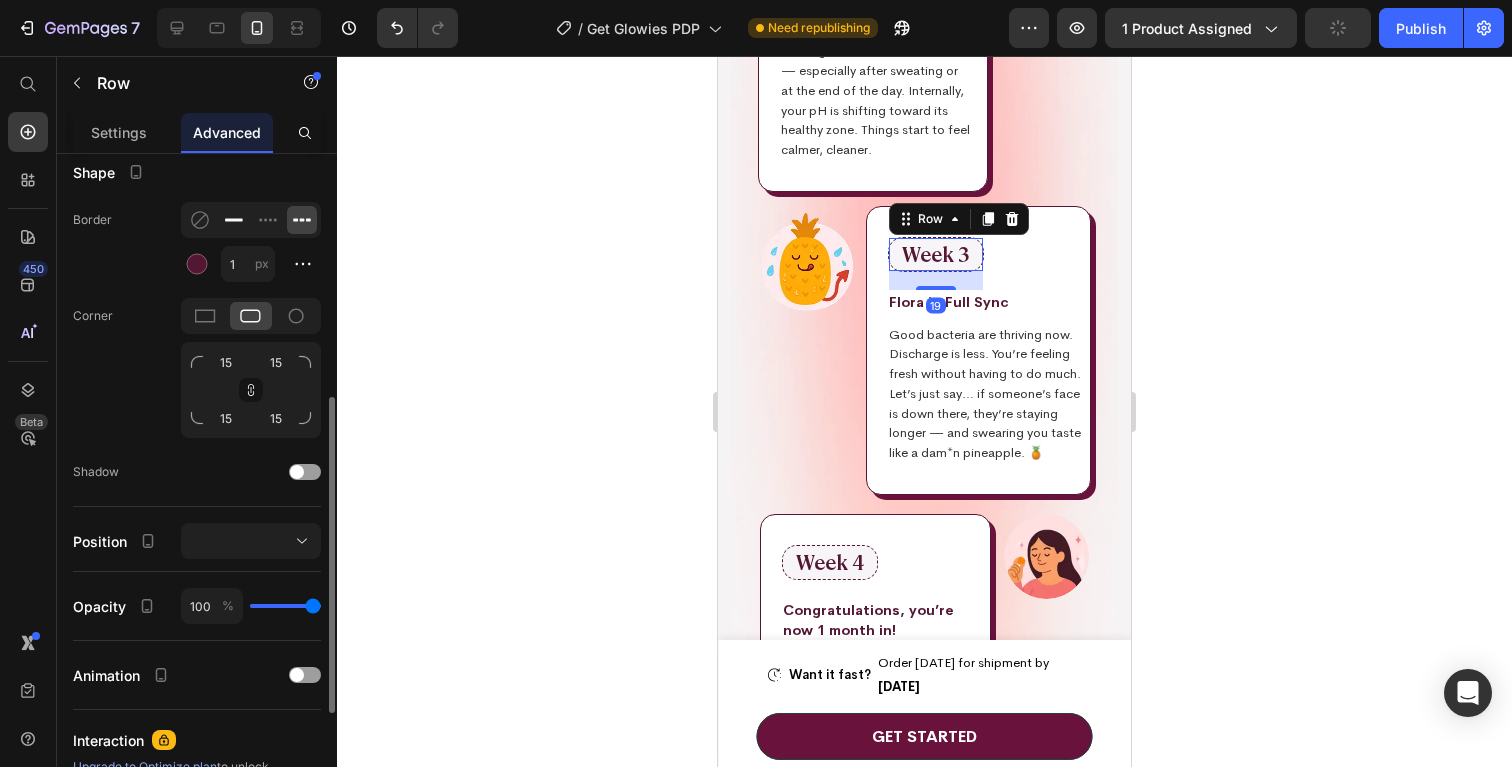click 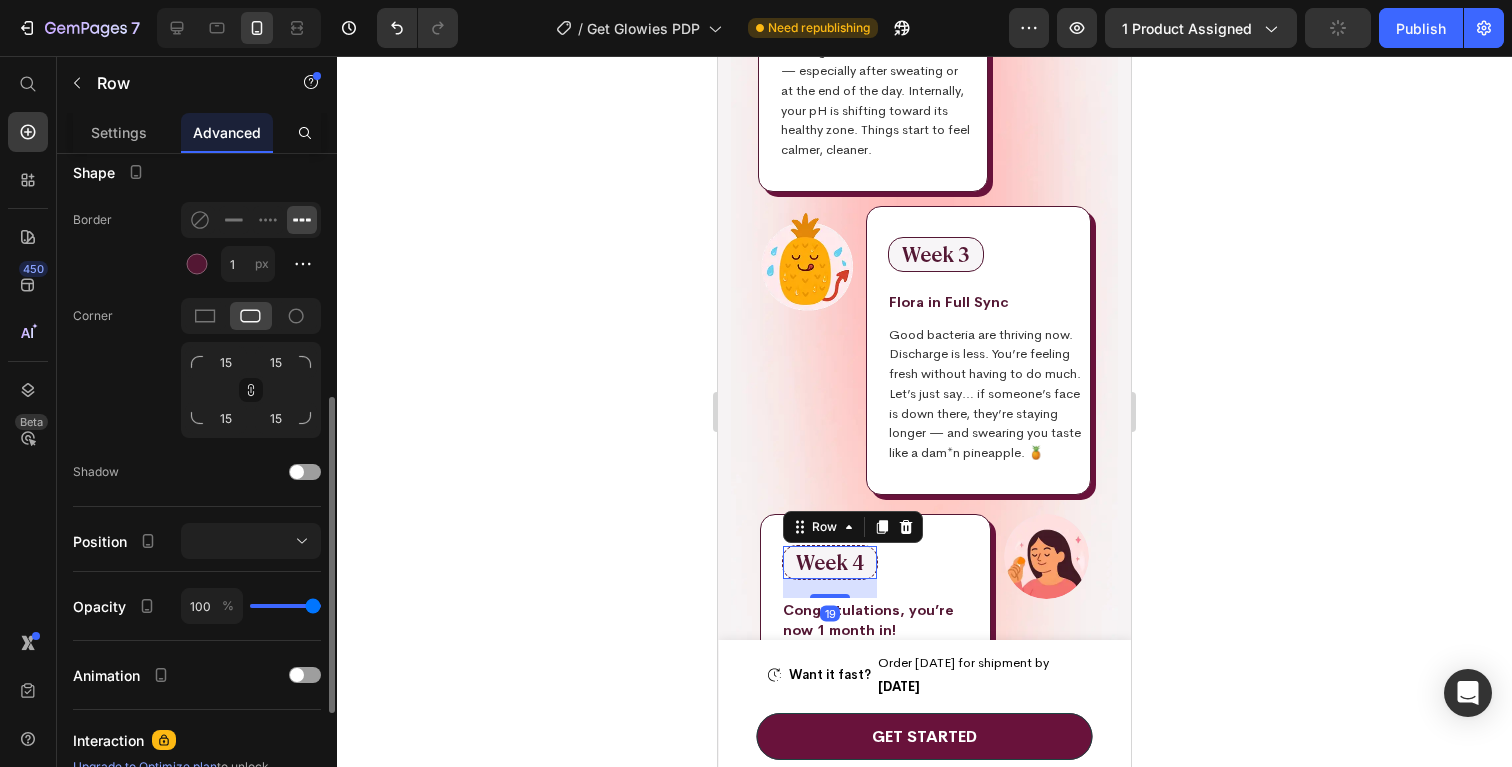 click on "Week 4 Text Block Row   19" at bounding box center (830, 562) 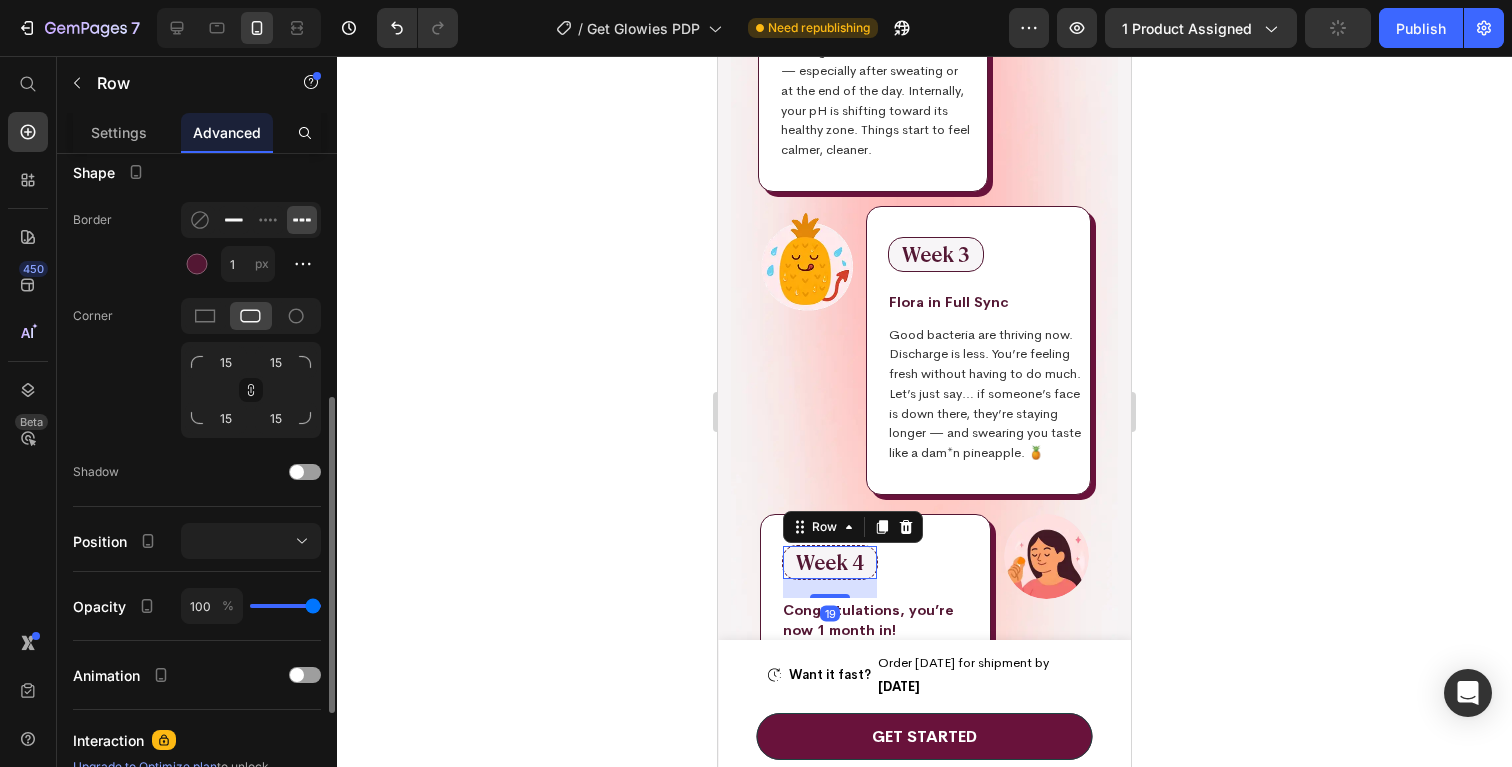 click 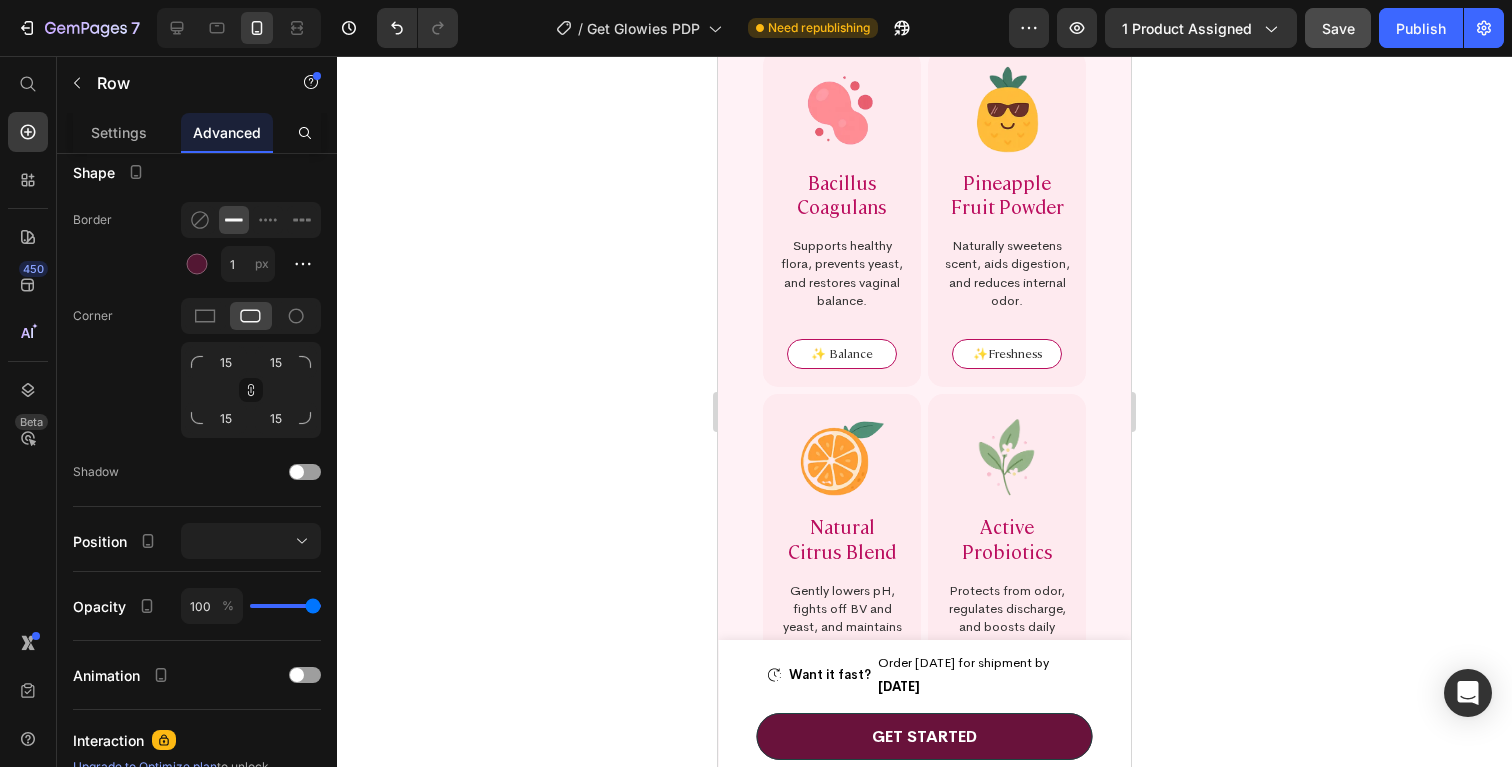 scroll, scrollTop: 8547, scrollLeft: 0, axis: vertical 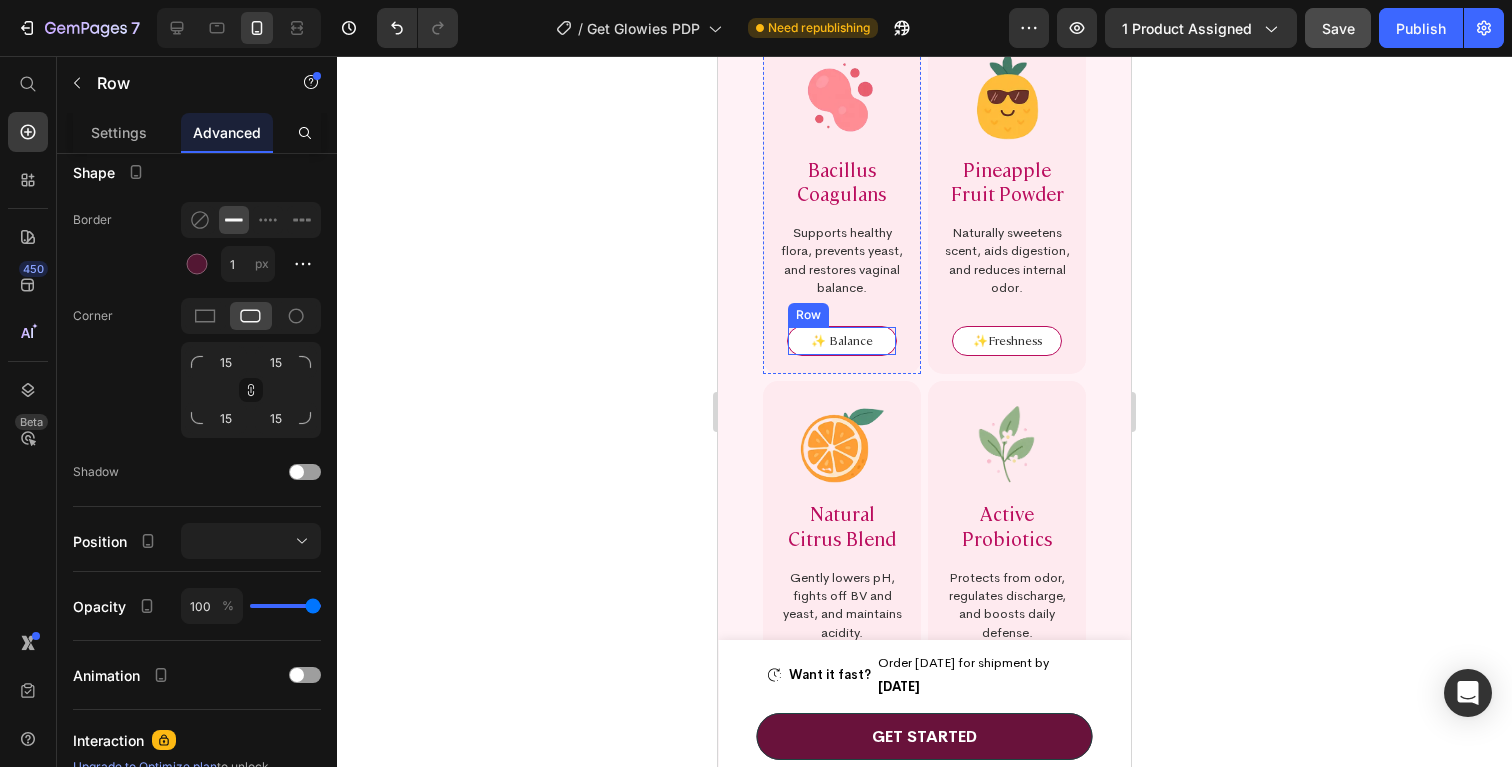 click on "✨ Balance Text Block Row" at bounding box center (842, 341) 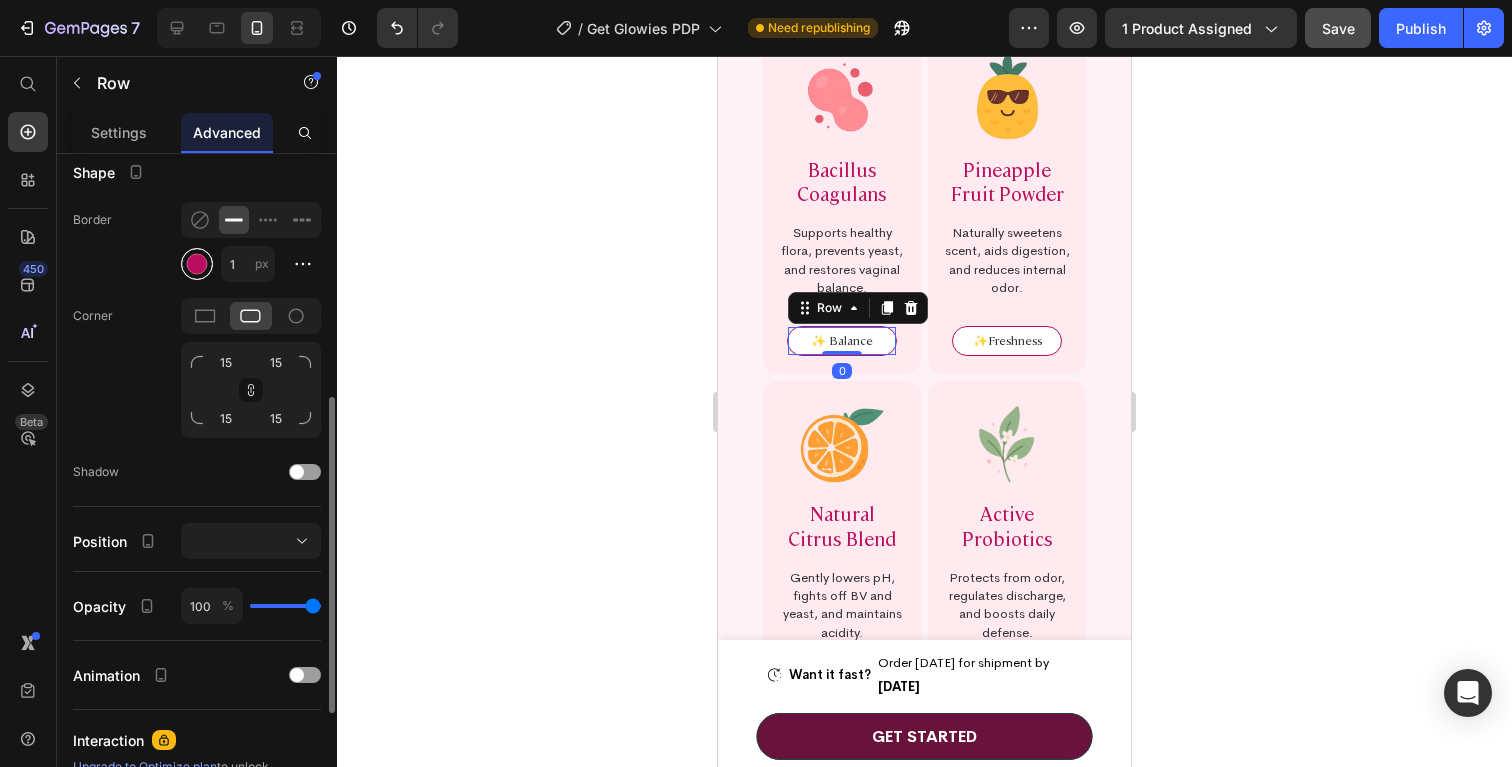 click at bounding box center (197, 264) 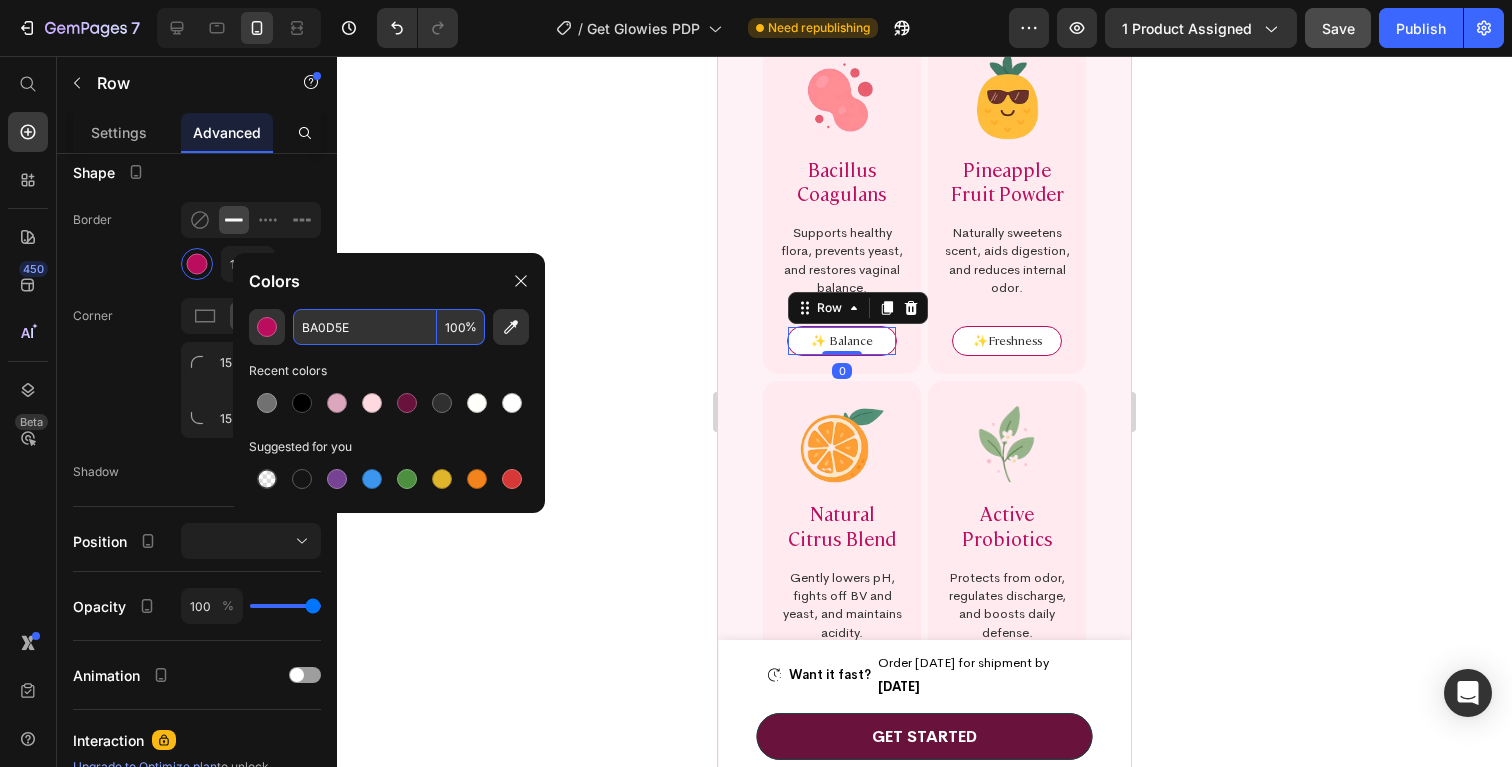 click on "BA0D5E" at bounding box center (365, 327) 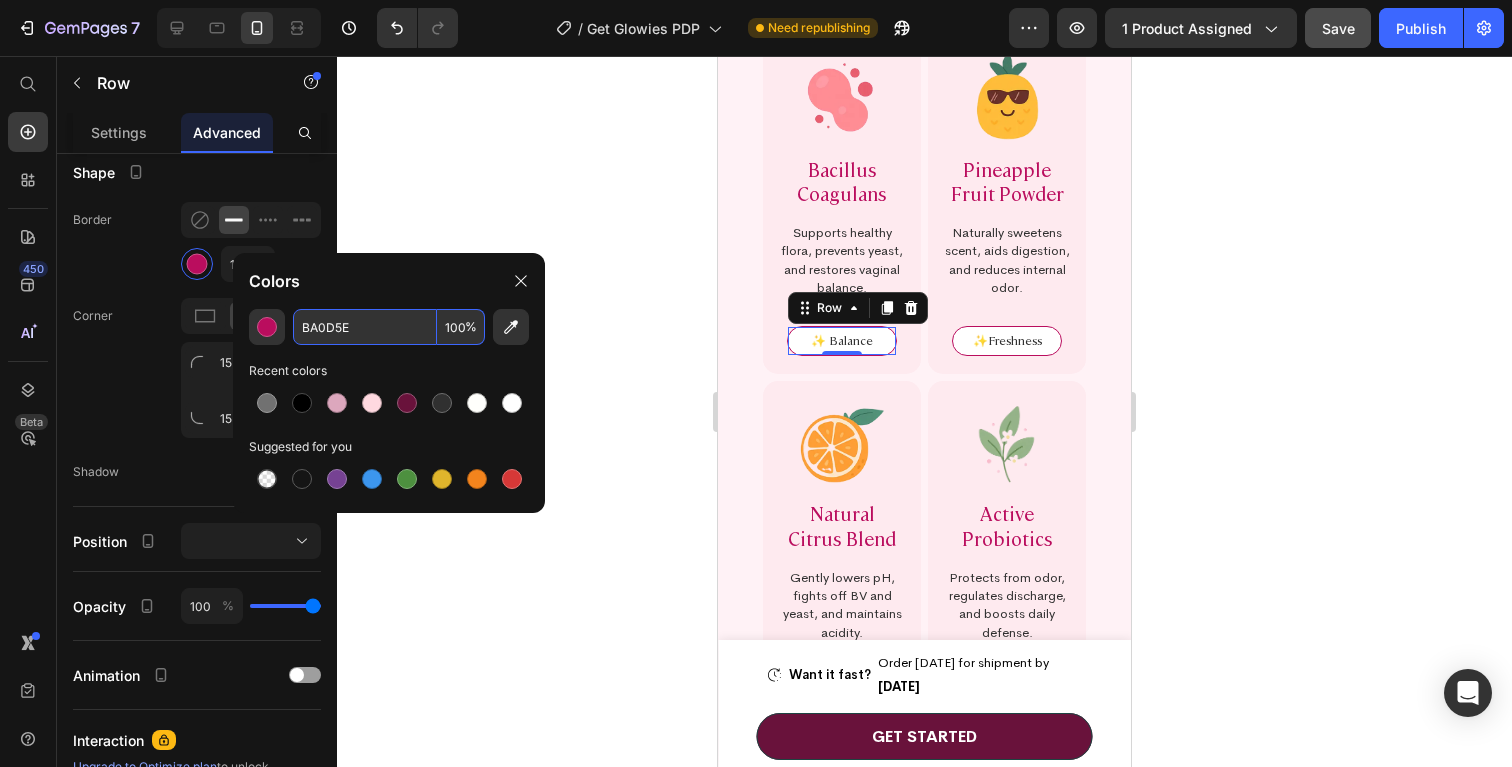 click on "BA0D5E" at bounding box center [365, 327] 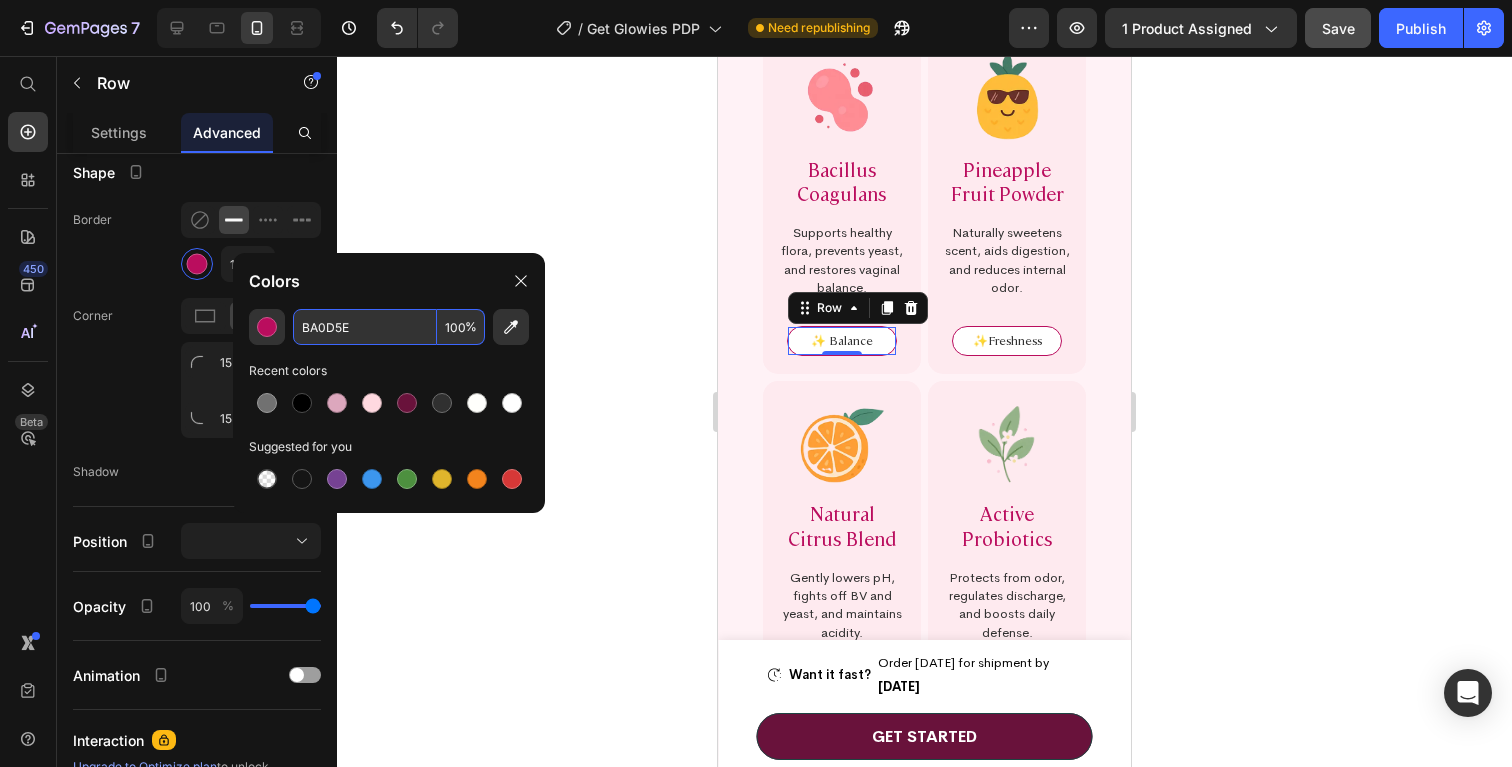 click on "BA0D5E" at bounding box center (365, 327) 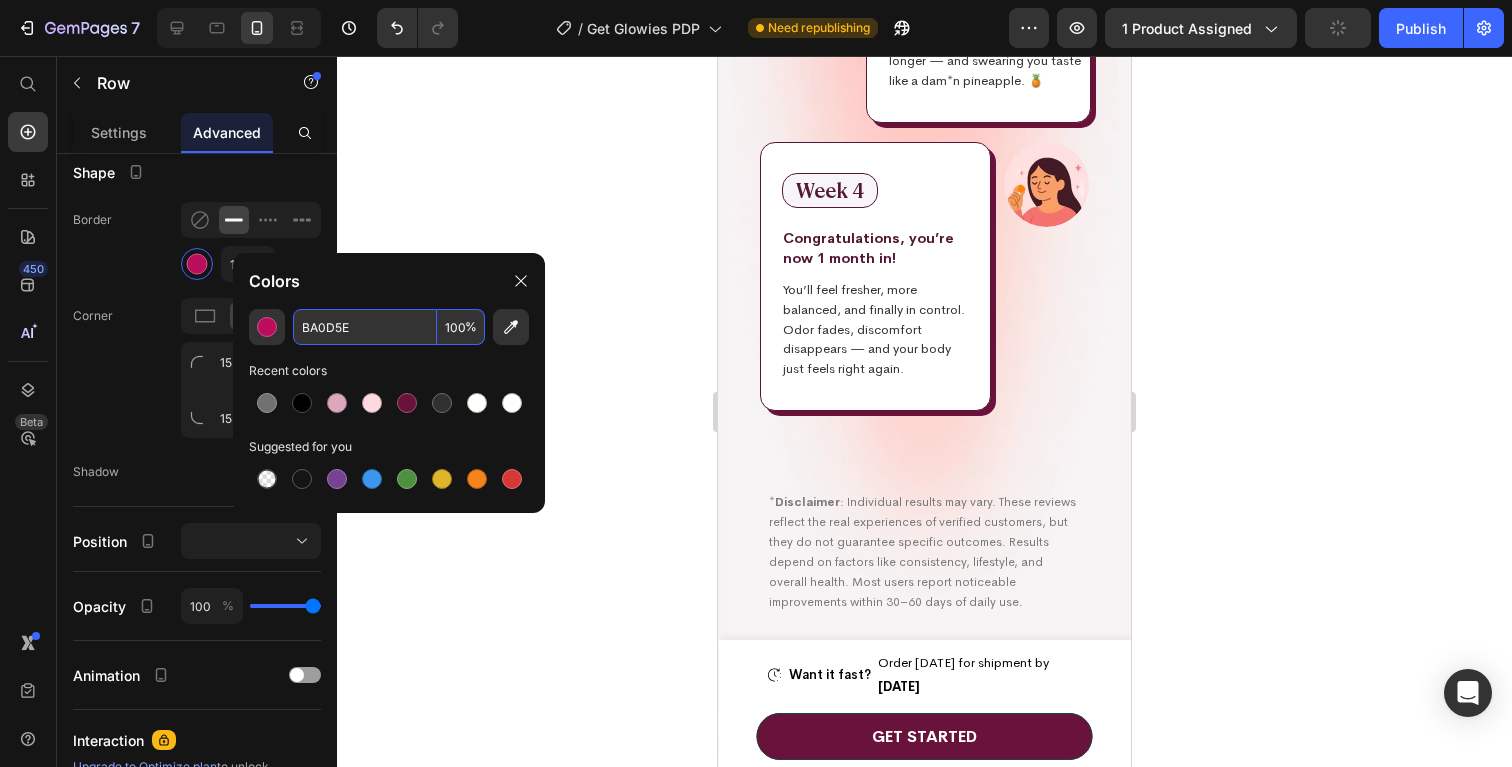 scroll, scrollTop: 7251, scrollLeft: 0, axis: vertical 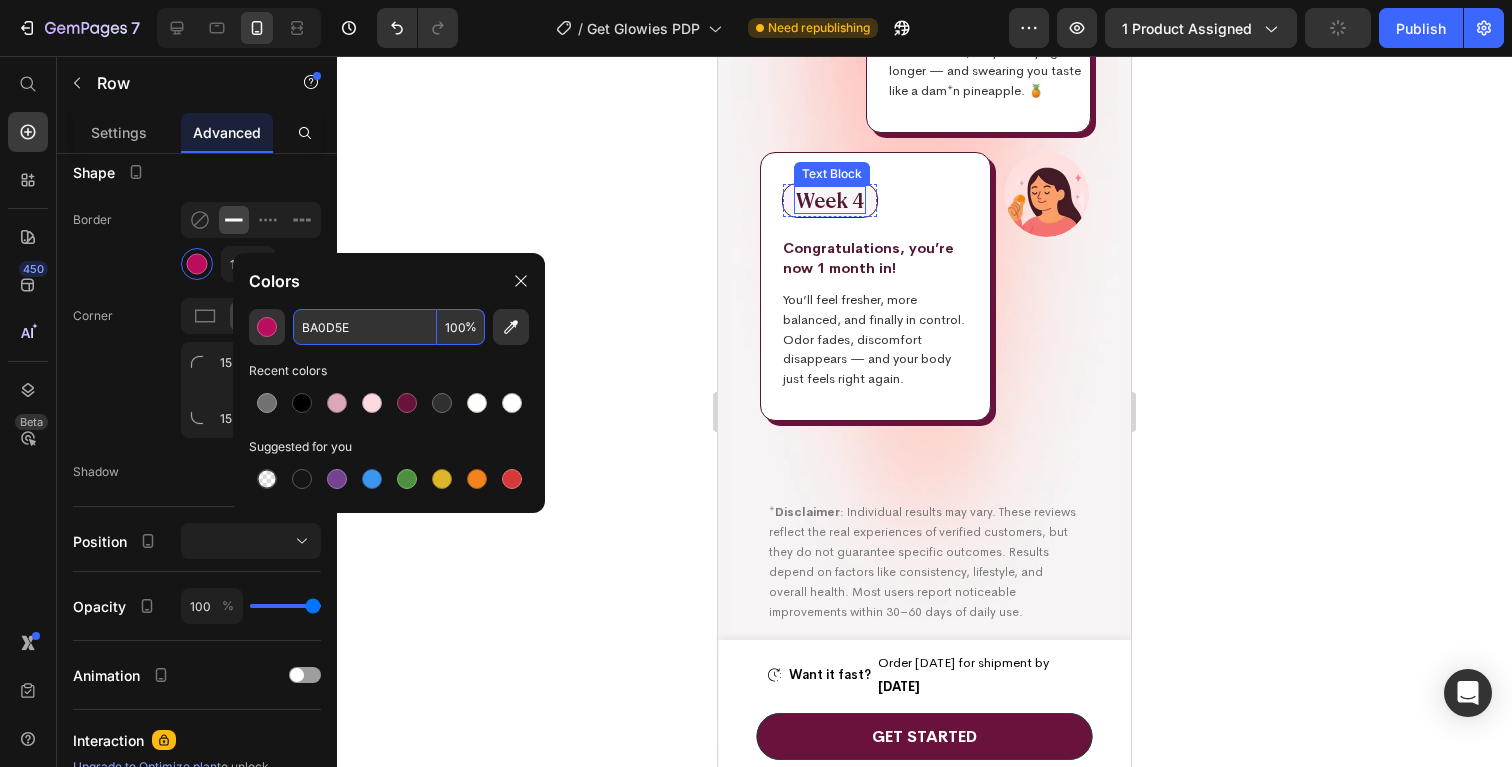 click on "Week 4 Text Block Row" at bounding box center [830, 200] 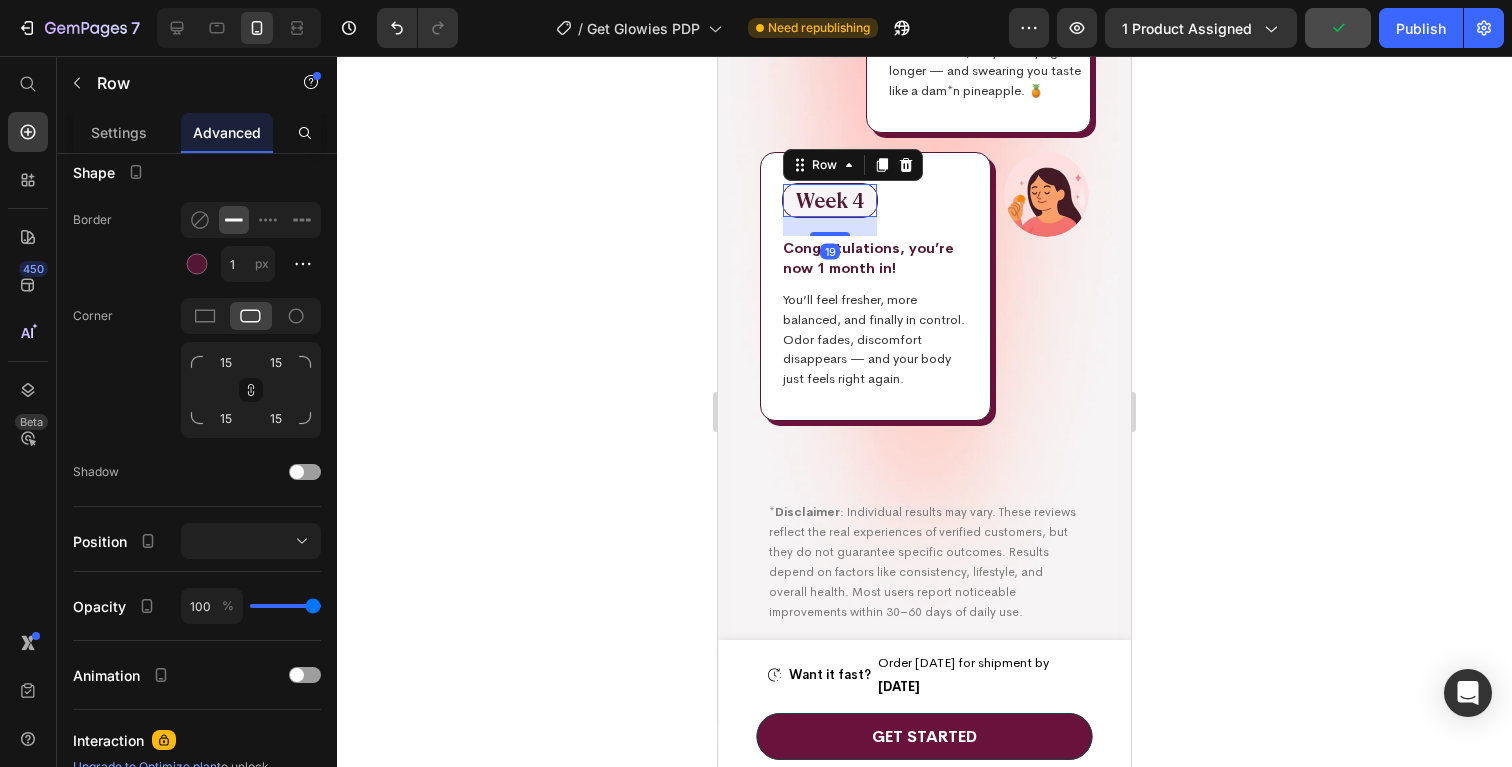 click on "Week 4 Text Block Row   19" at bounding box center (830, 200) 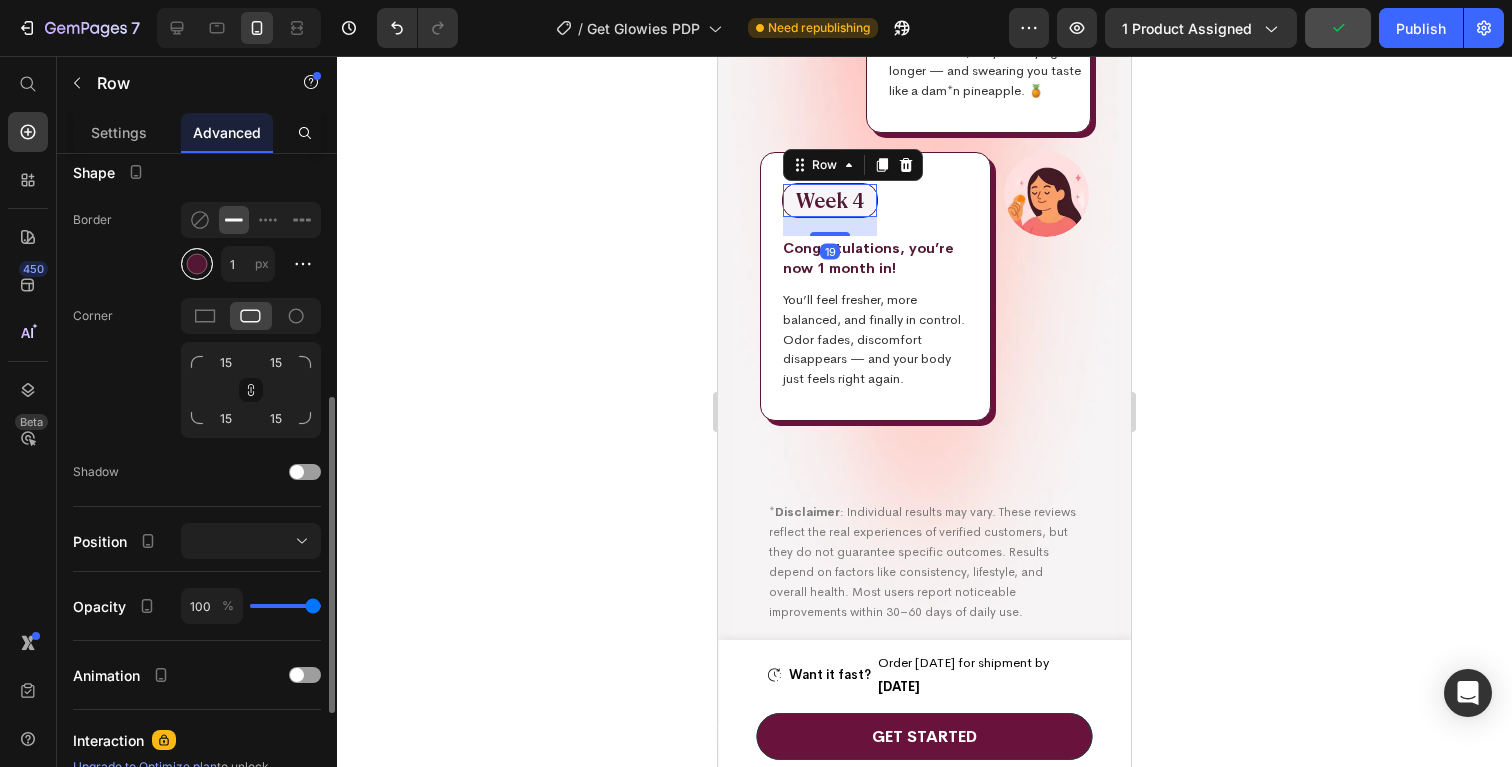 click at bounding box center [197, 264] 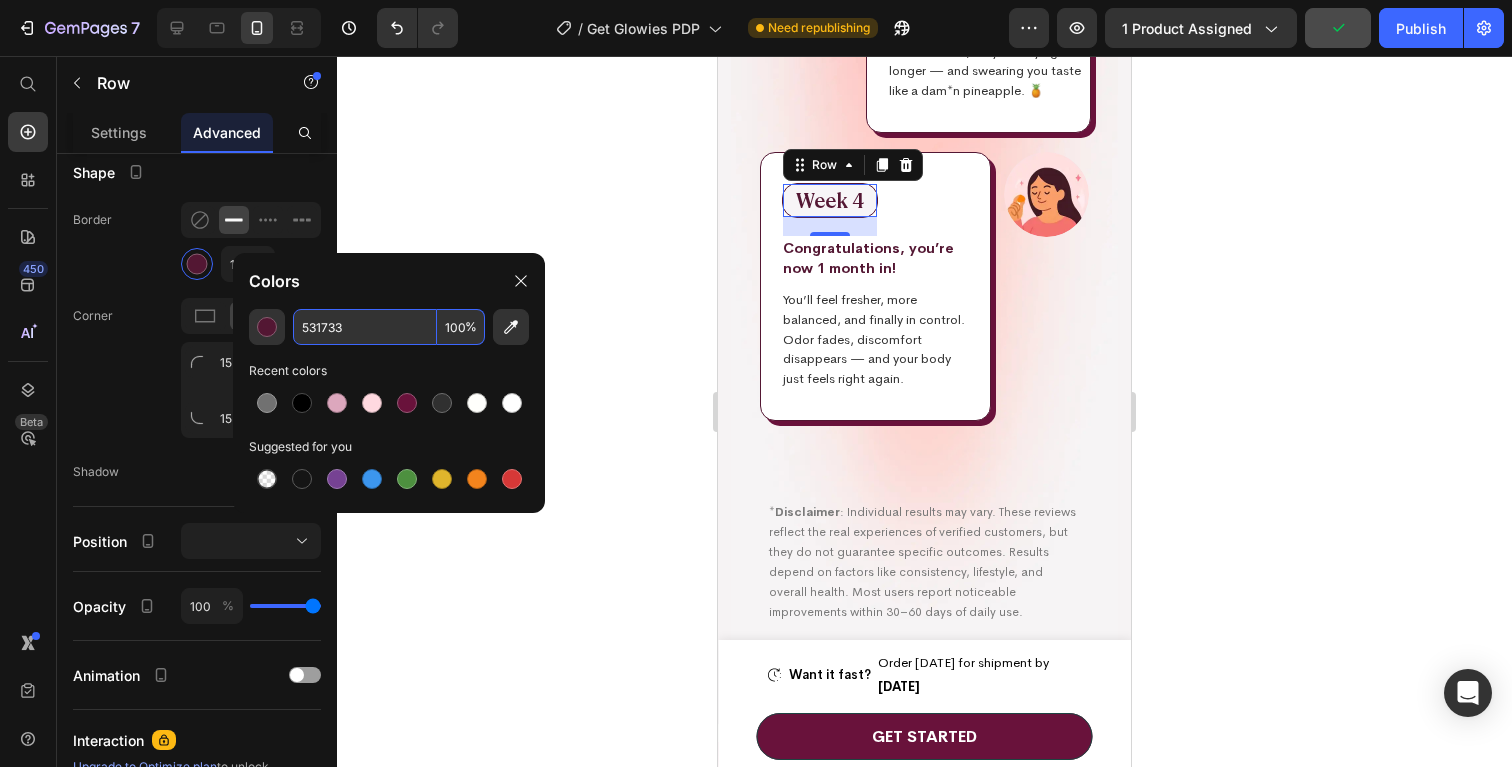 click on "531733" at bounding box center (365, 327) 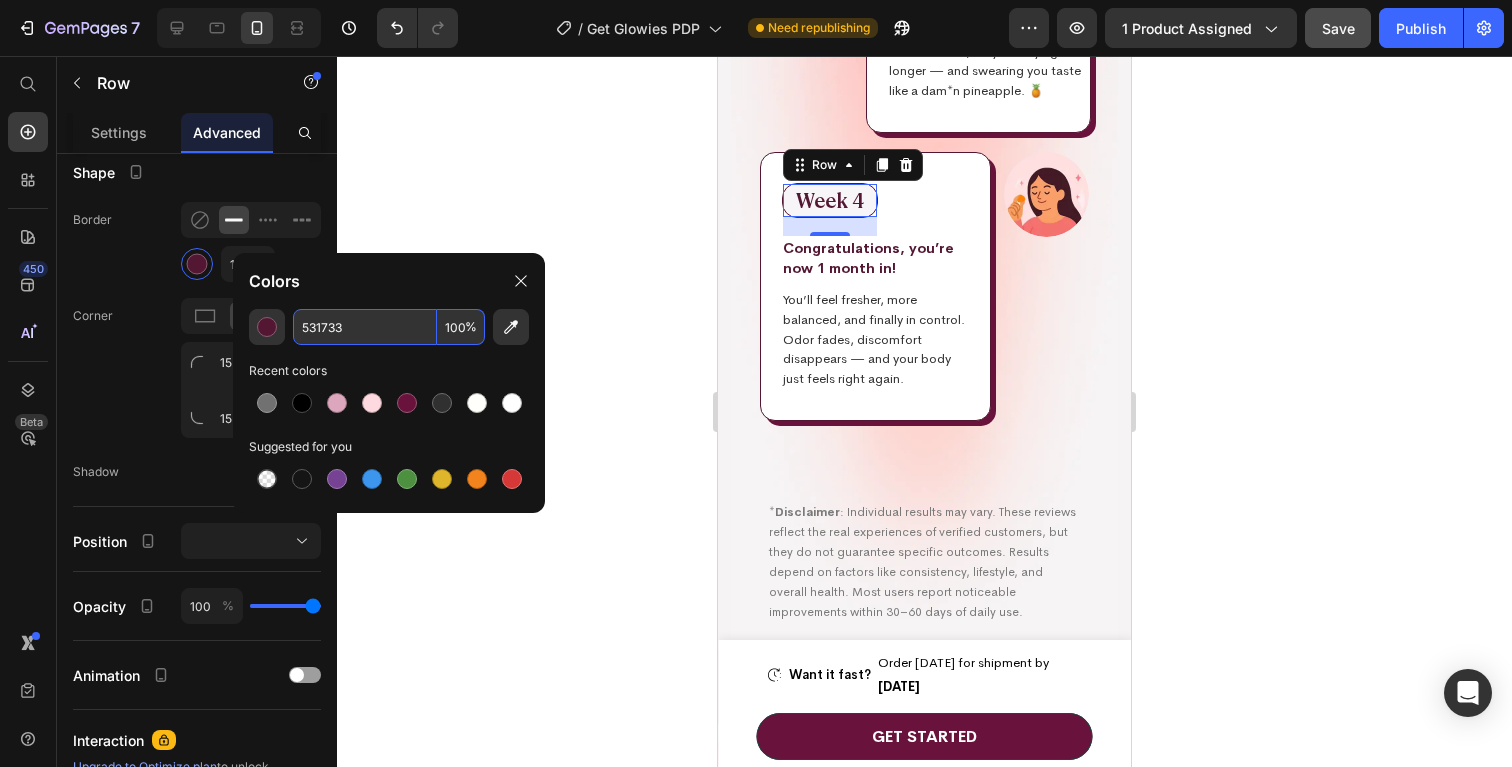 click on "531733" at bounding box center [365, 327] 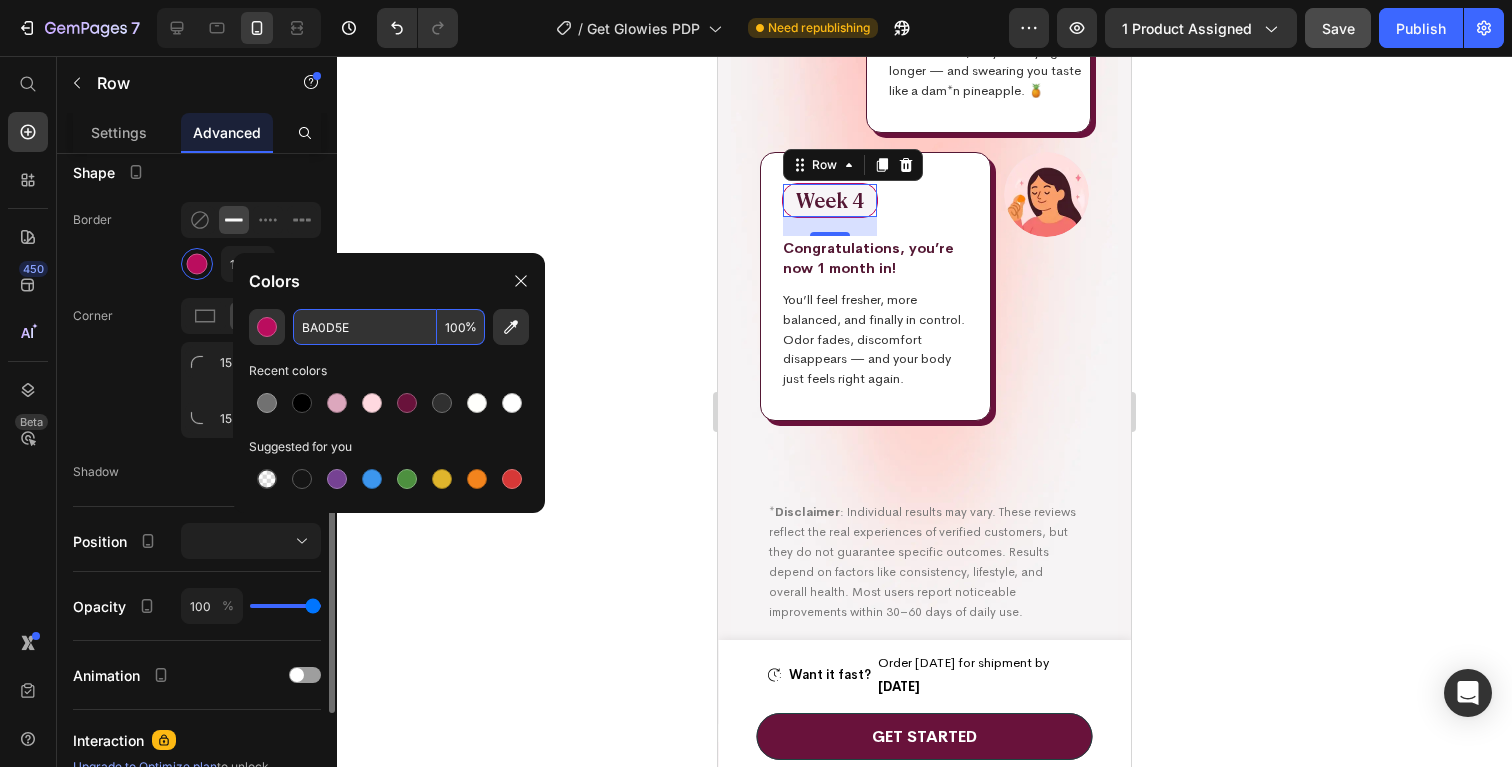 type on "BA0D5E" 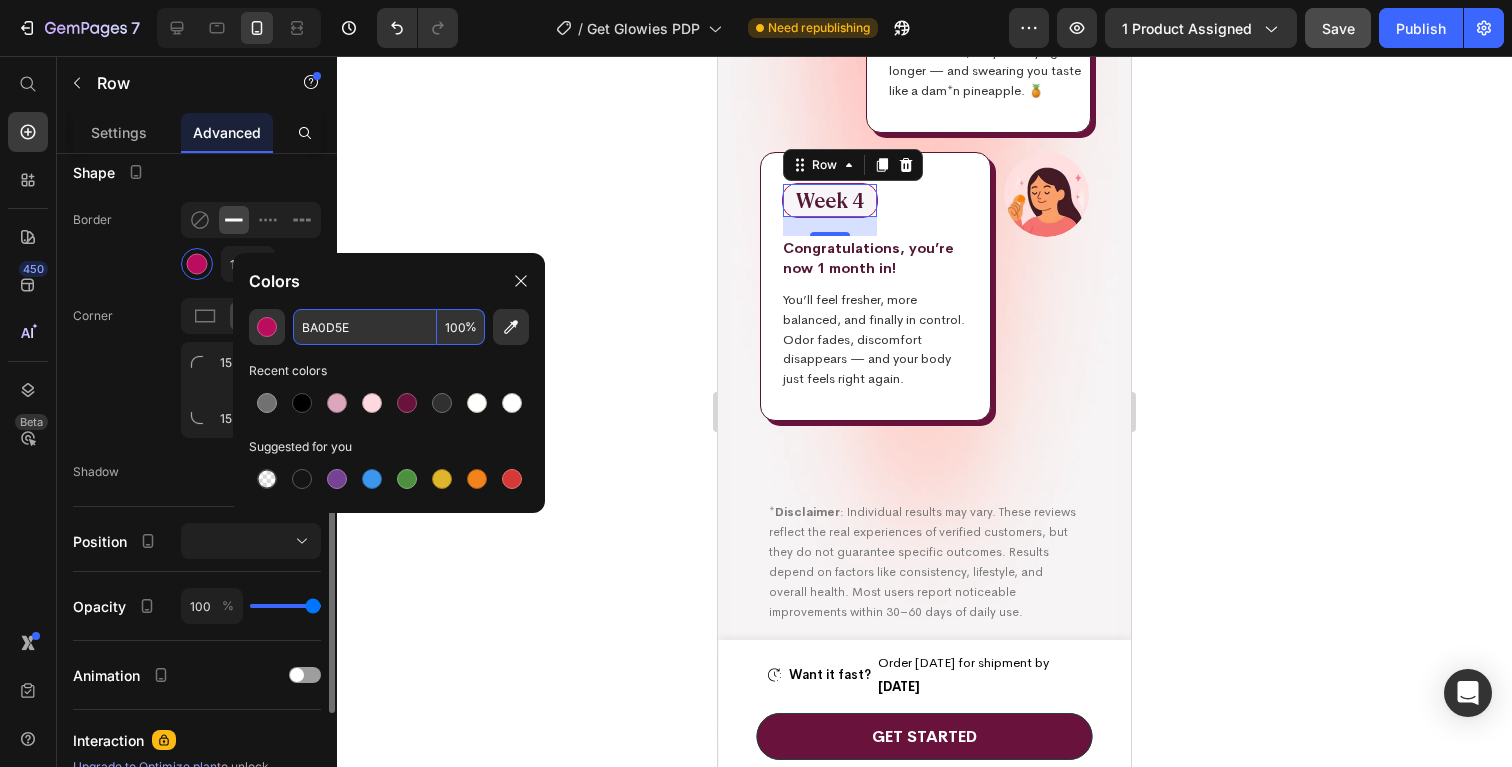 click on "Border 1 px" 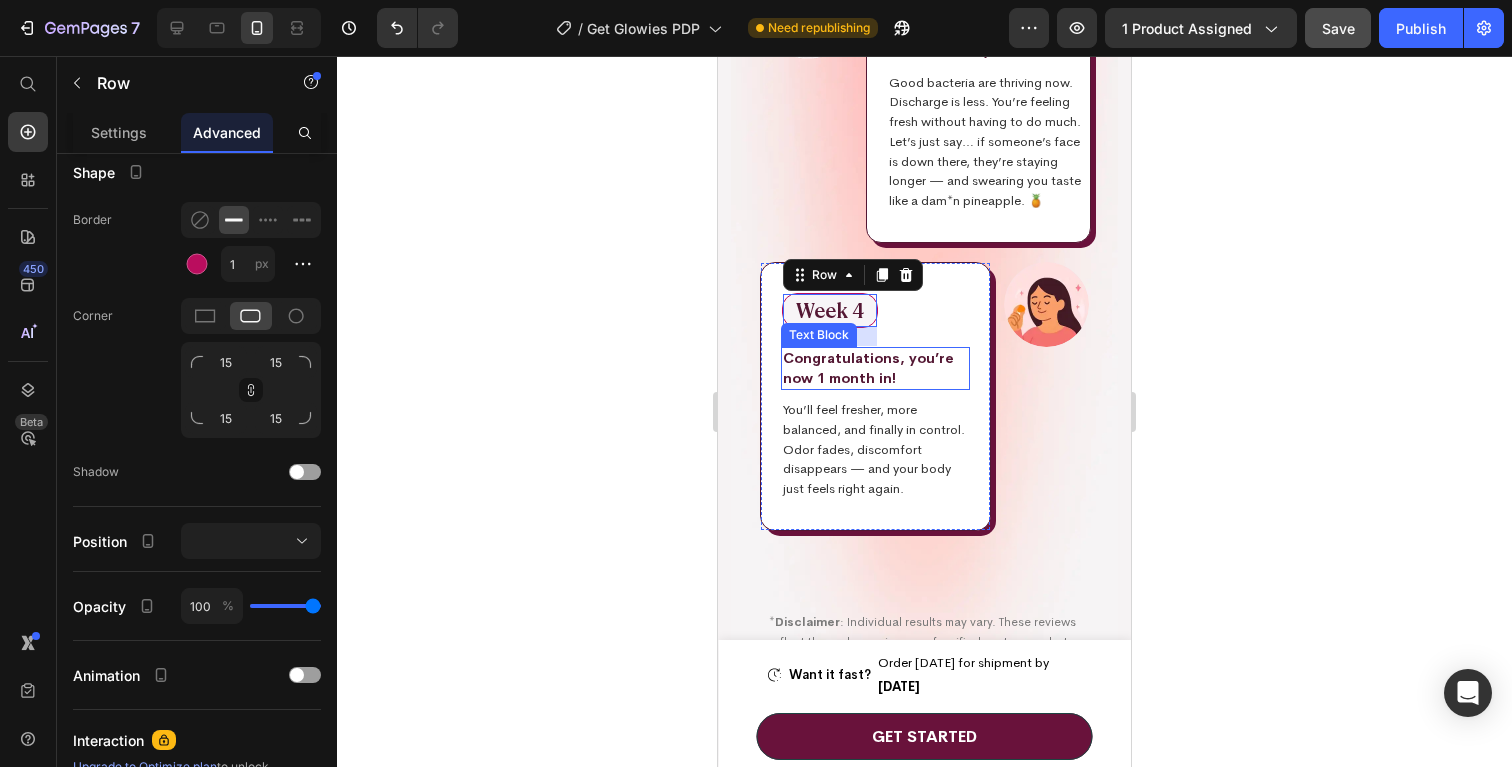 scroll, scrollTop: 7053, scrollLeft: 0, axis: vertical 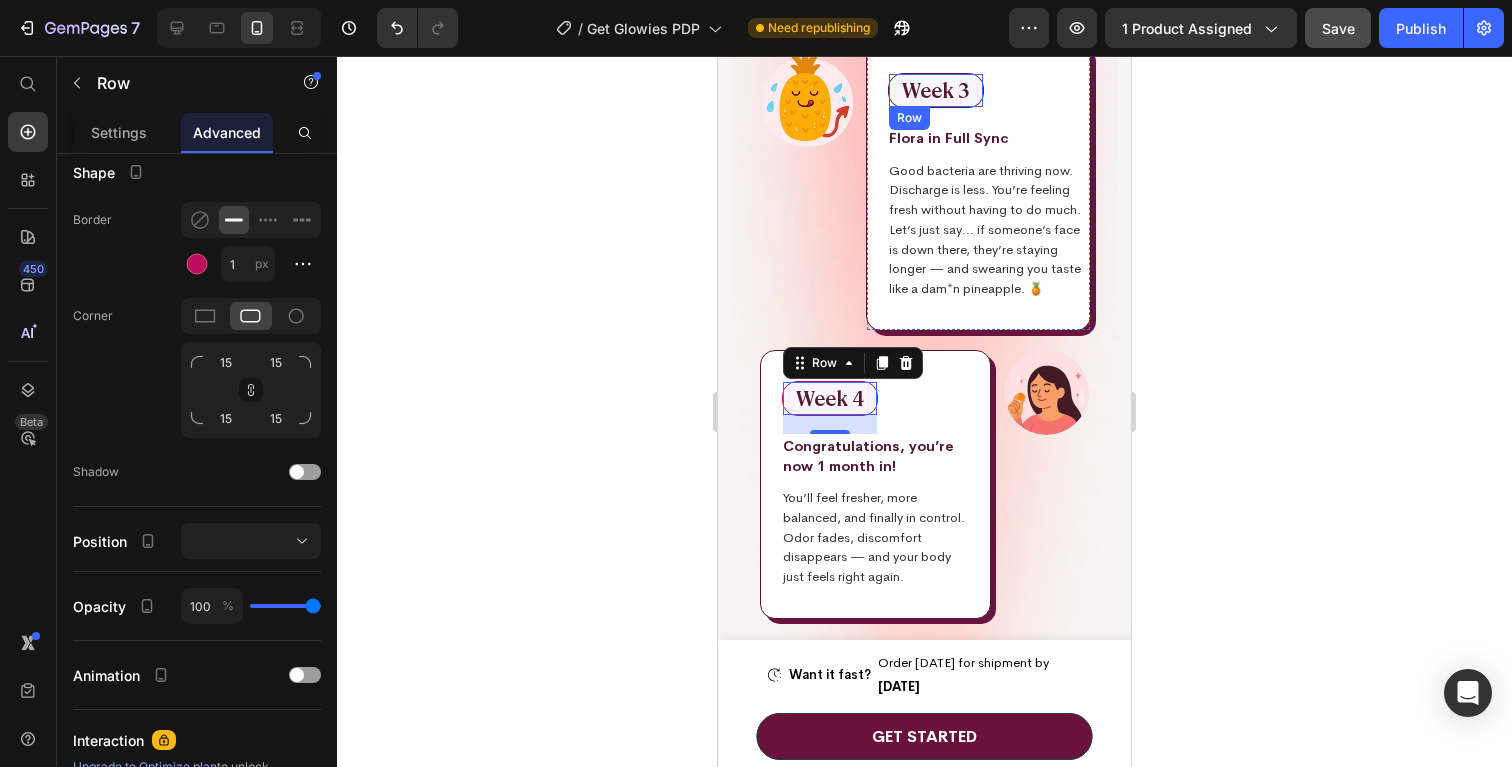 click on "Week 3 Text Block Row" at bounding box center (936, 90) 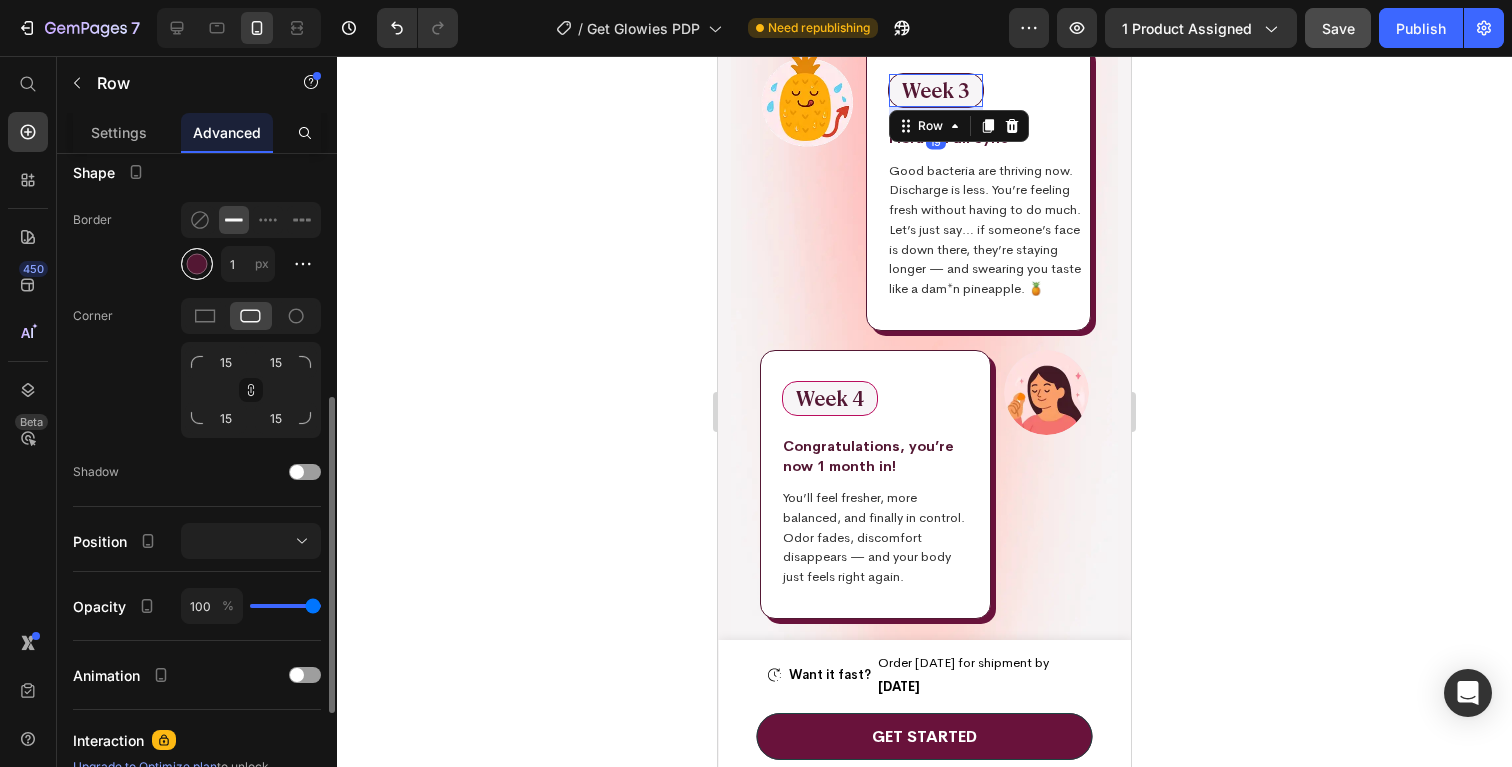 click at bounding box center (197, 264) 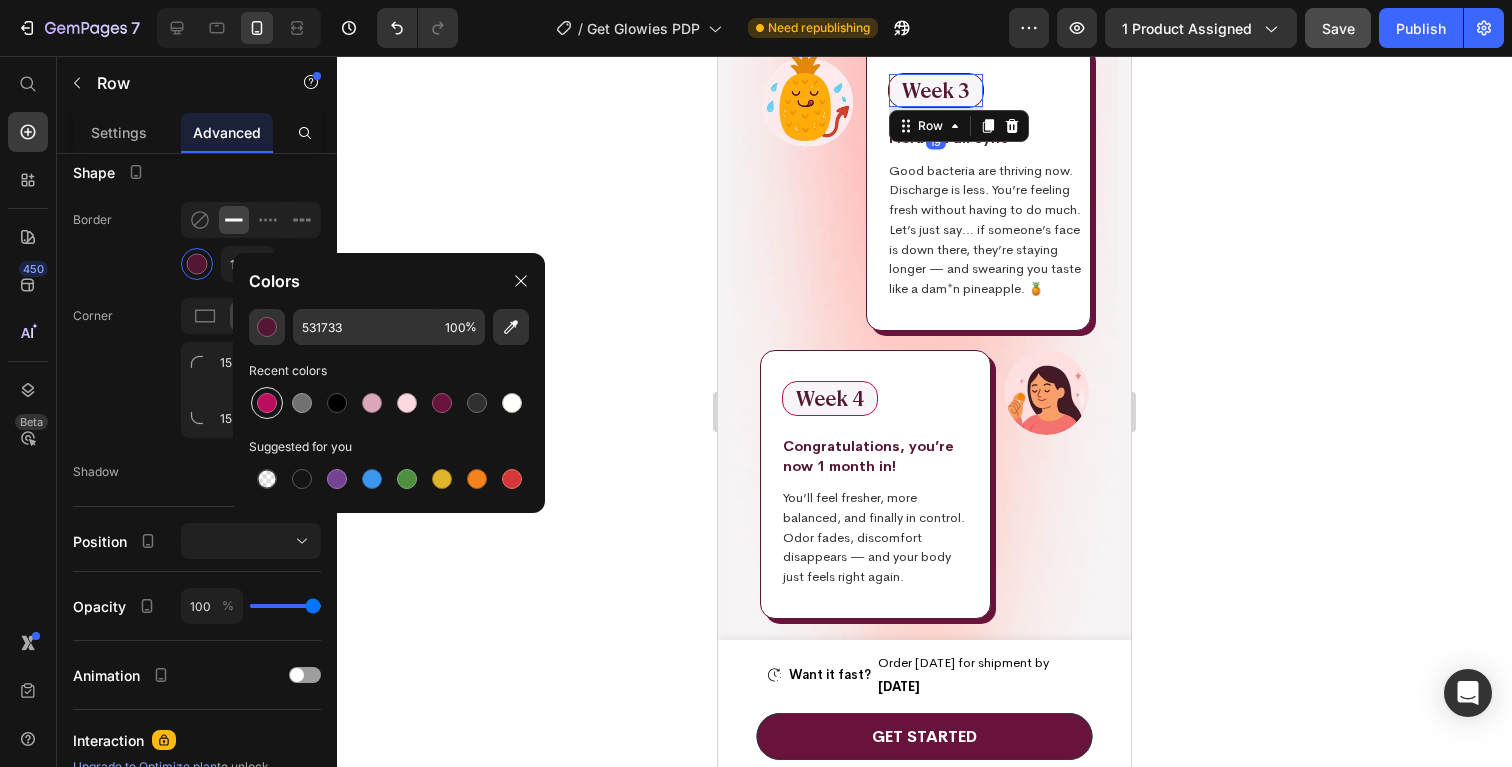 click at bounding box center (267, 403) 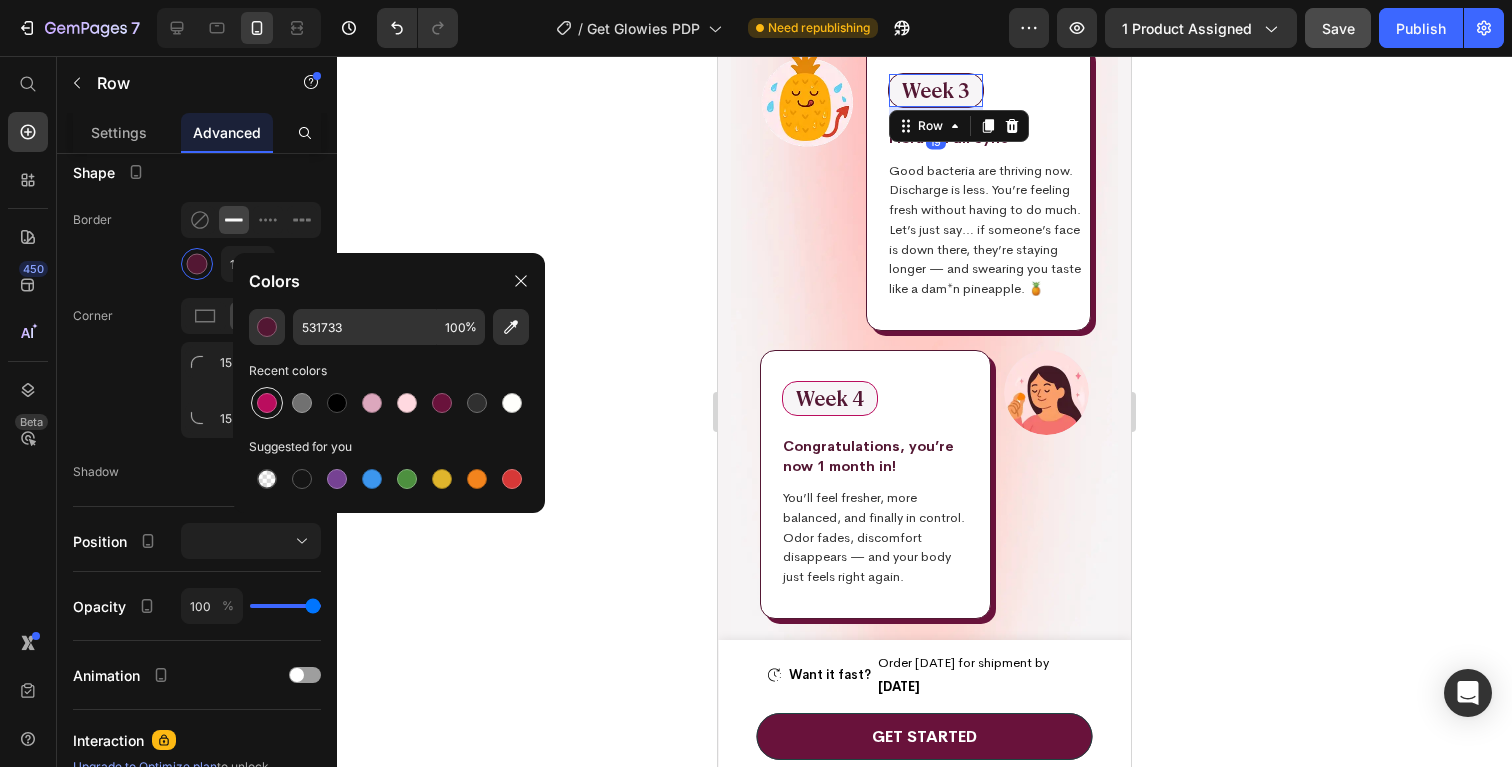 type on "BA0D5E" 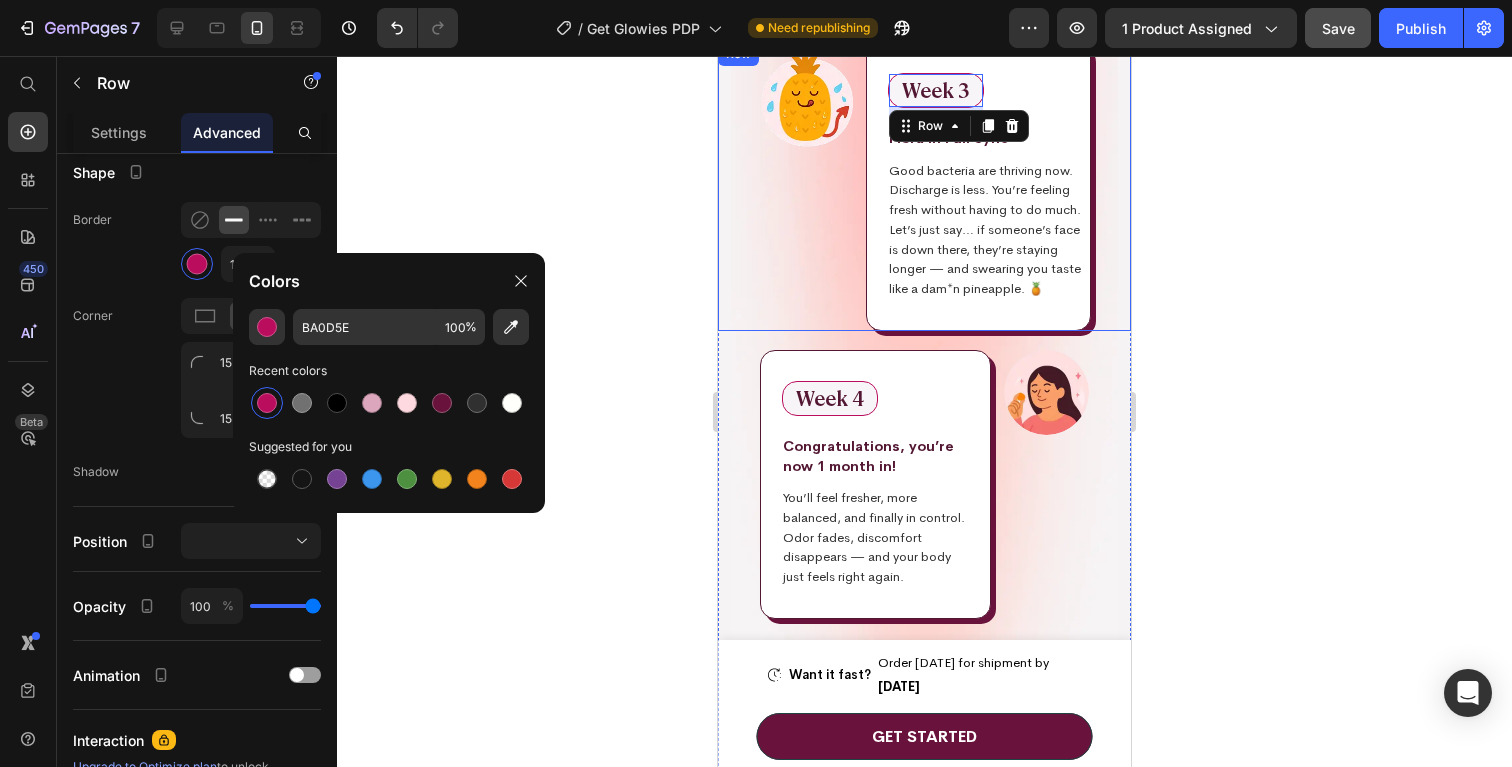 click on "Image" at bounding box center [809, 186] 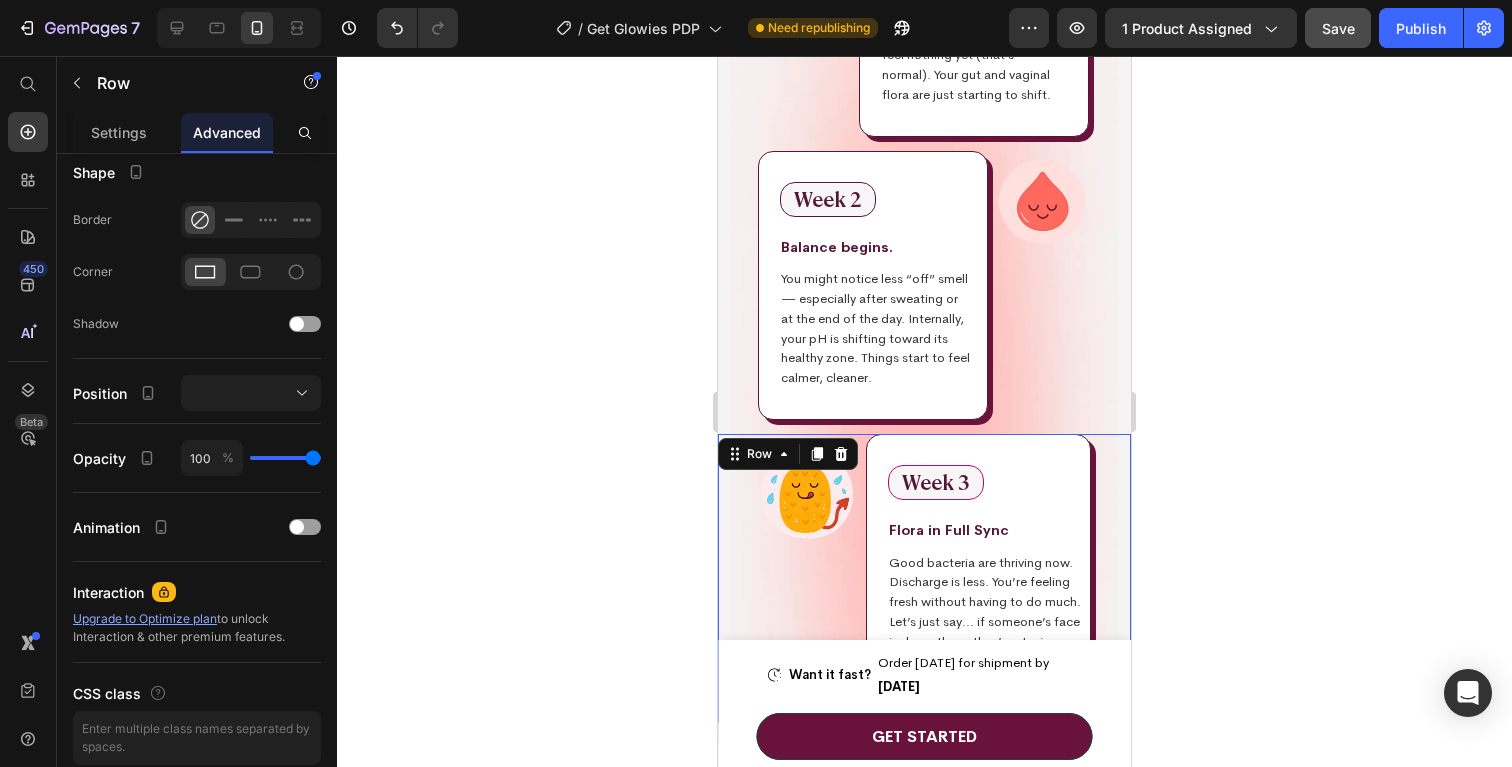 scroll, scrollTop: 6605, scrollLeft: 0, axis: vertical 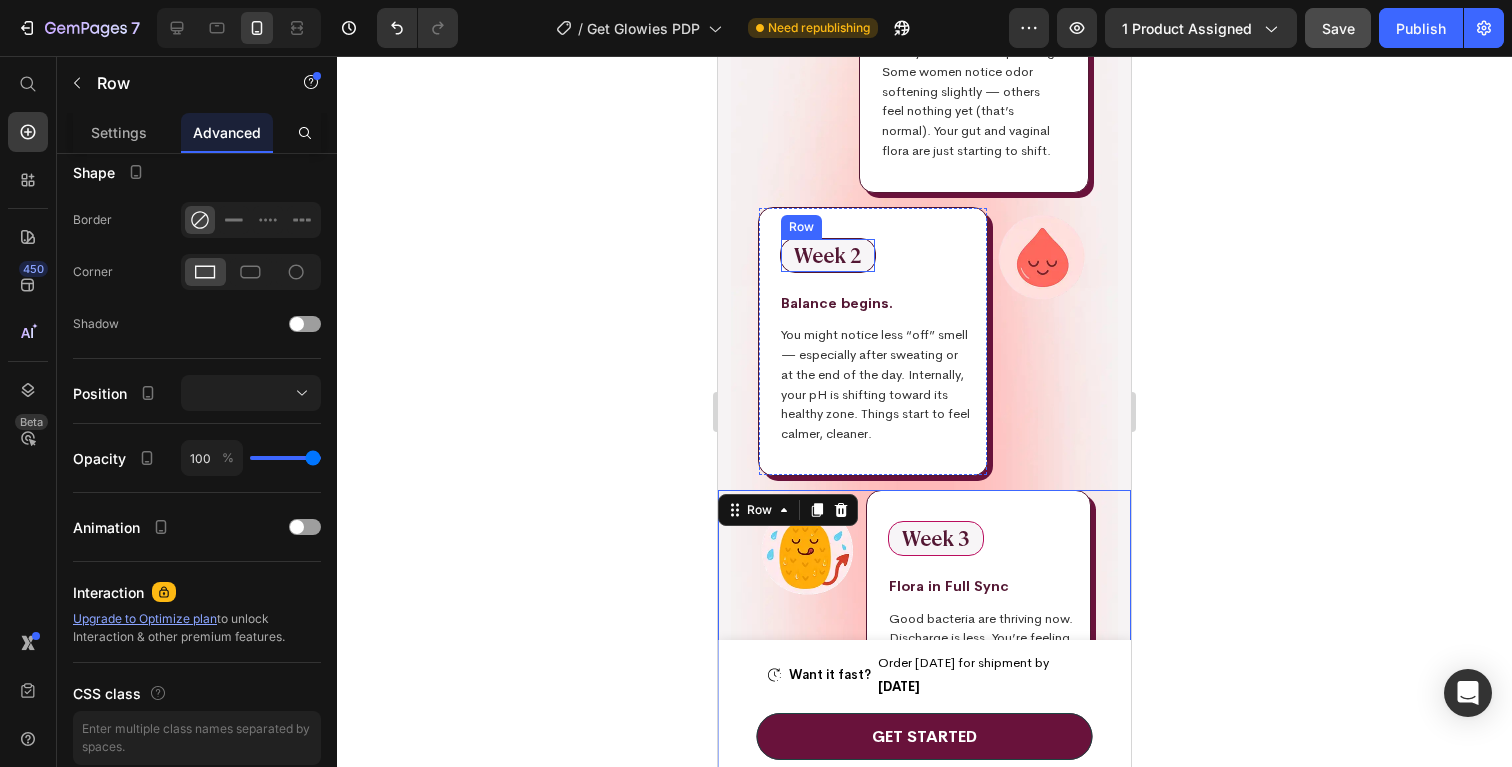 click on "Week 2 Text Block Row" at bounding box center [828, 255] 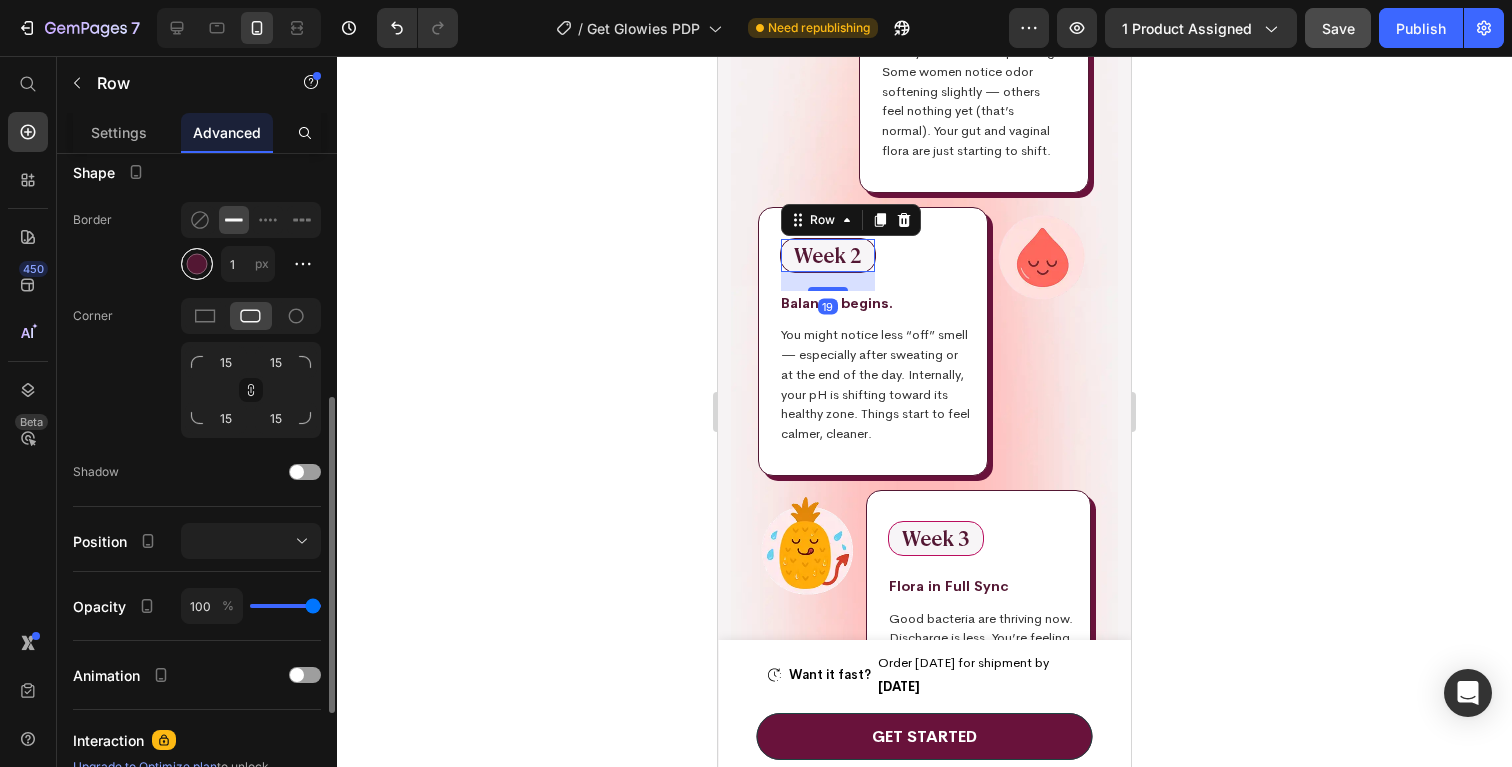 click at bounding box center (197, 264) 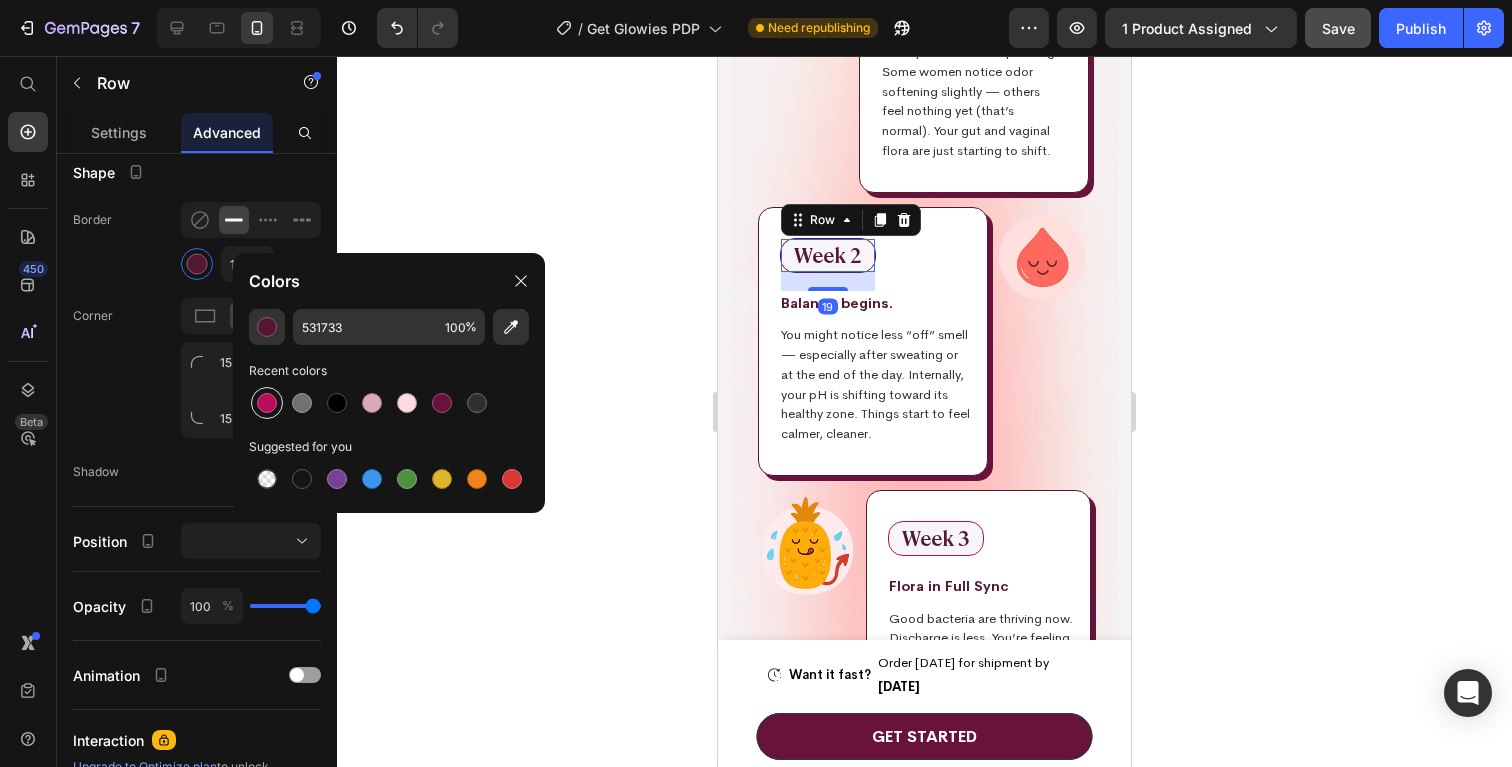 click at bounding box center [267, 403] 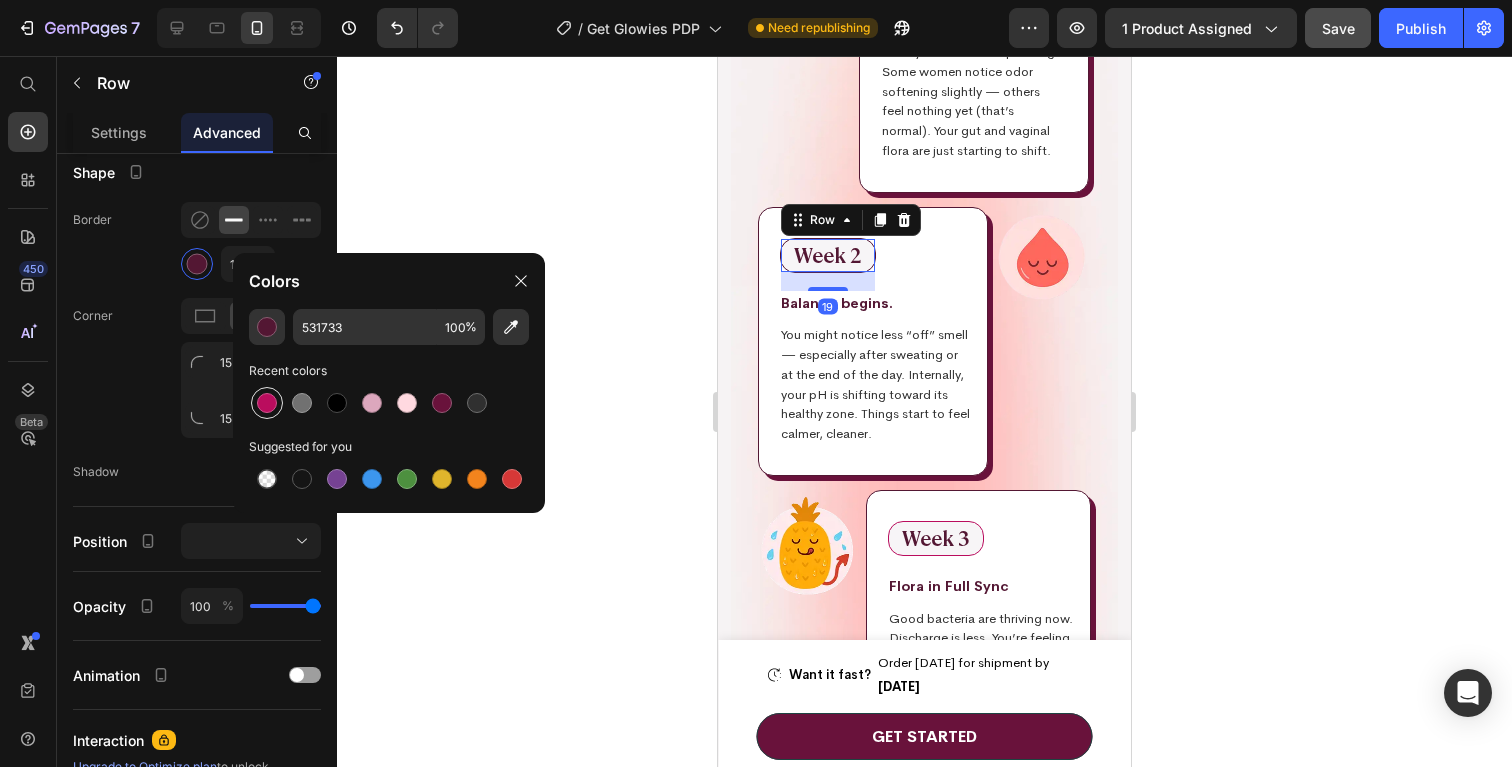 type on "BA0D5E" 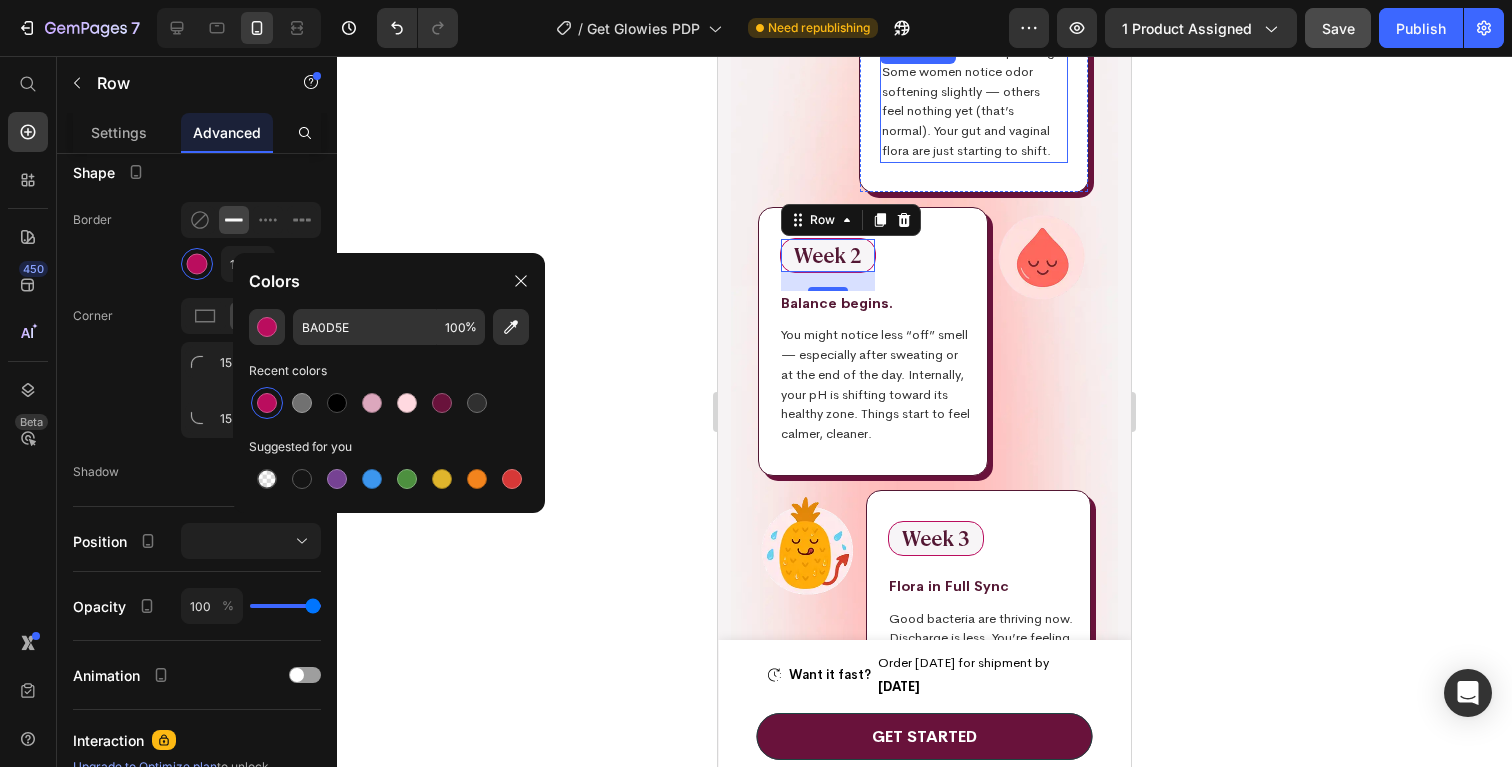 click on "Your system starts responding. Some women notice odor softening slightly — others feel nothing yet (that’s normal). Your gut and vaginal flora are just starting to shift." at bounding box center (971, 101) 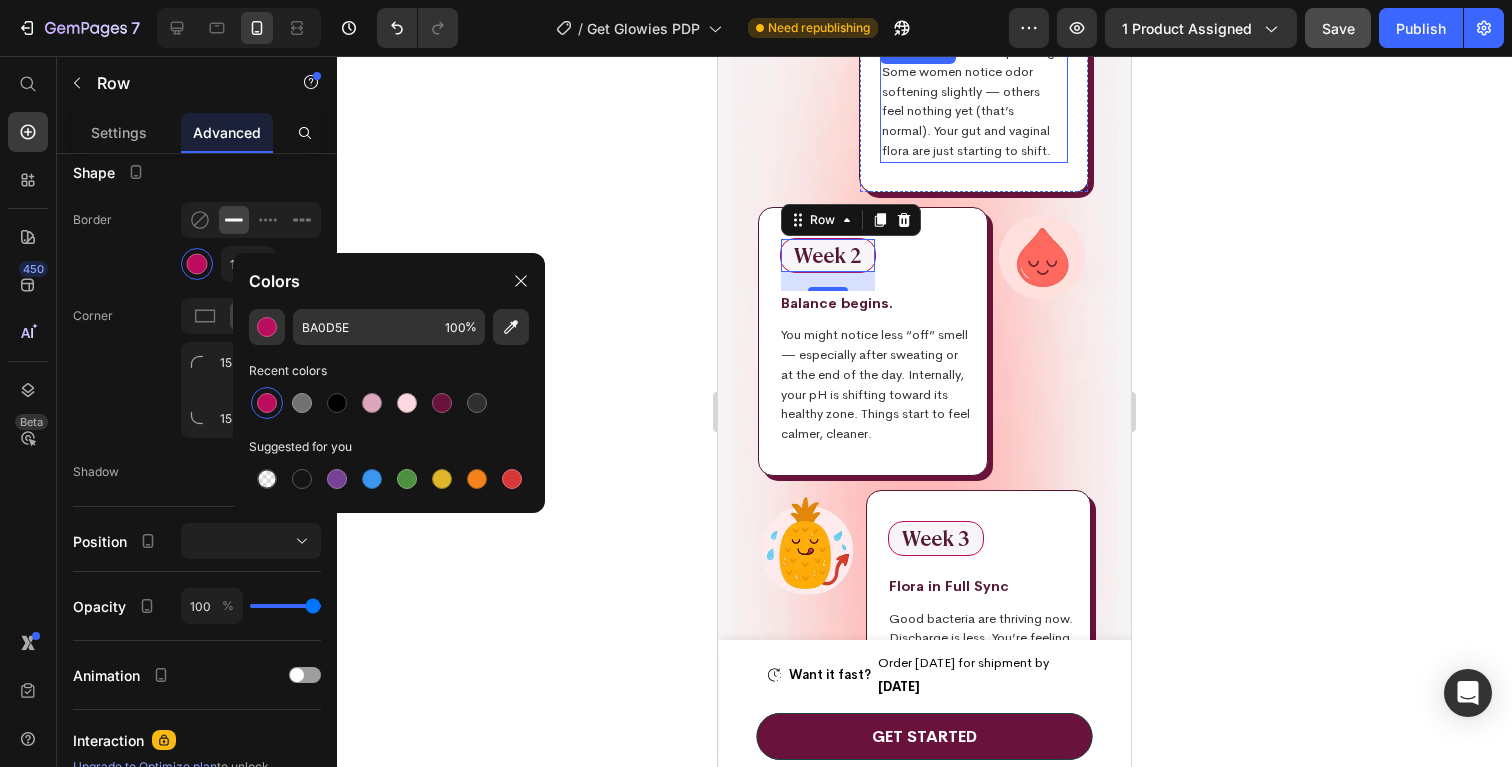 scroll, scrollTop: 0, scrollLeft: 0, axis: both 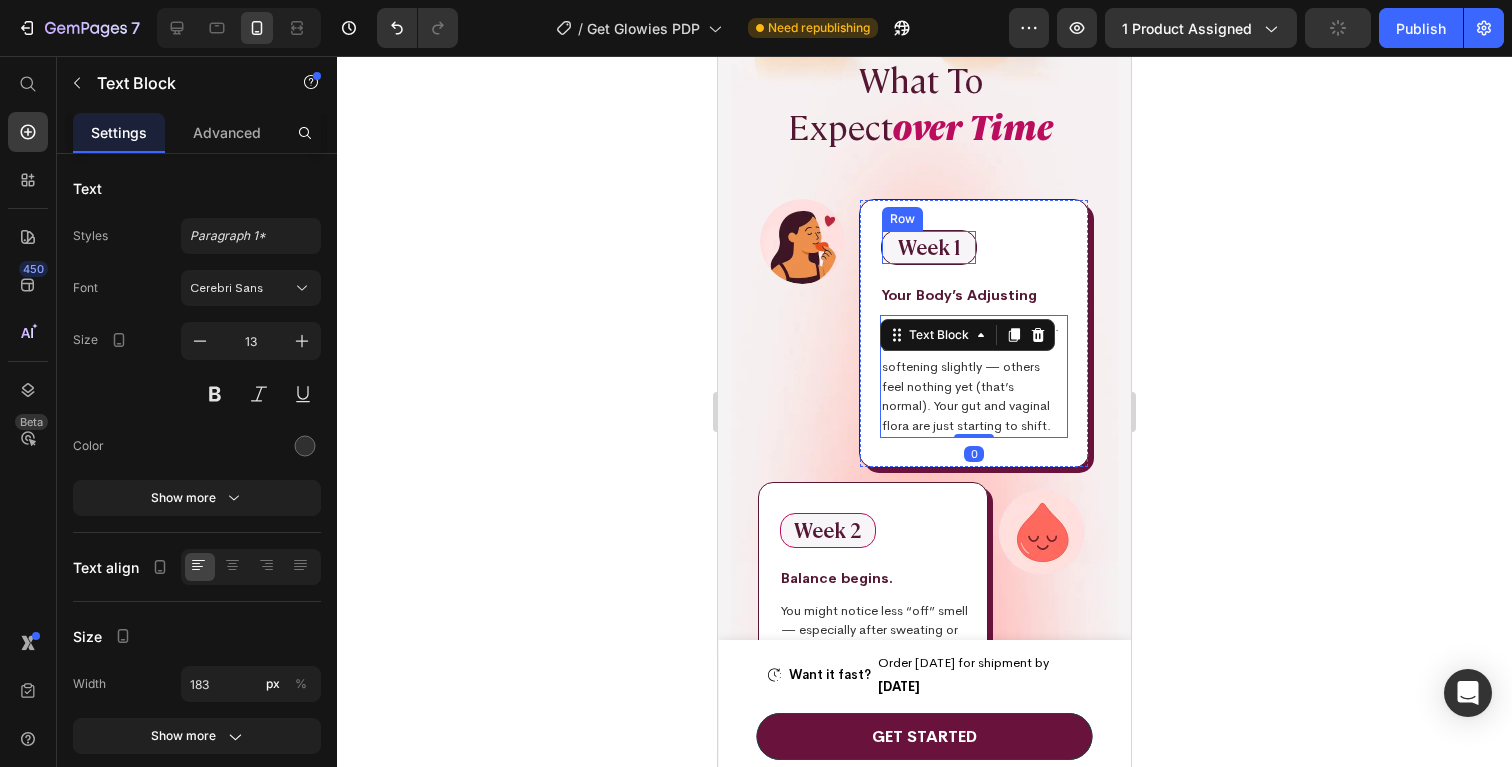 click on "Week 1 Text Block Row" at bounding box center (929, 247) 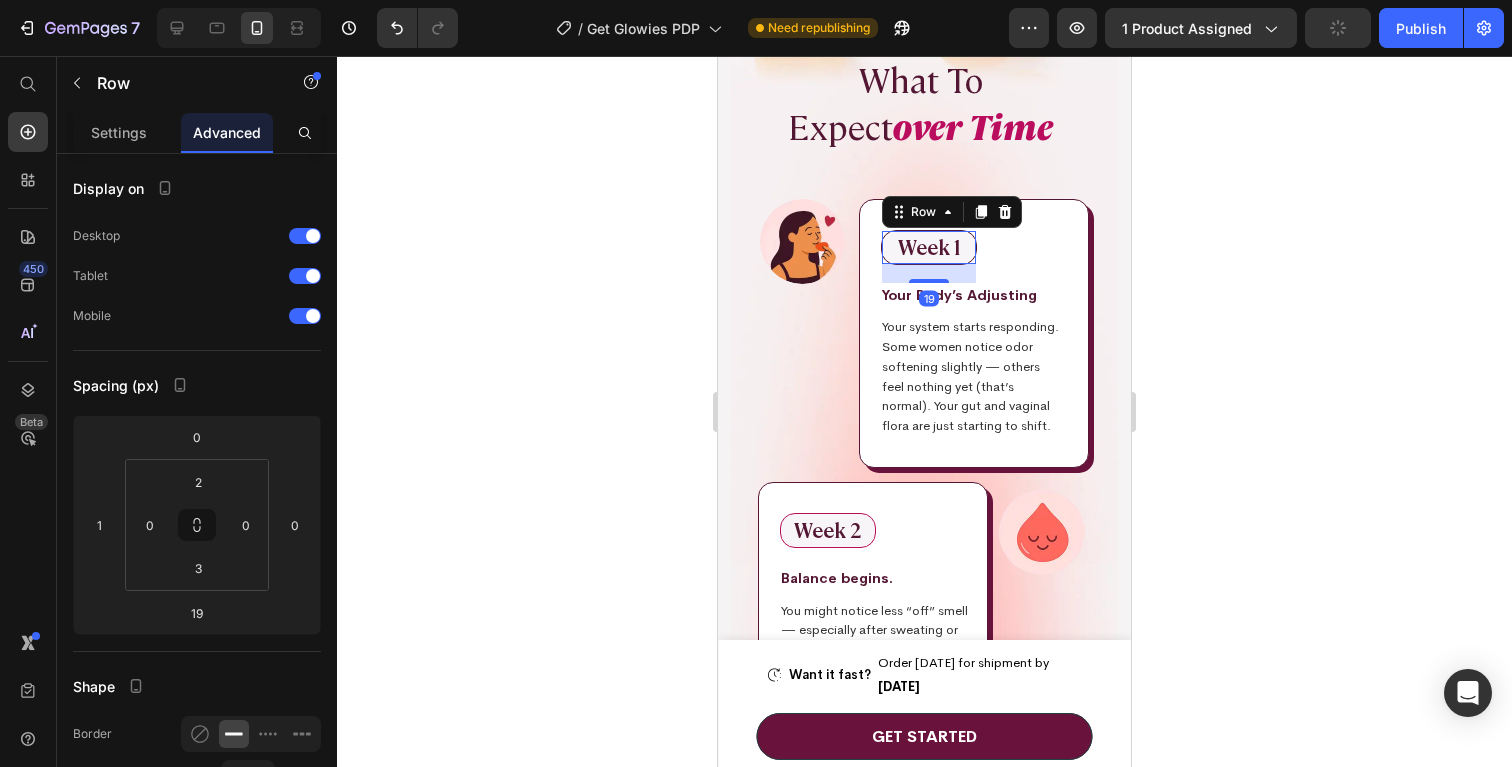 click on "Week 1 Text Block Row   19" at bounding box center [929, 247] 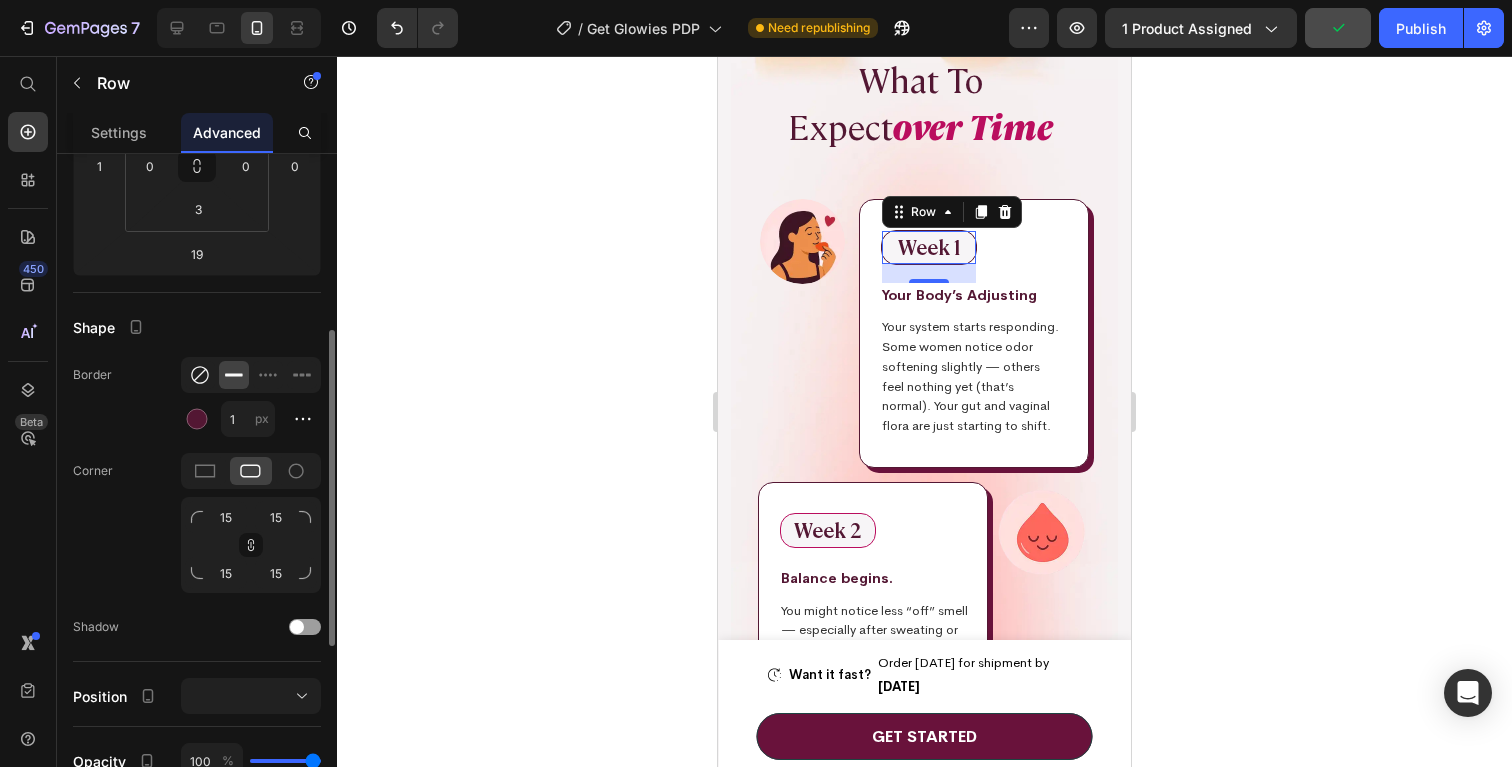scroll, scrollTop: 363, scrollLeft: 0, axis: vertical 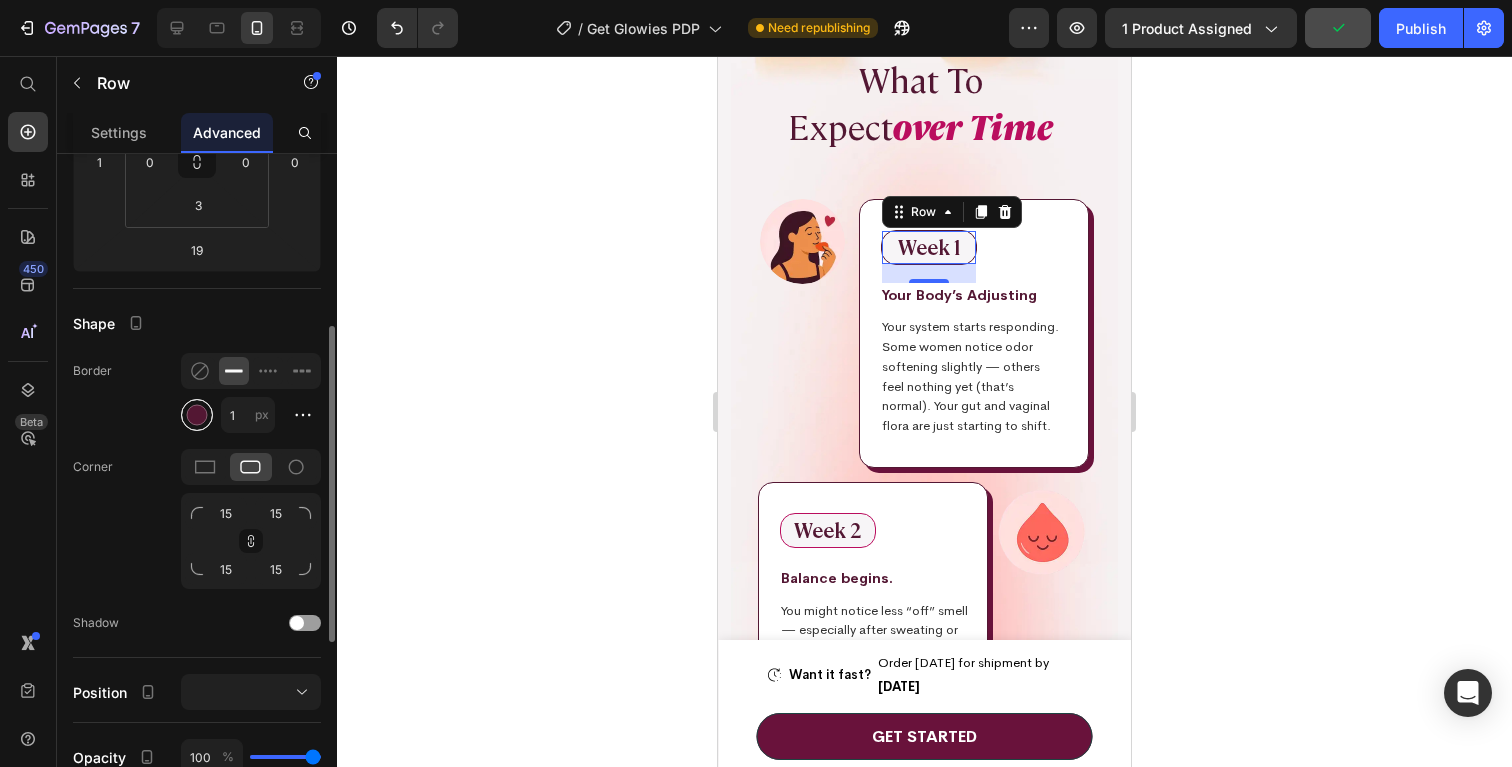 click at bounding box center [197, 415] 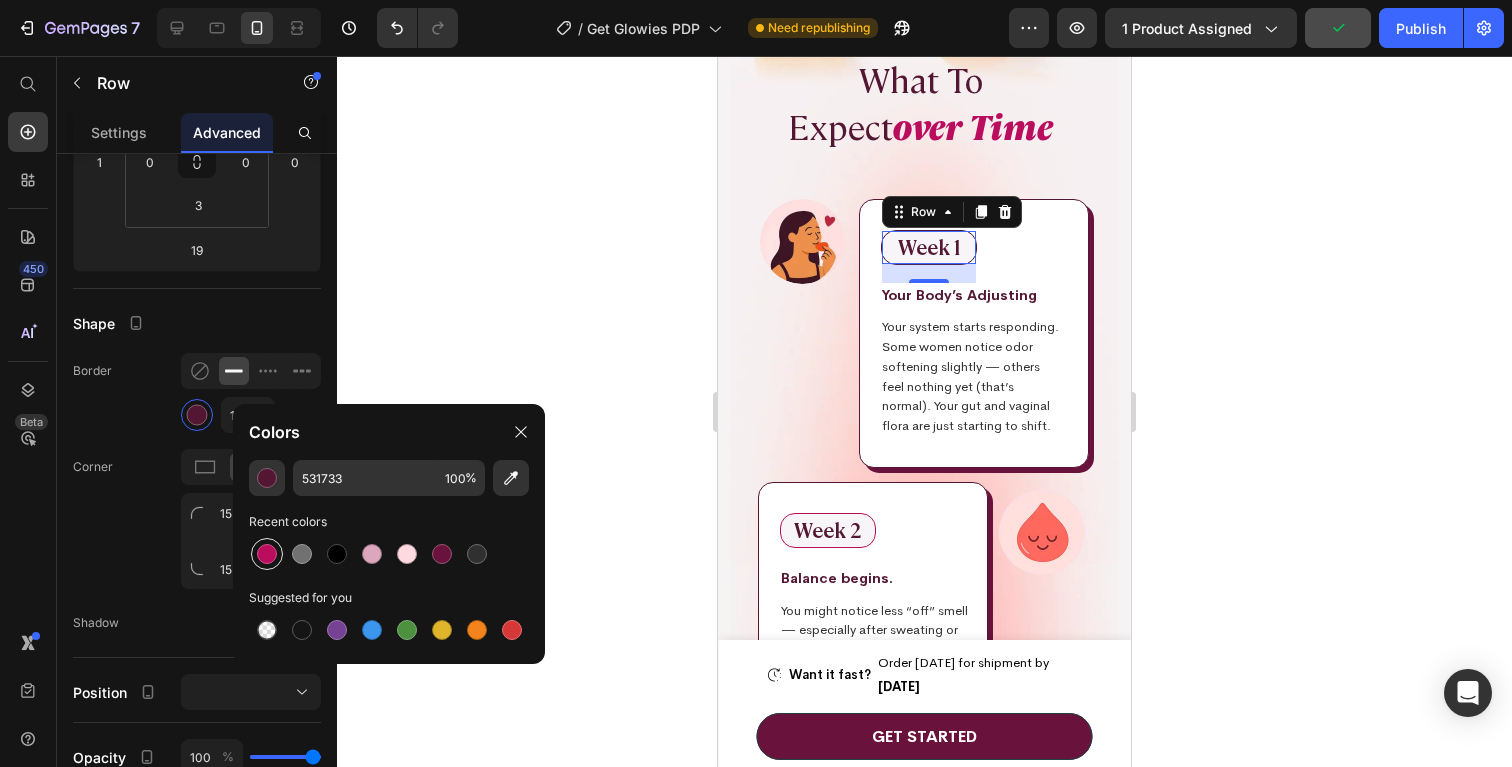 click at bounding box center [267, 554] 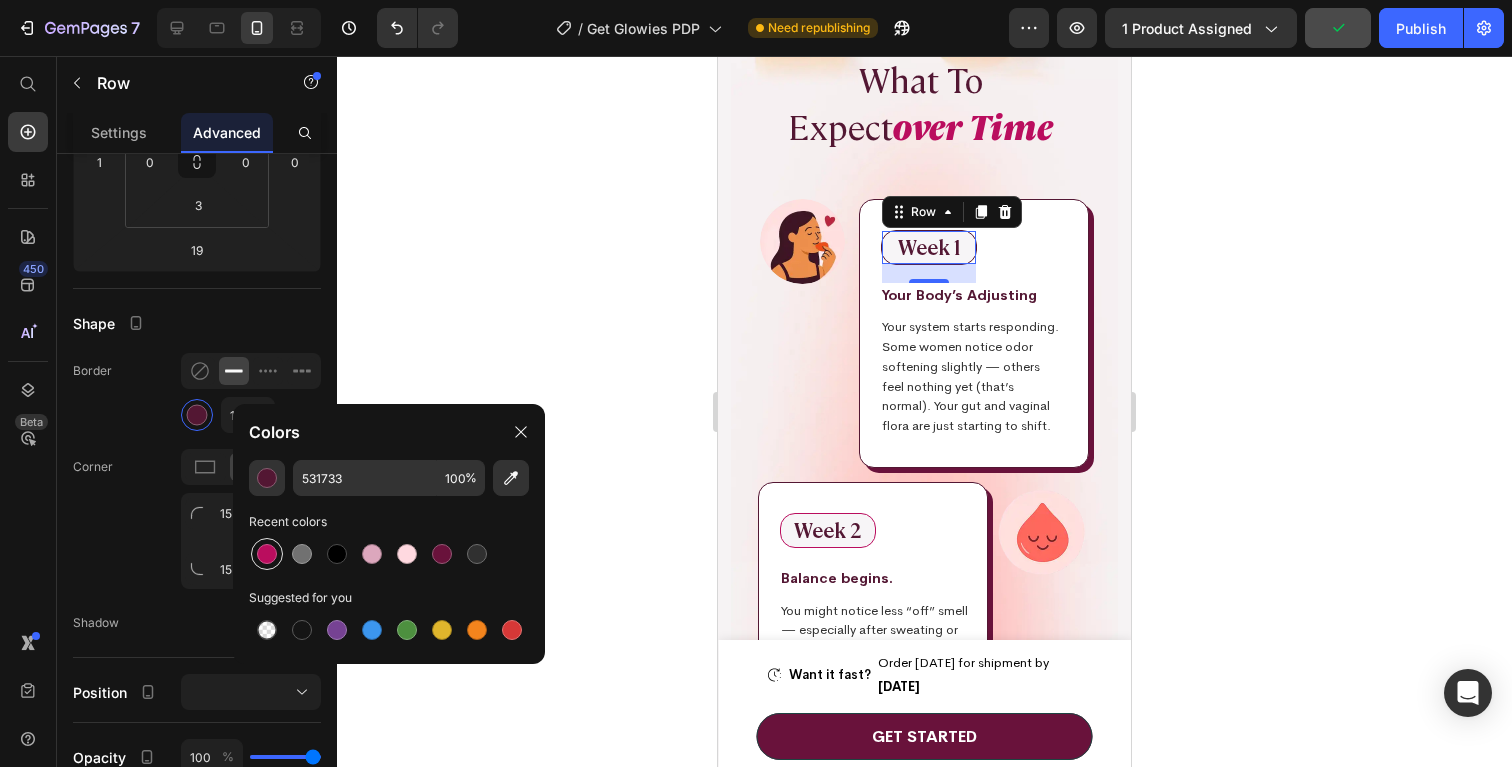 type on "BA0D5E" 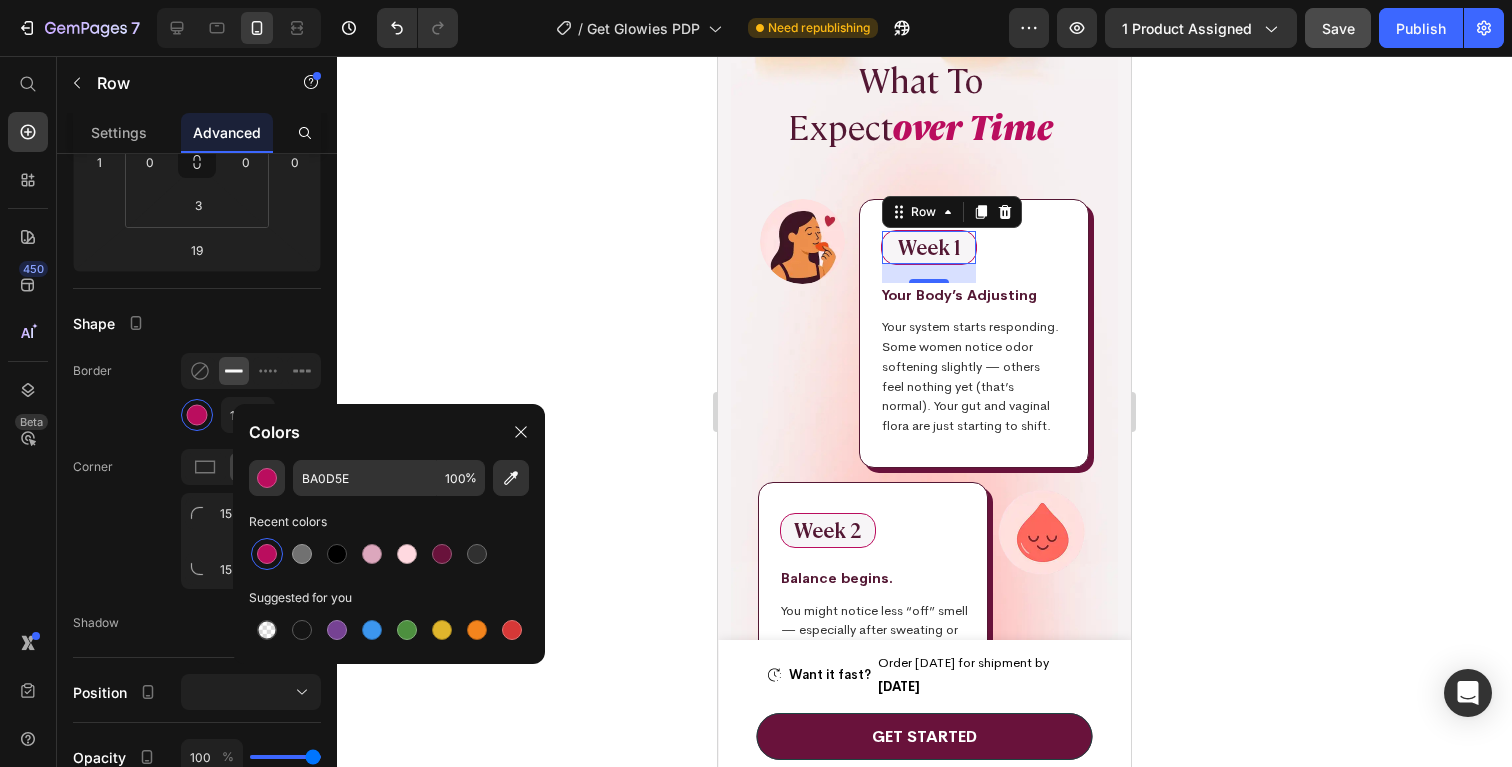 click 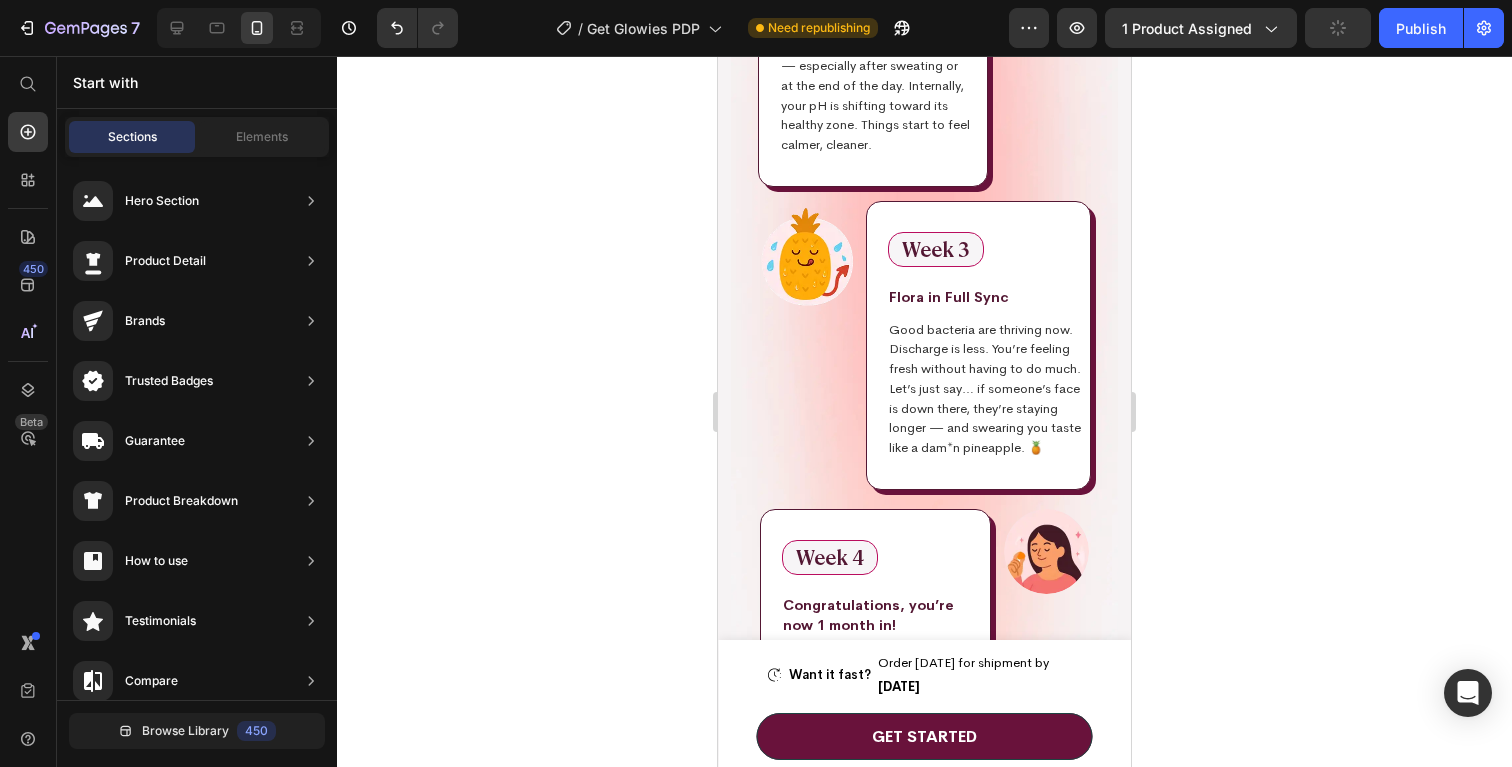 scroll, scrollTop: 6881, scrollLeft: 0, axis: vertical 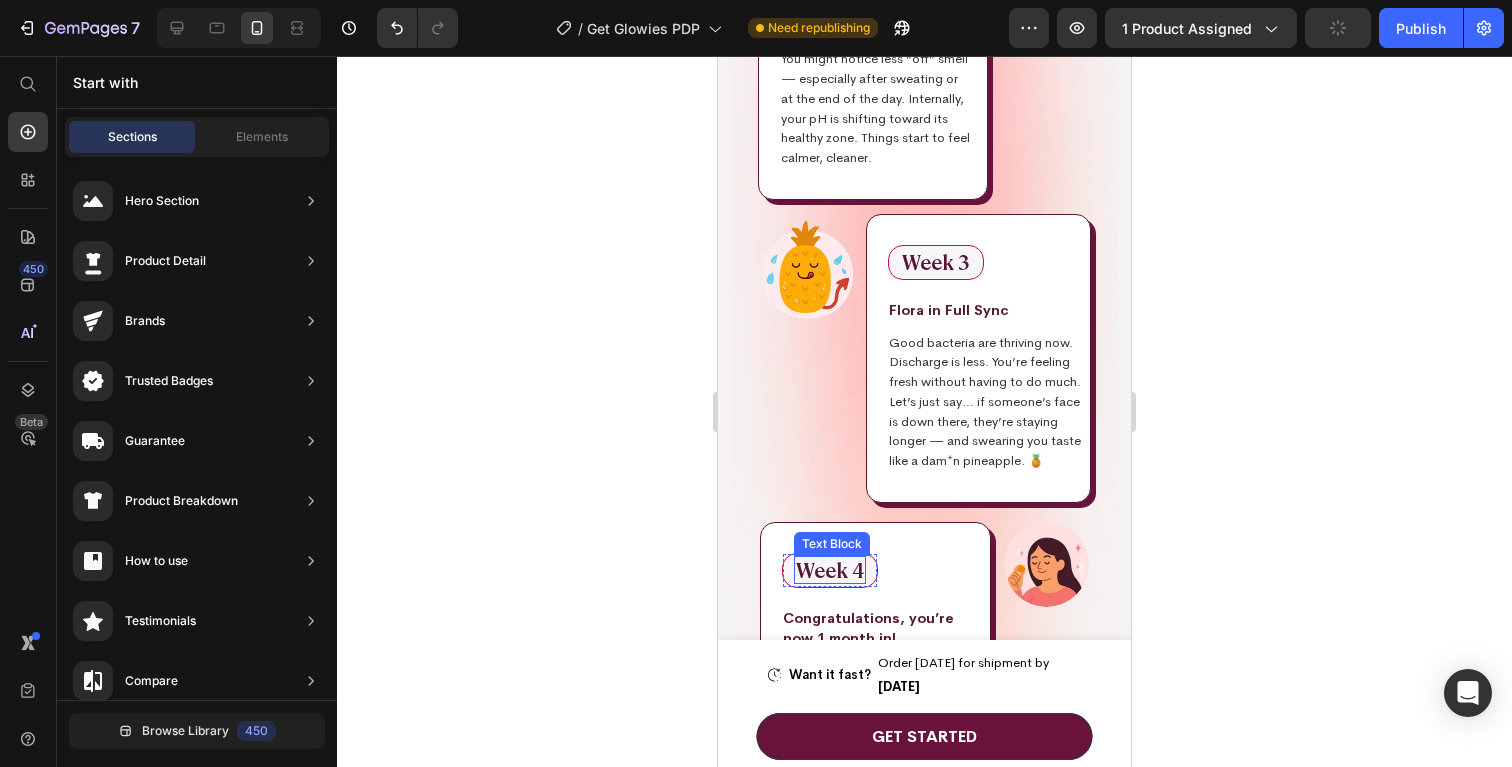 click on "Week 4" at bounding box center [830, 570] 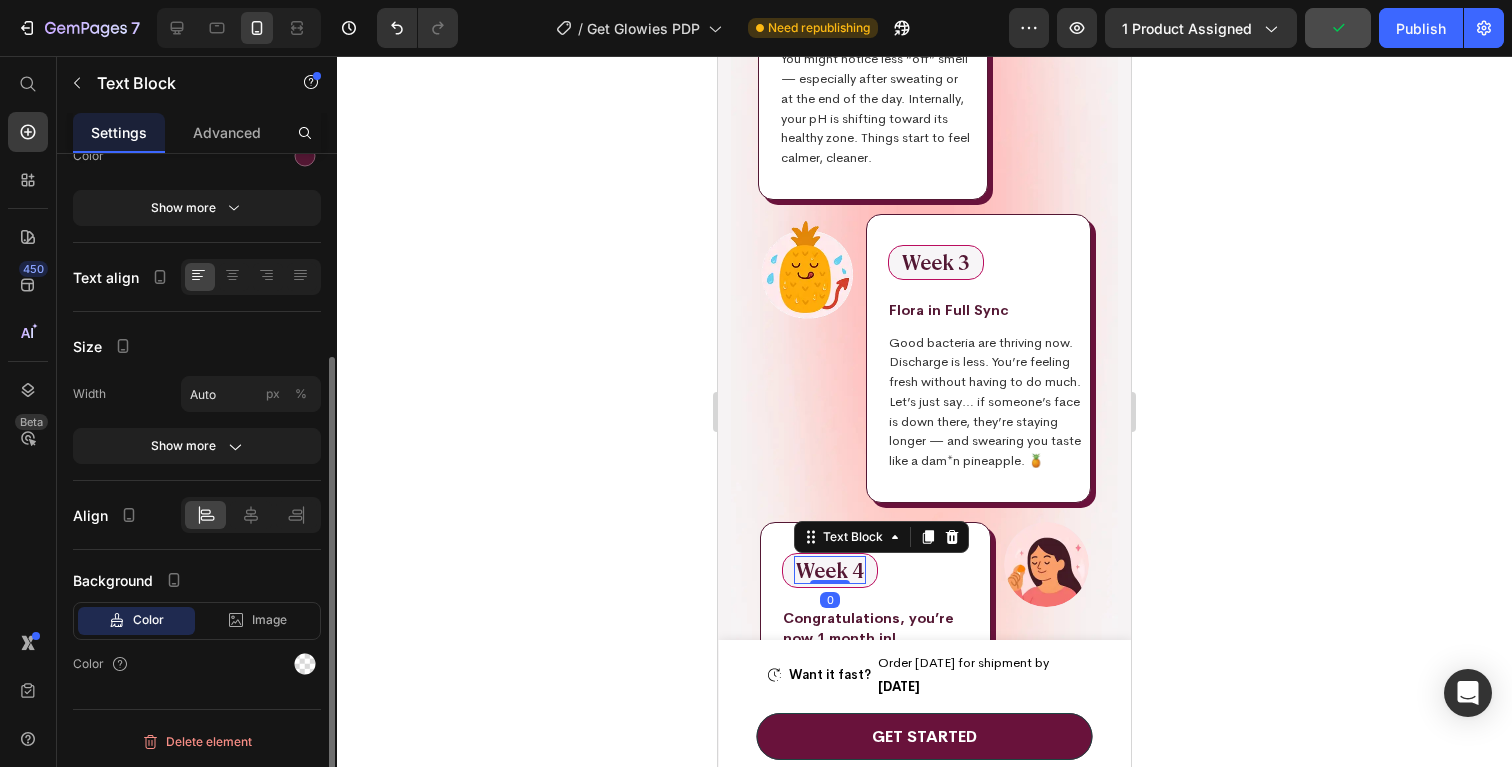 scroll, scrollTop: 0, scrollLeft: 0, axis: both 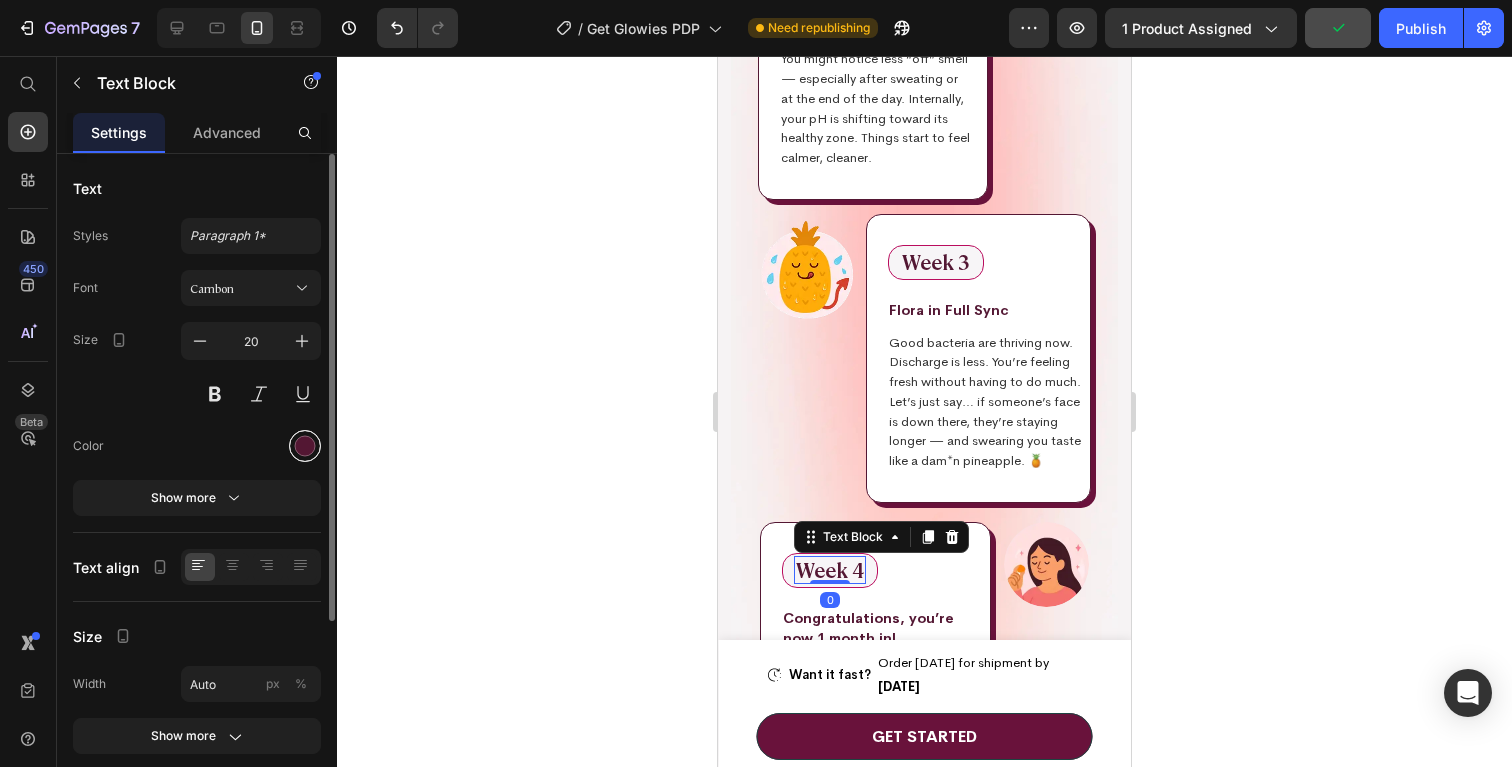 click at bounding box center [305, 446] 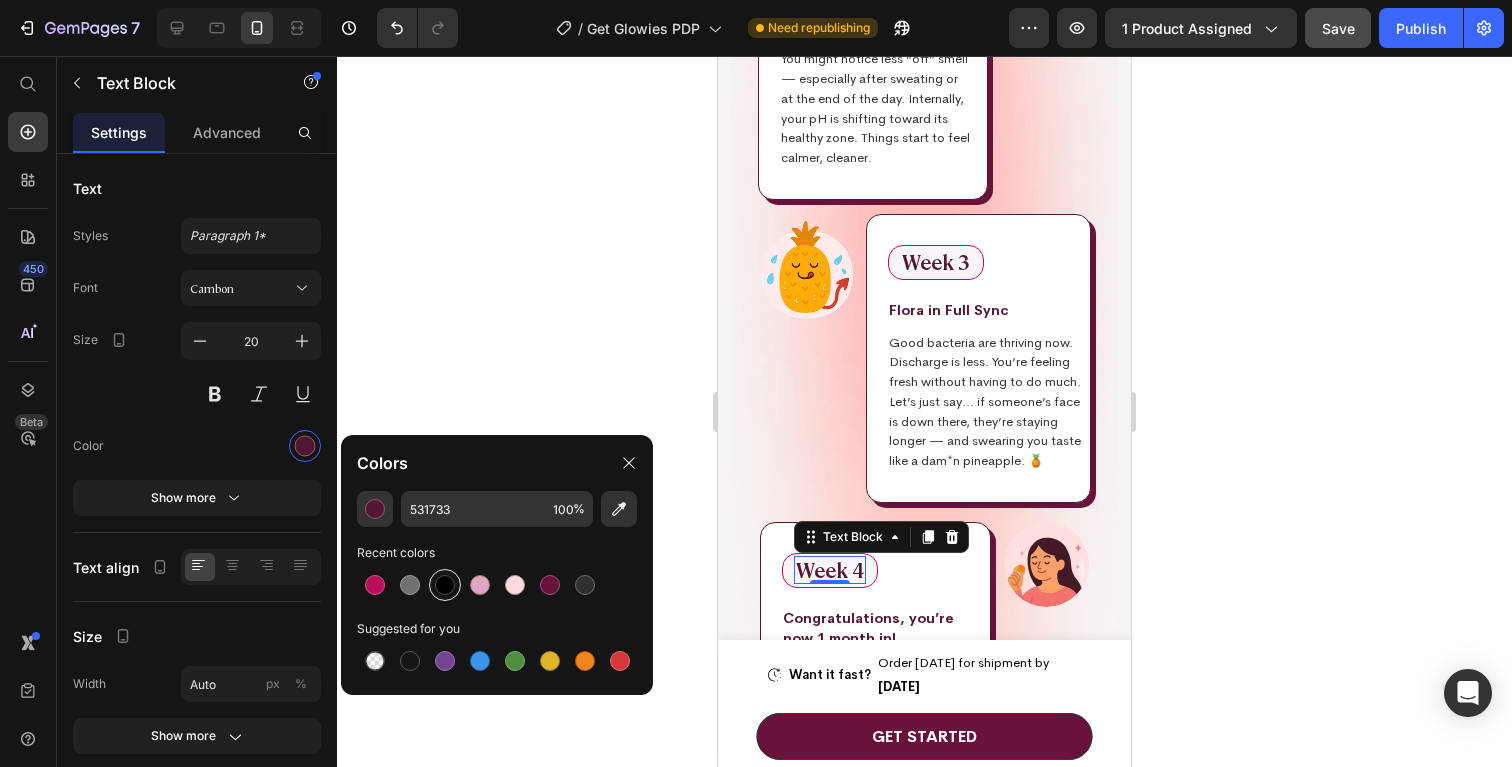 click at bounding box center [445, 585] 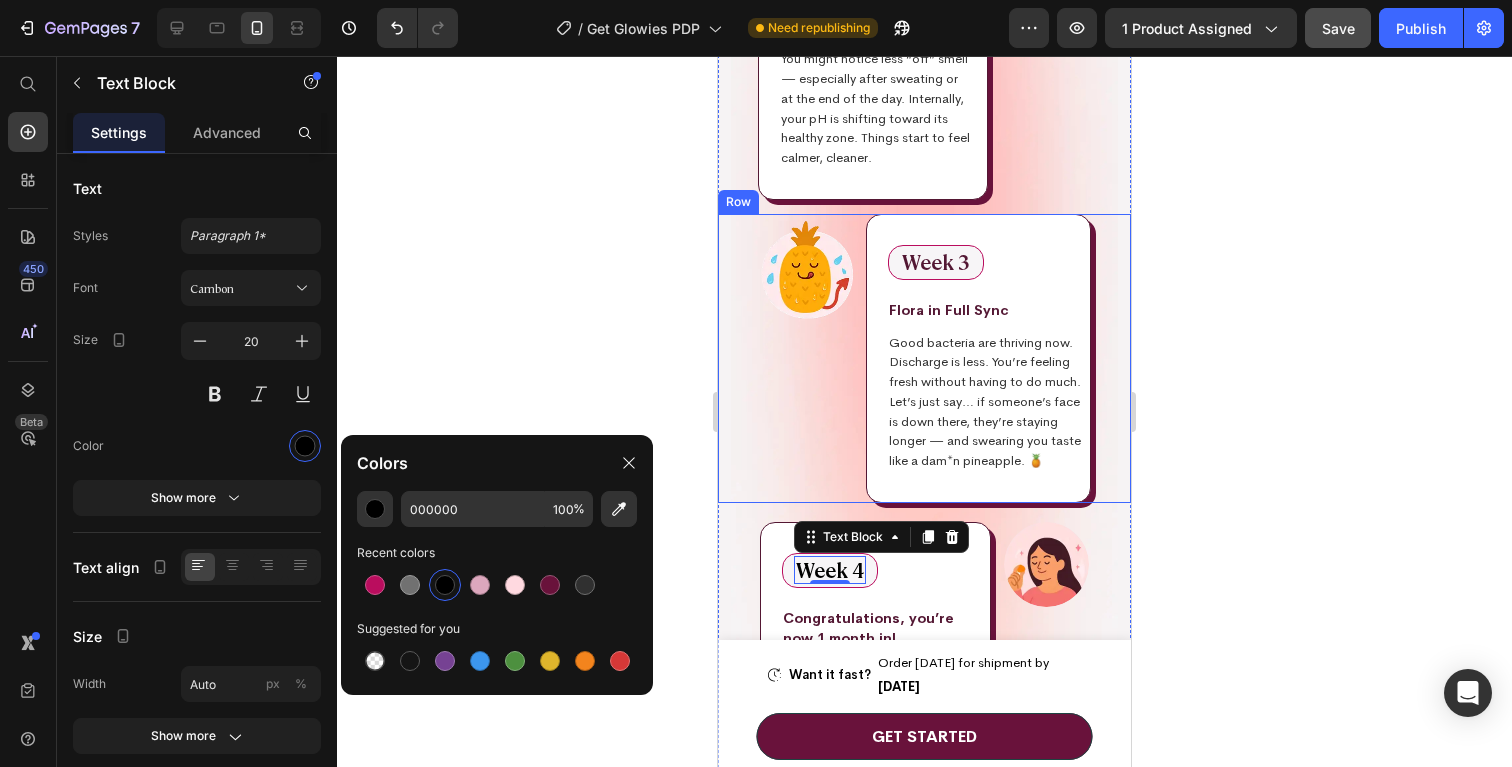 click on "Image" at bounding box center [809, 358] 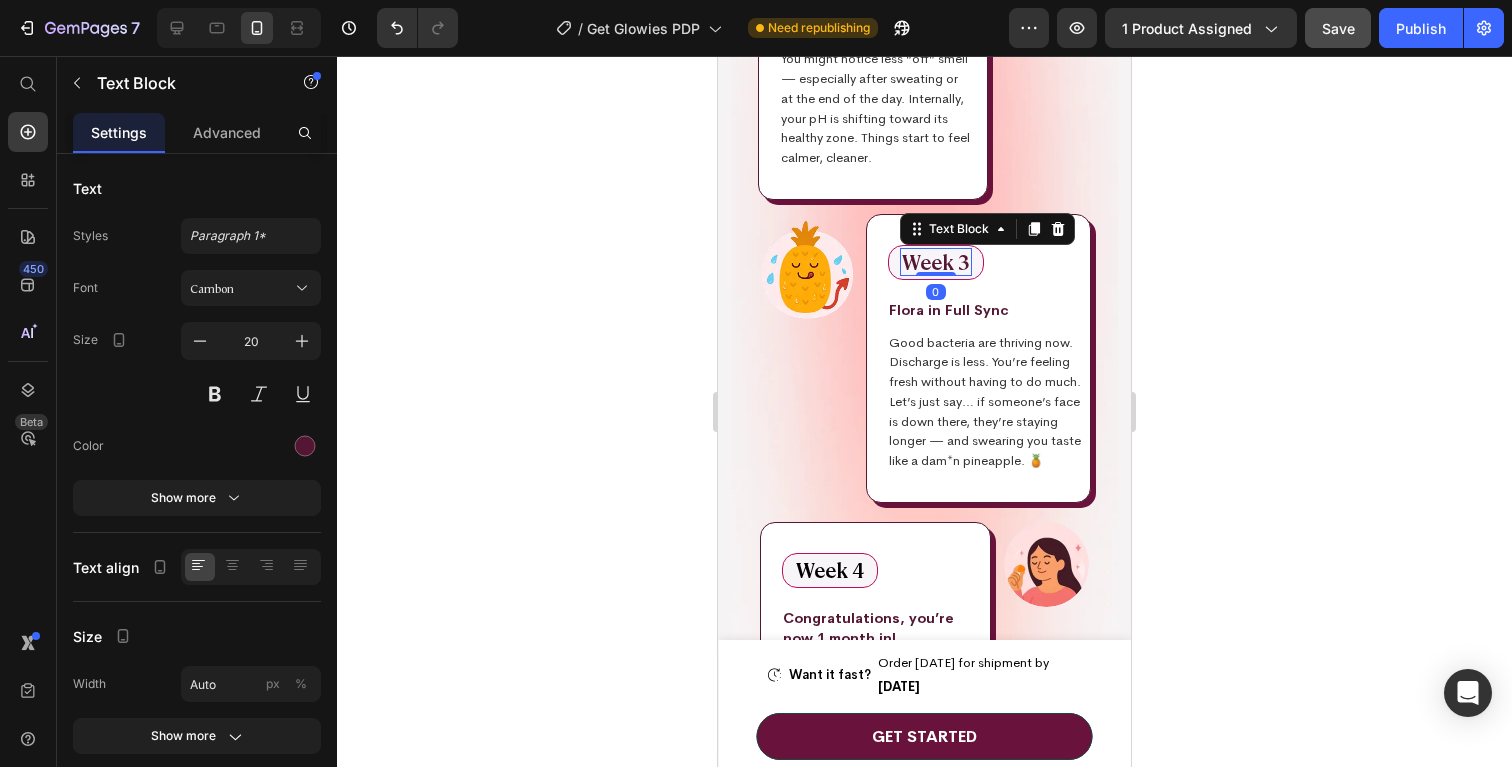 click on "Week 3" at bounding box center (936, 262) 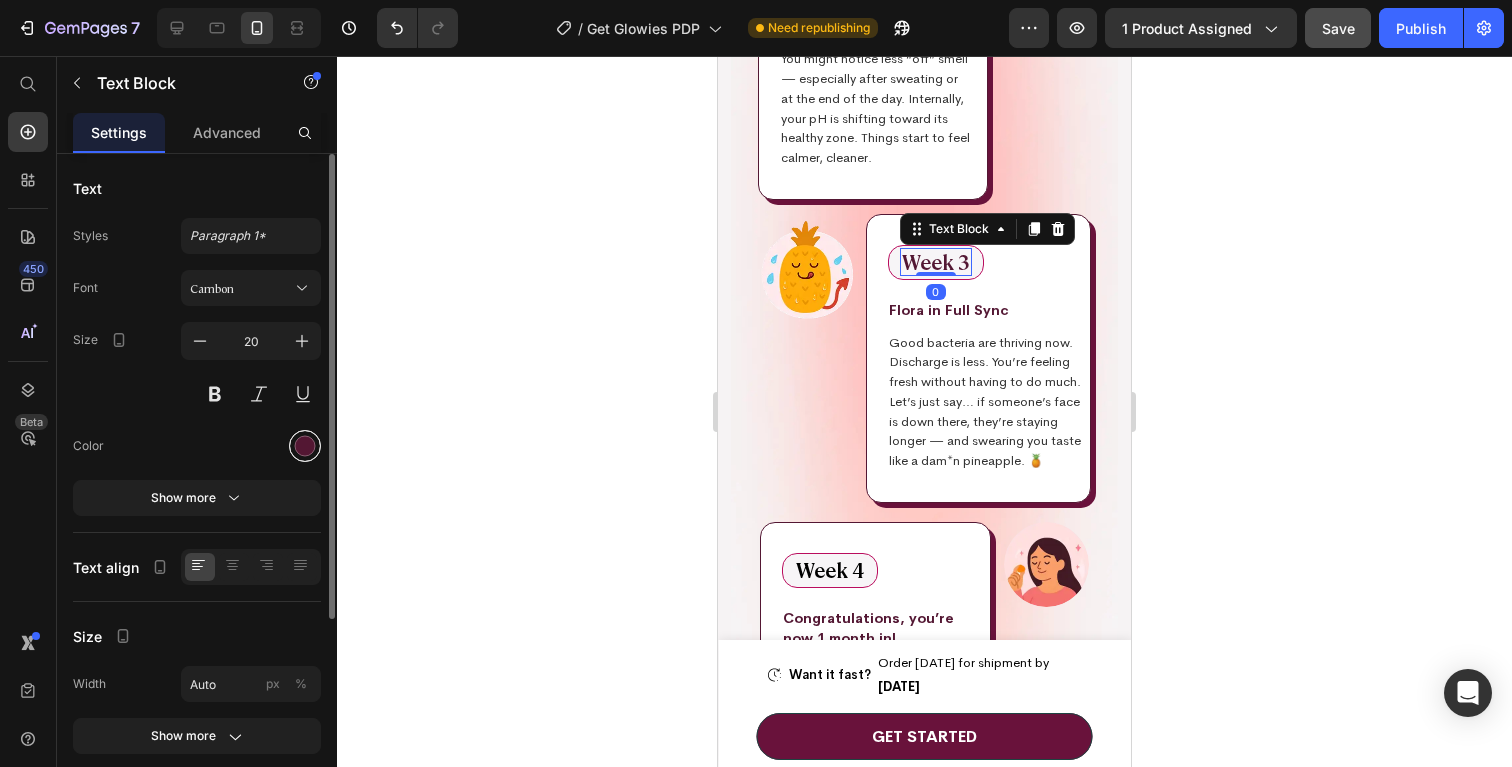 click at bounding box center (305, 446) 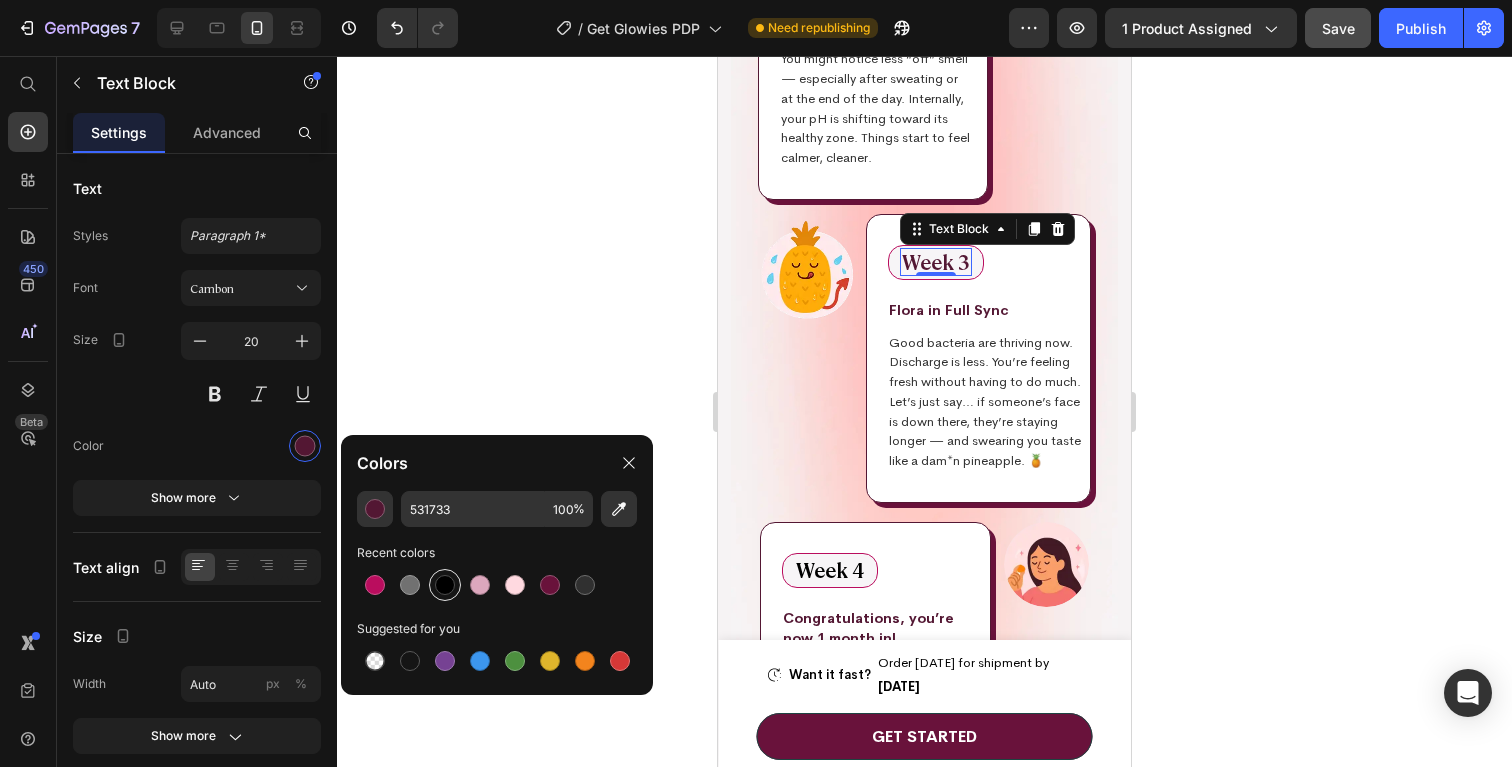 click at bounding box center [445, 585] 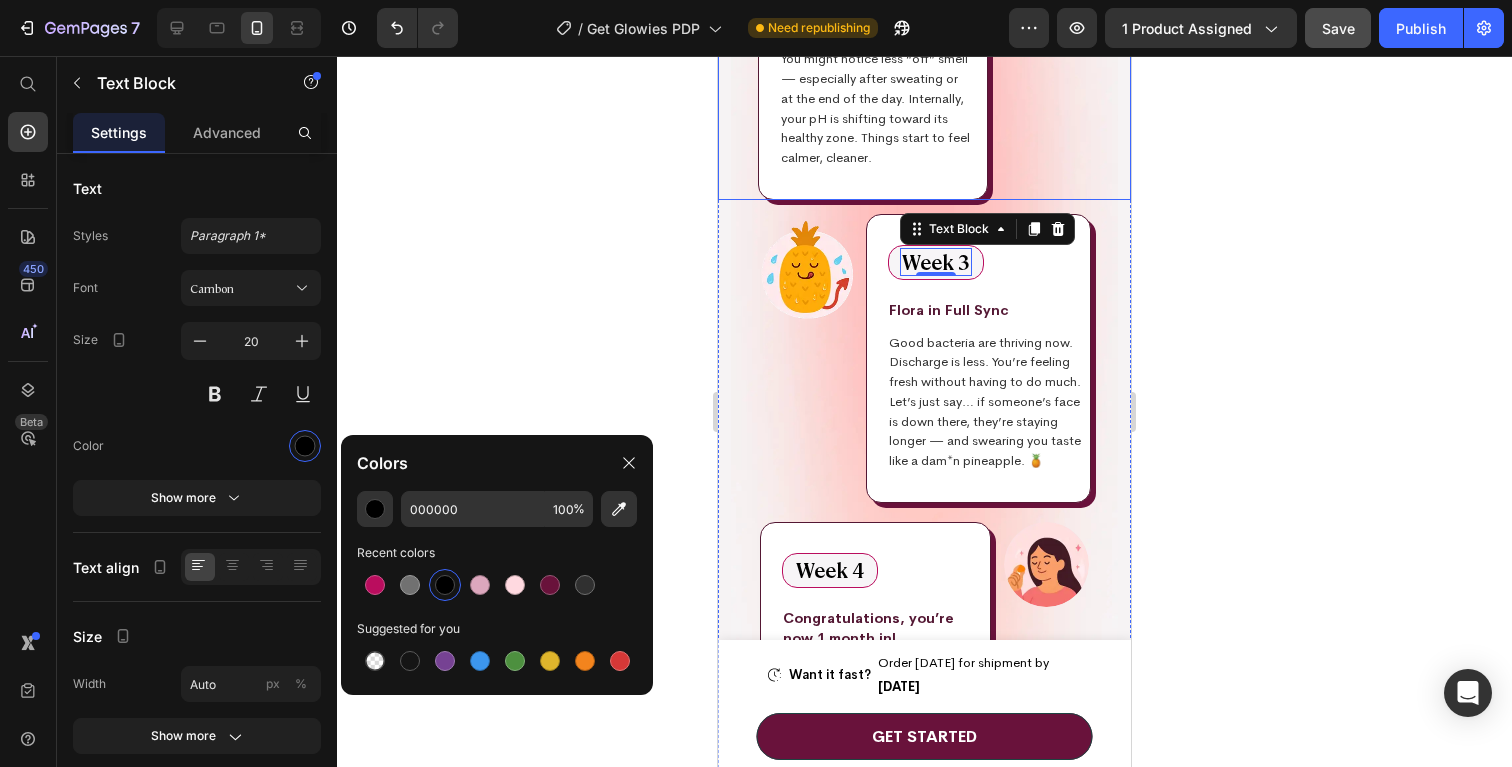click on "Image Week 2 Text Block Row Balance begins. Text Block You might notice less “off” smell — especially after sweating or at the end of the day. Internally, your pH is shifting toward its healthy zone. Things start to feel calmer, cleaner. Text Block Row Row" at bounding box center (924, 65) 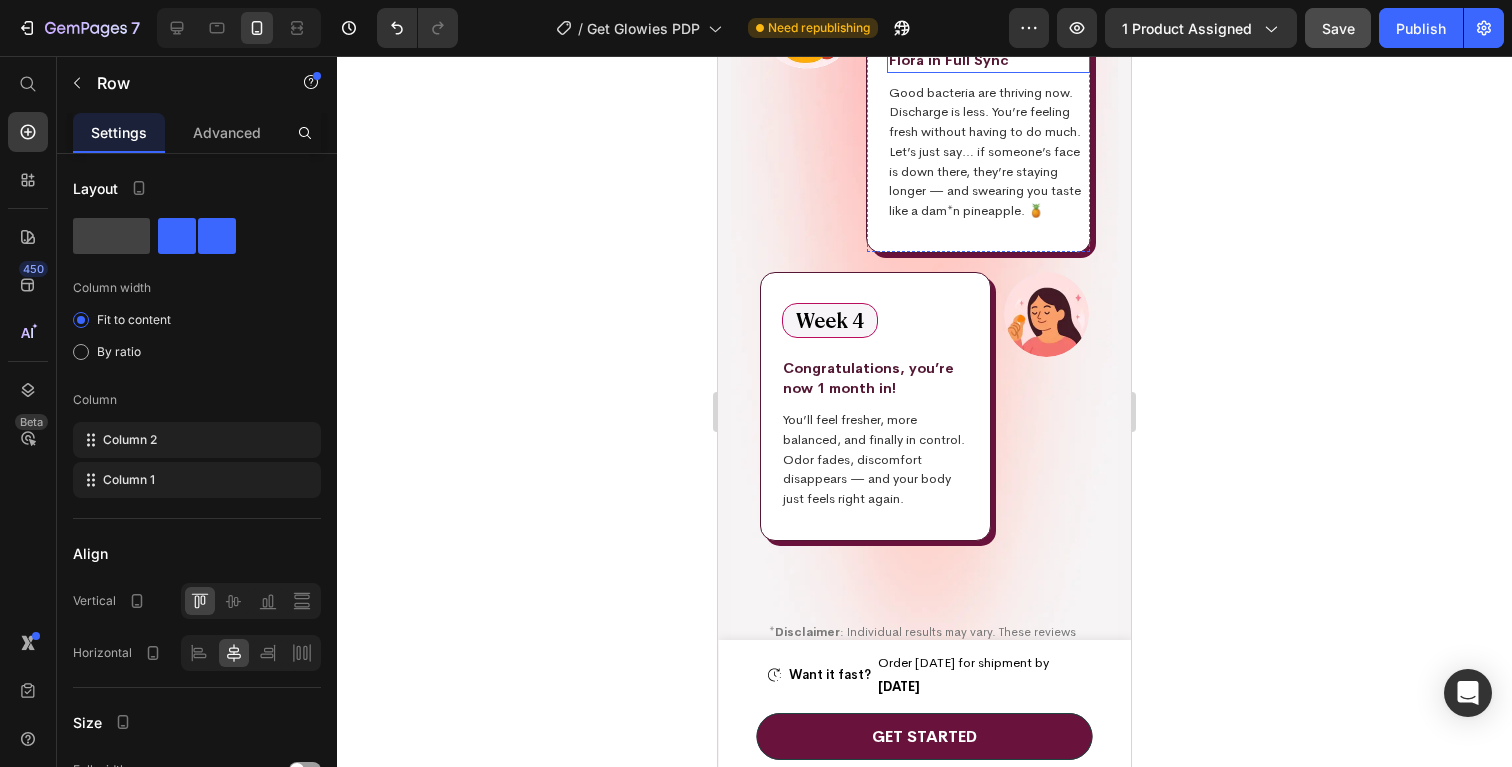 click on "Week 4 Text Block Row Congratulations, you’re now 1 month in! Text Block You’ll feel fresher, more balanced, and finally in control. Odor fades, discomfort disappears — and your body just feels right again. Text Block" at bounding box center (875, 407) 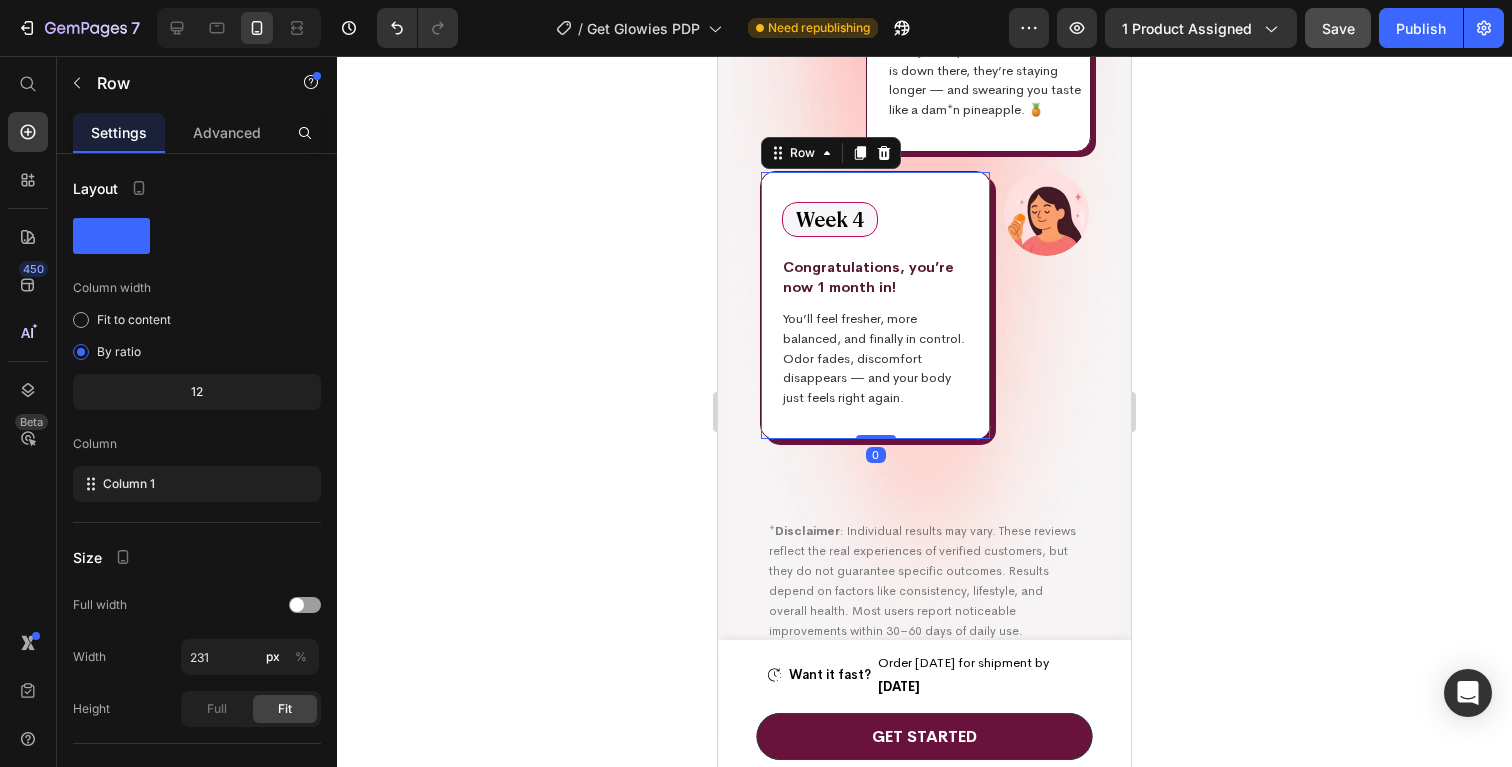 scroll, scrollTop: 7269, scrollLeft: 0, axis: vertical 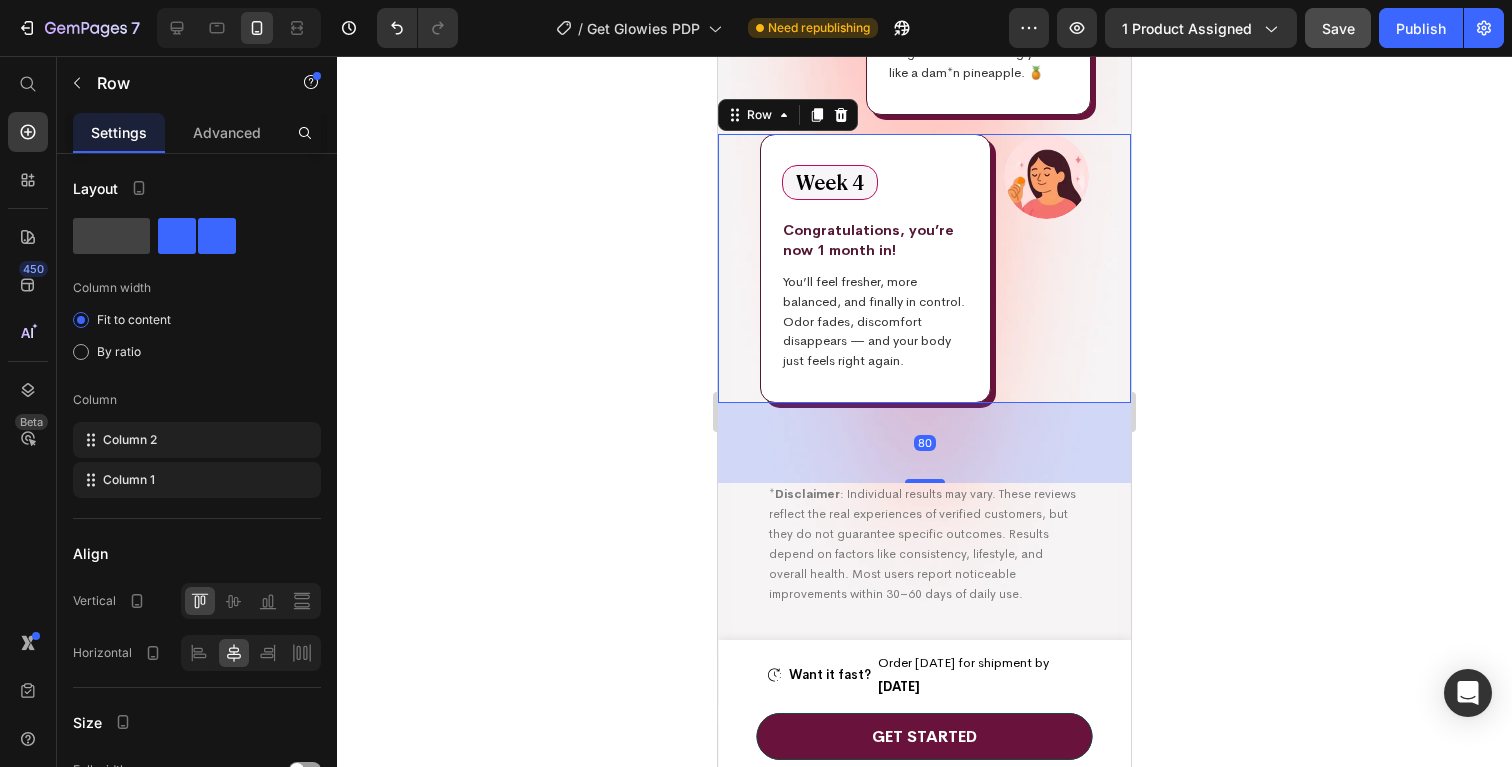 click on "Image" at bounding box center [1046, 268] 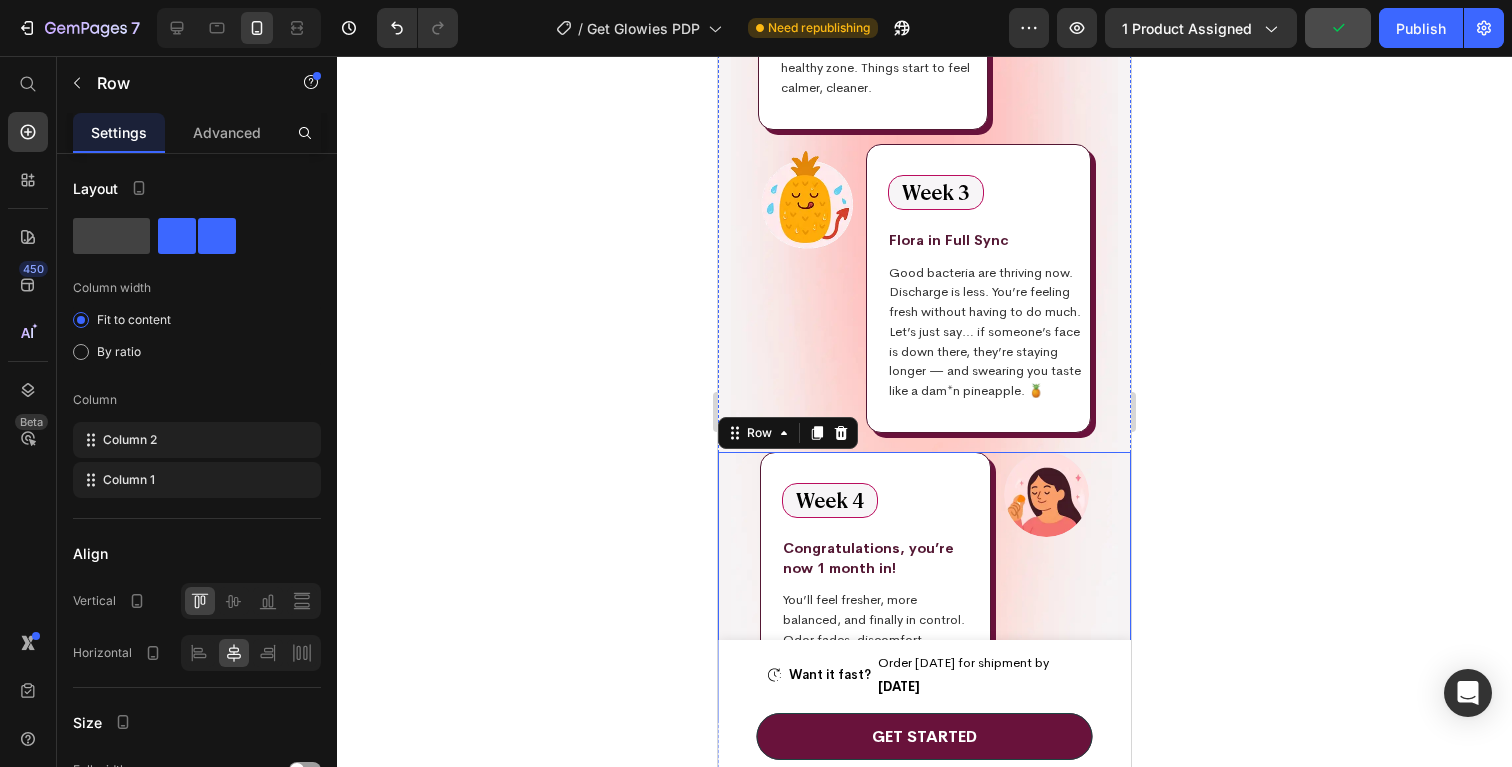 scroll, scrollTop: 6973, scrollLeft: 0, axis: vertical 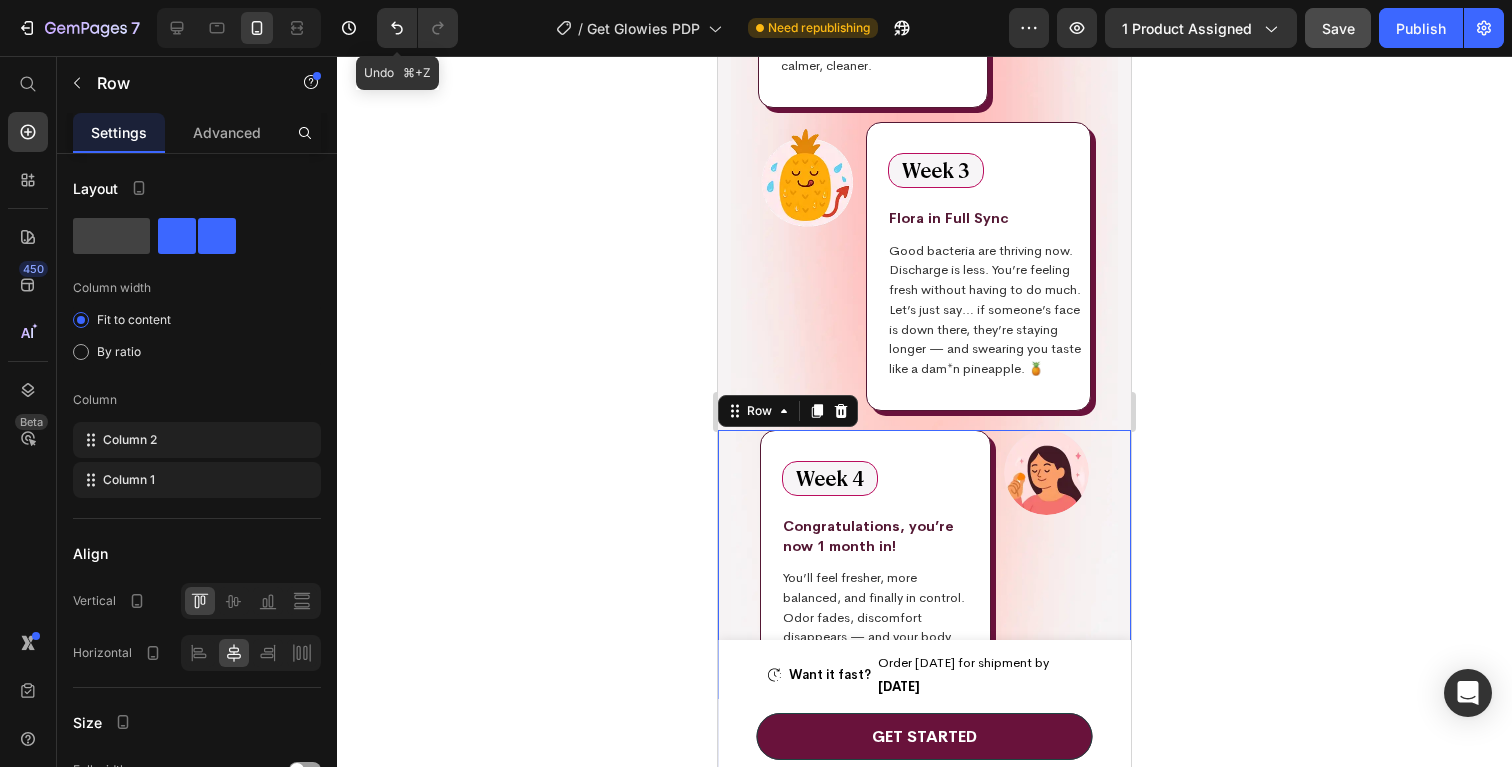 click on "Undo   ⌘+Z" at bounding box center [413, 28] 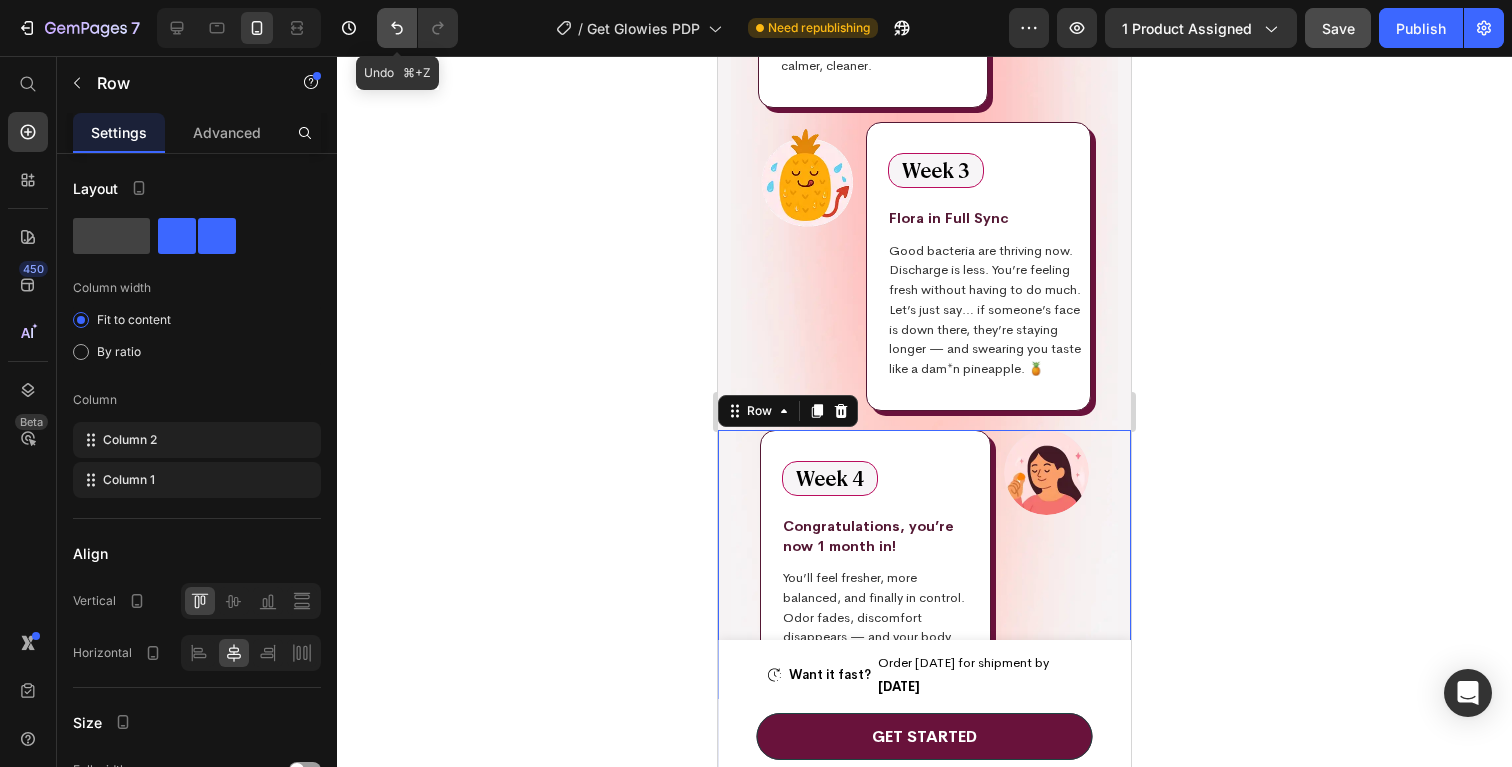click 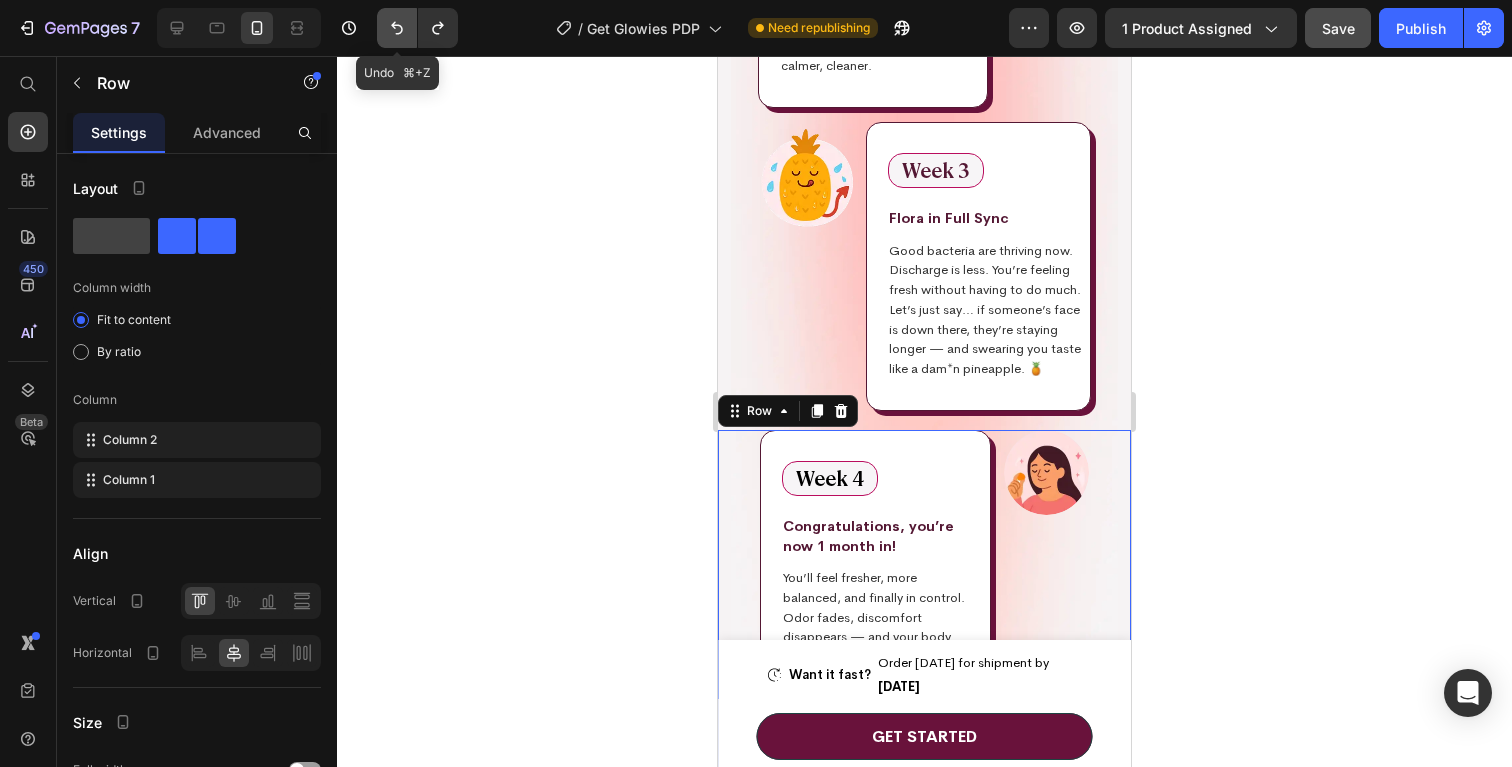 click 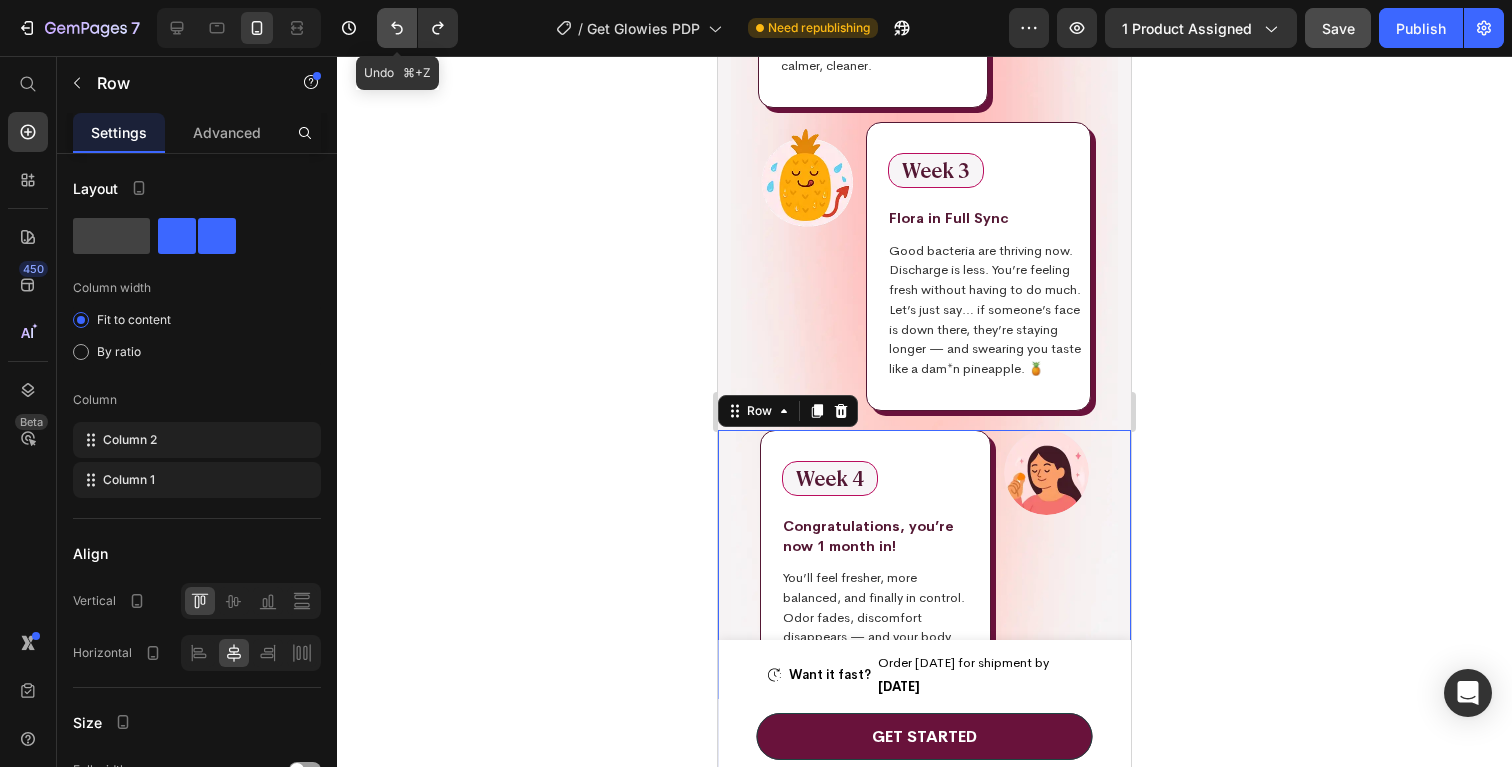 click 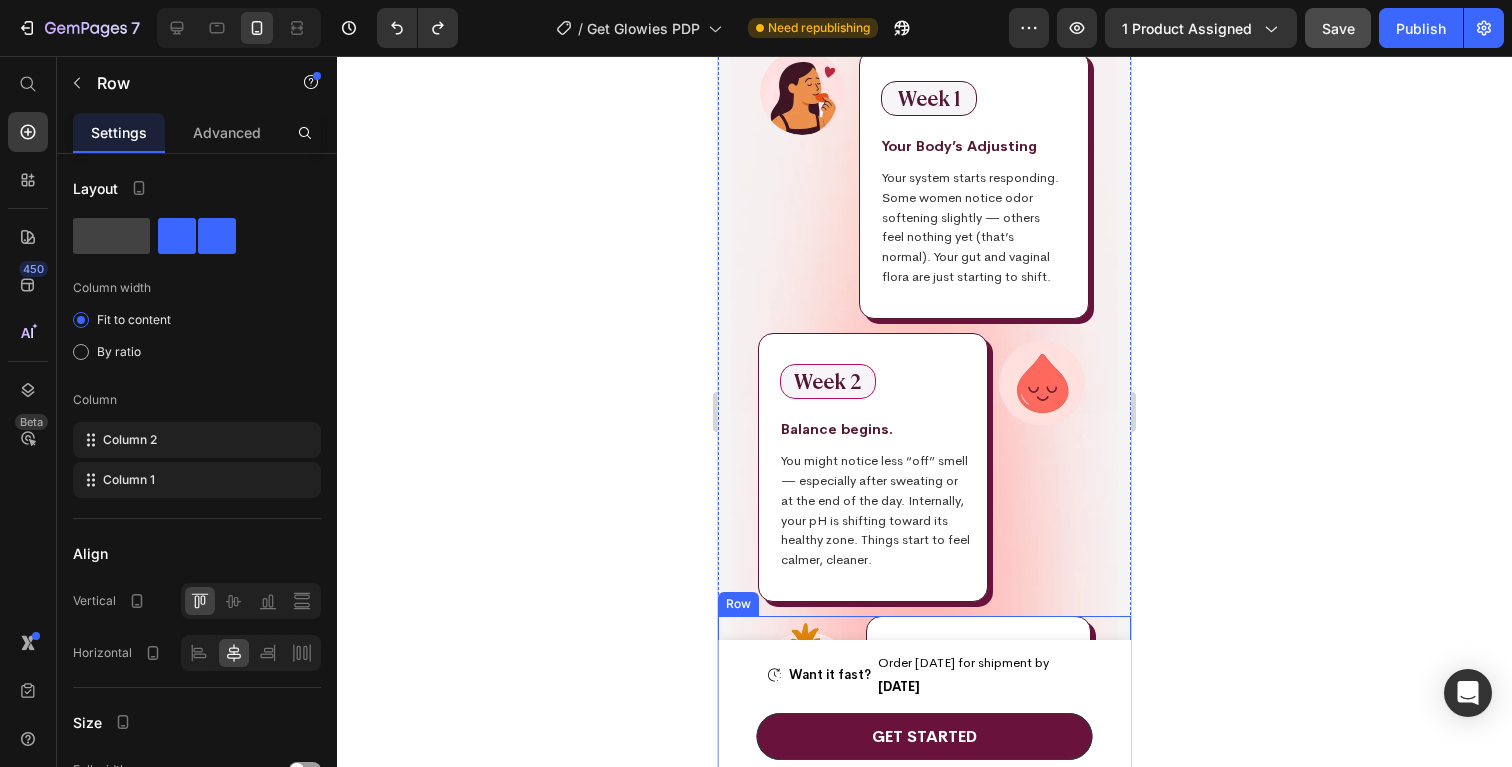 scroll, scrollTop: 6423, scrollLeft: 0, axis: vertical 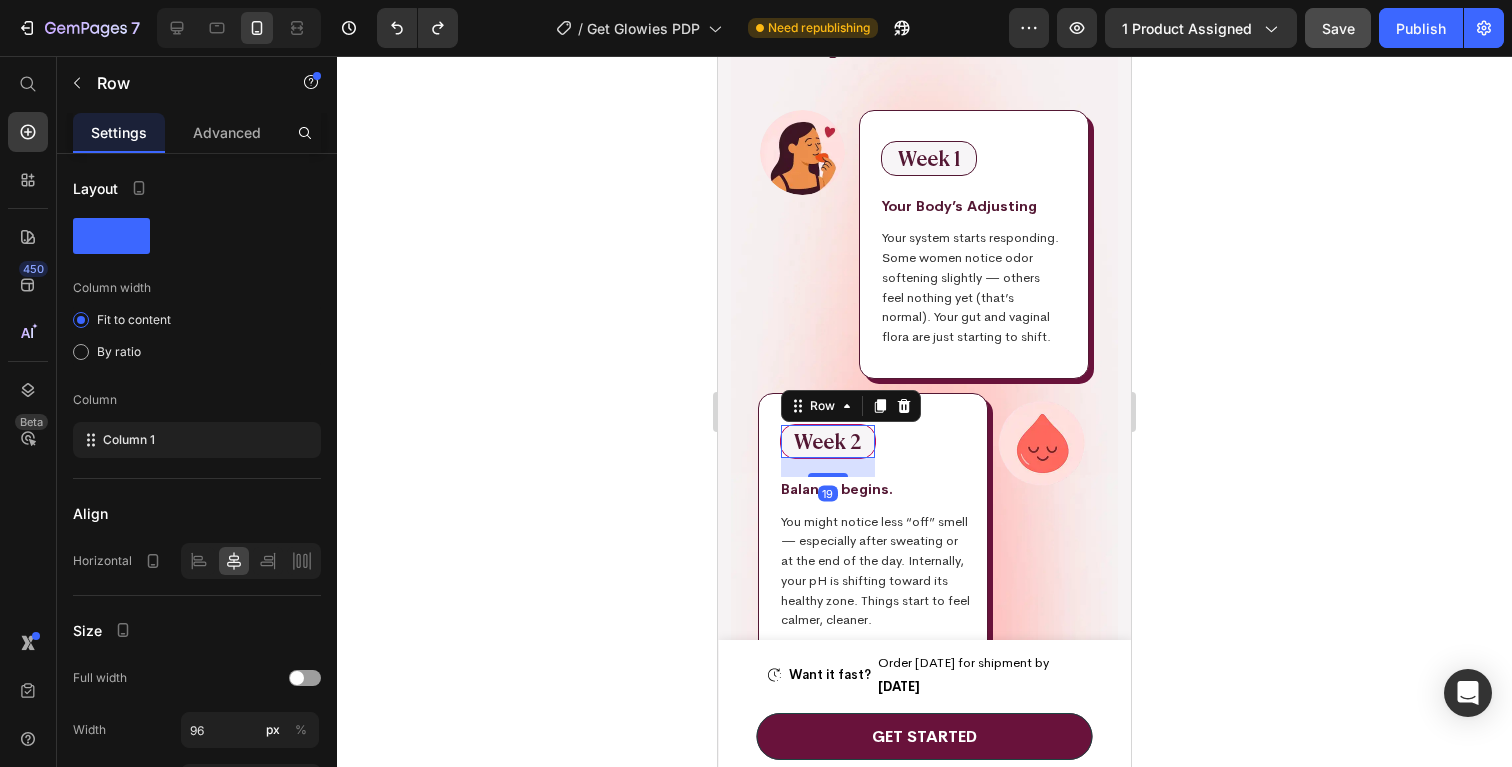 click on "Week 2 Text Block Row   19" at bounding box center [828, 441] 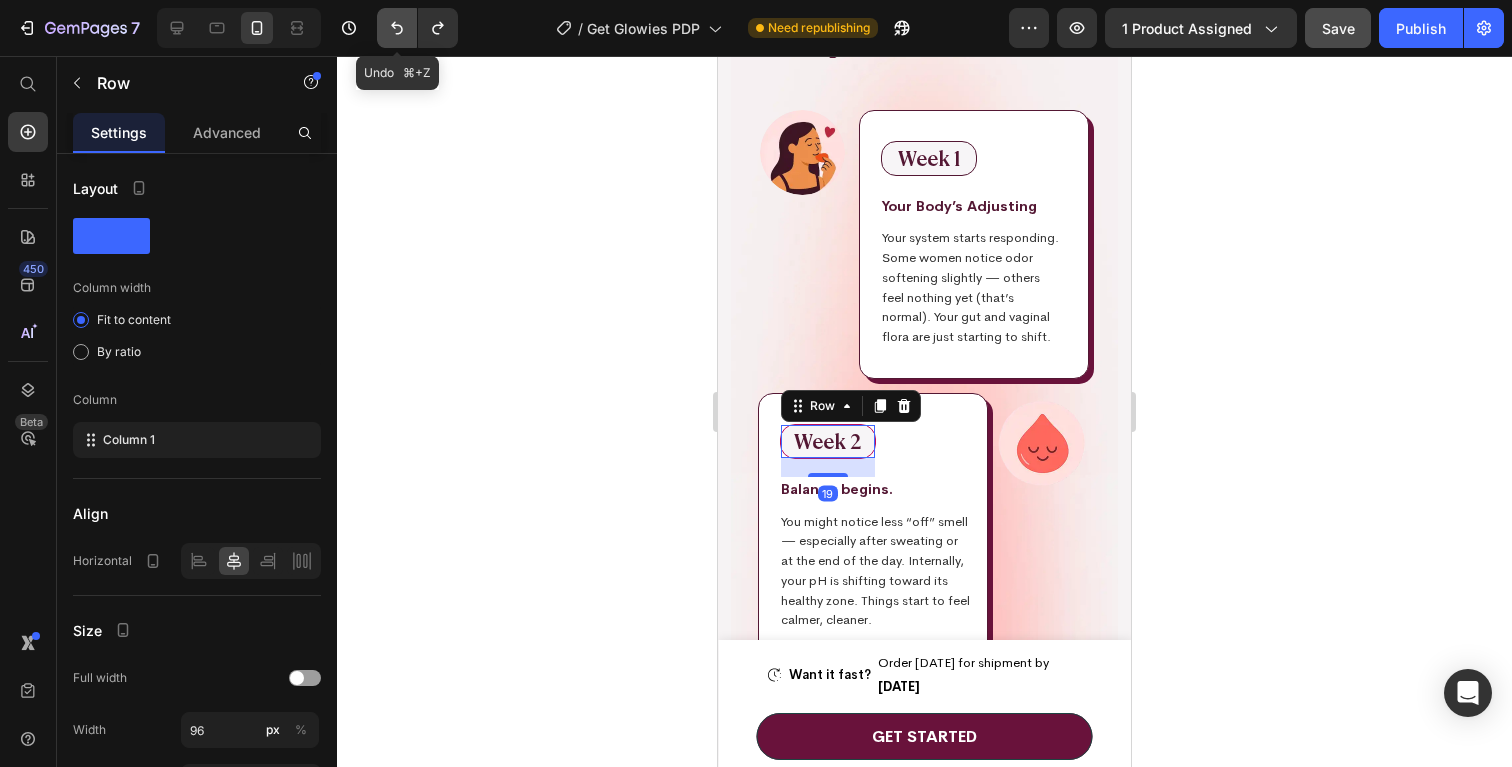 click 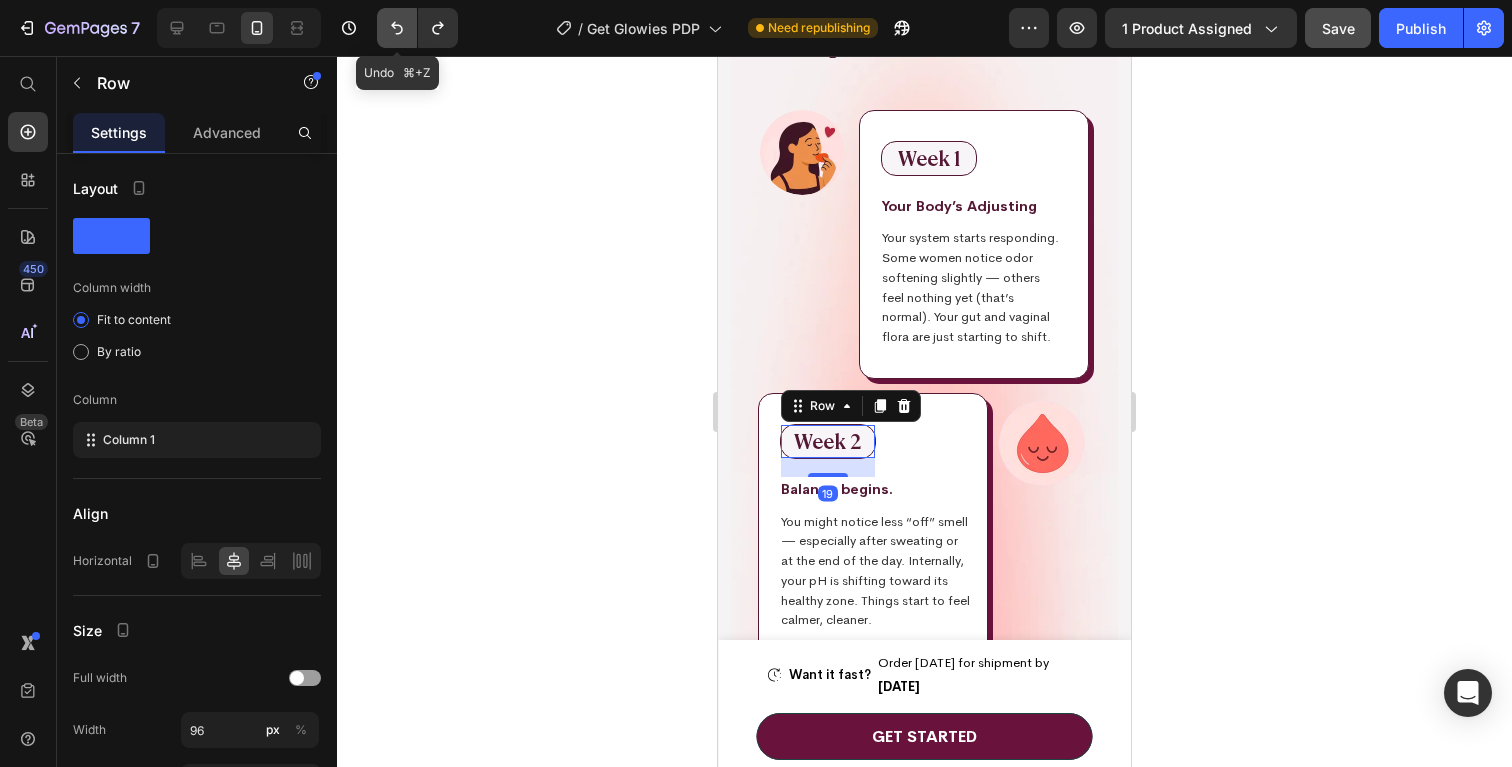 click 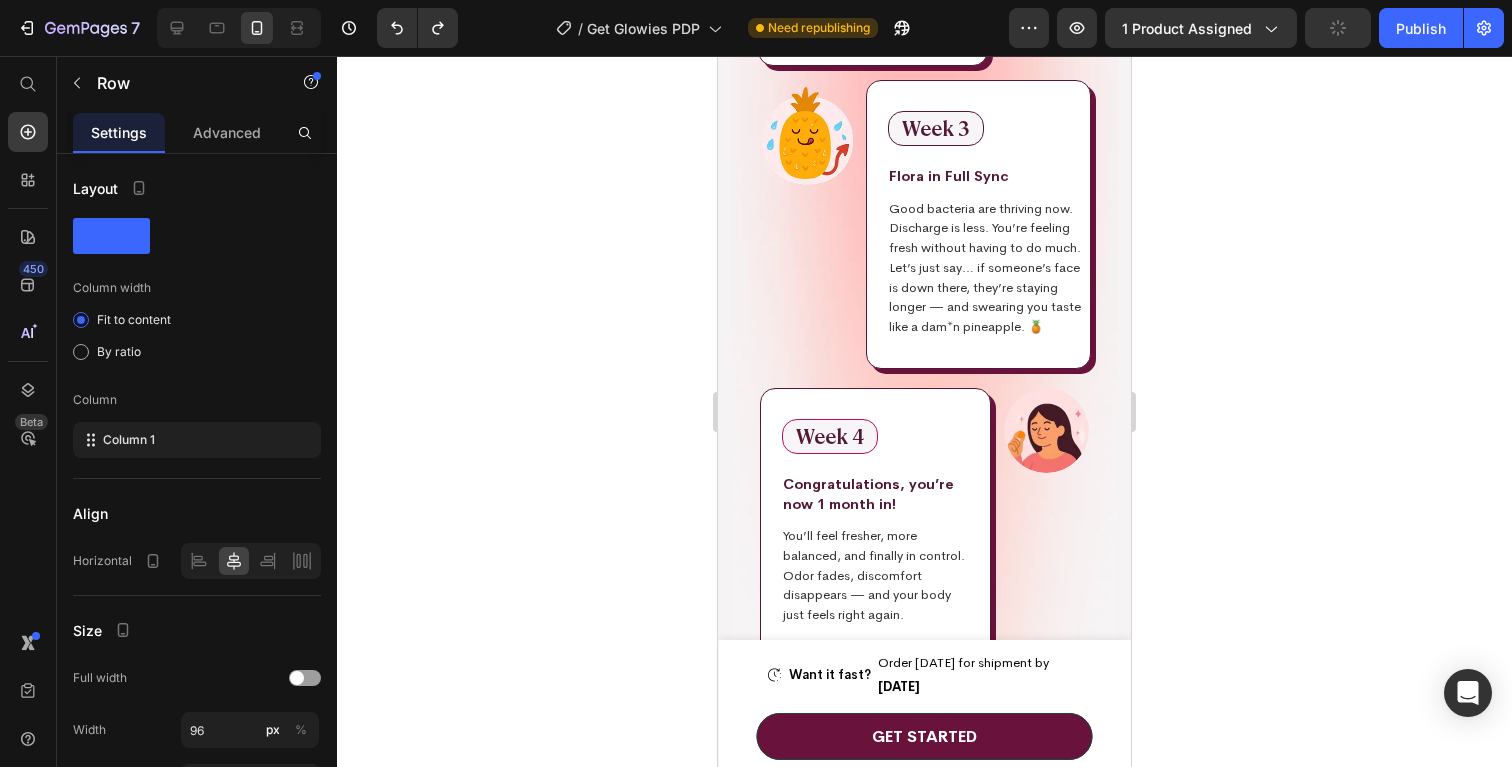scroll, scrollTop: 7016, scrollLeft: 0, axis: vertical 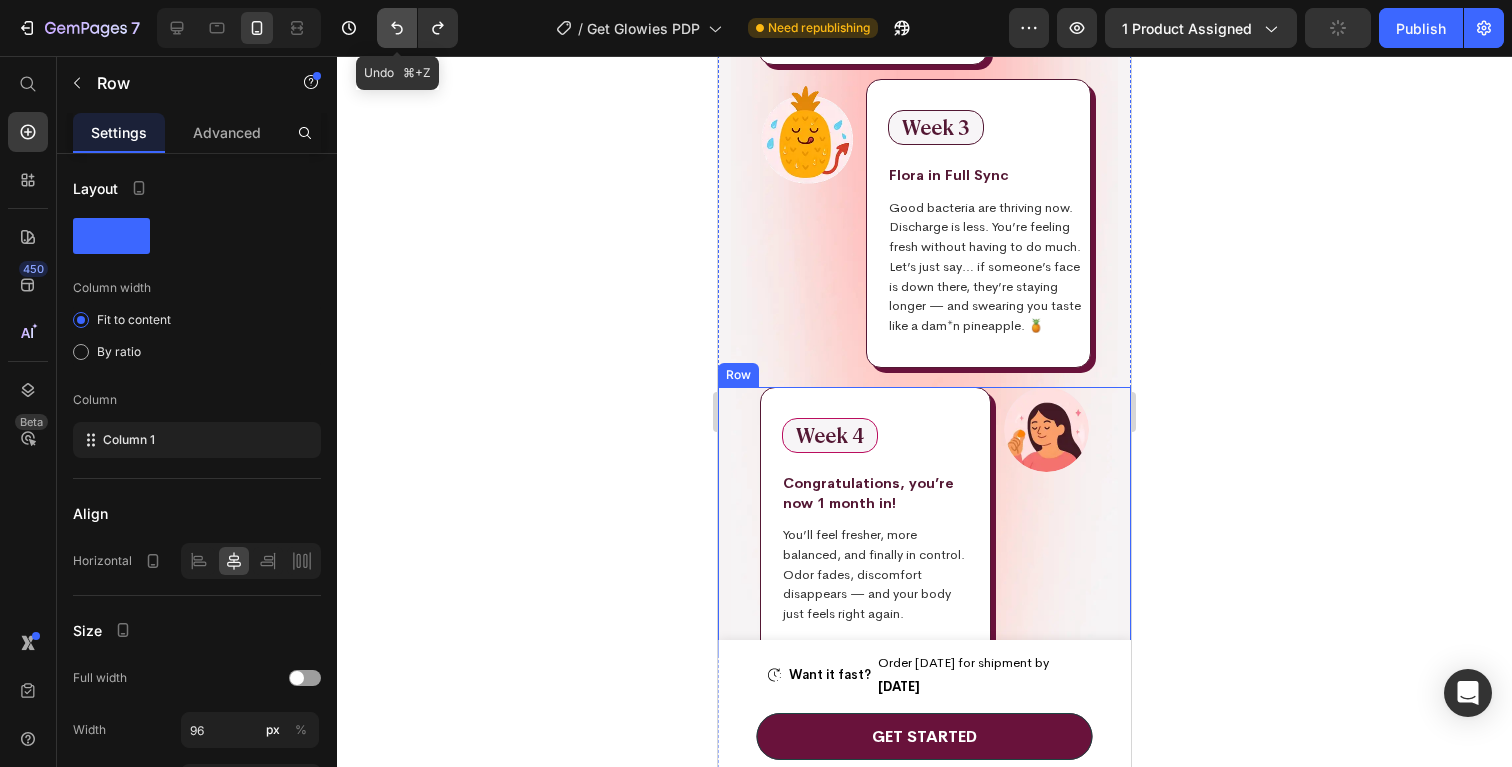click 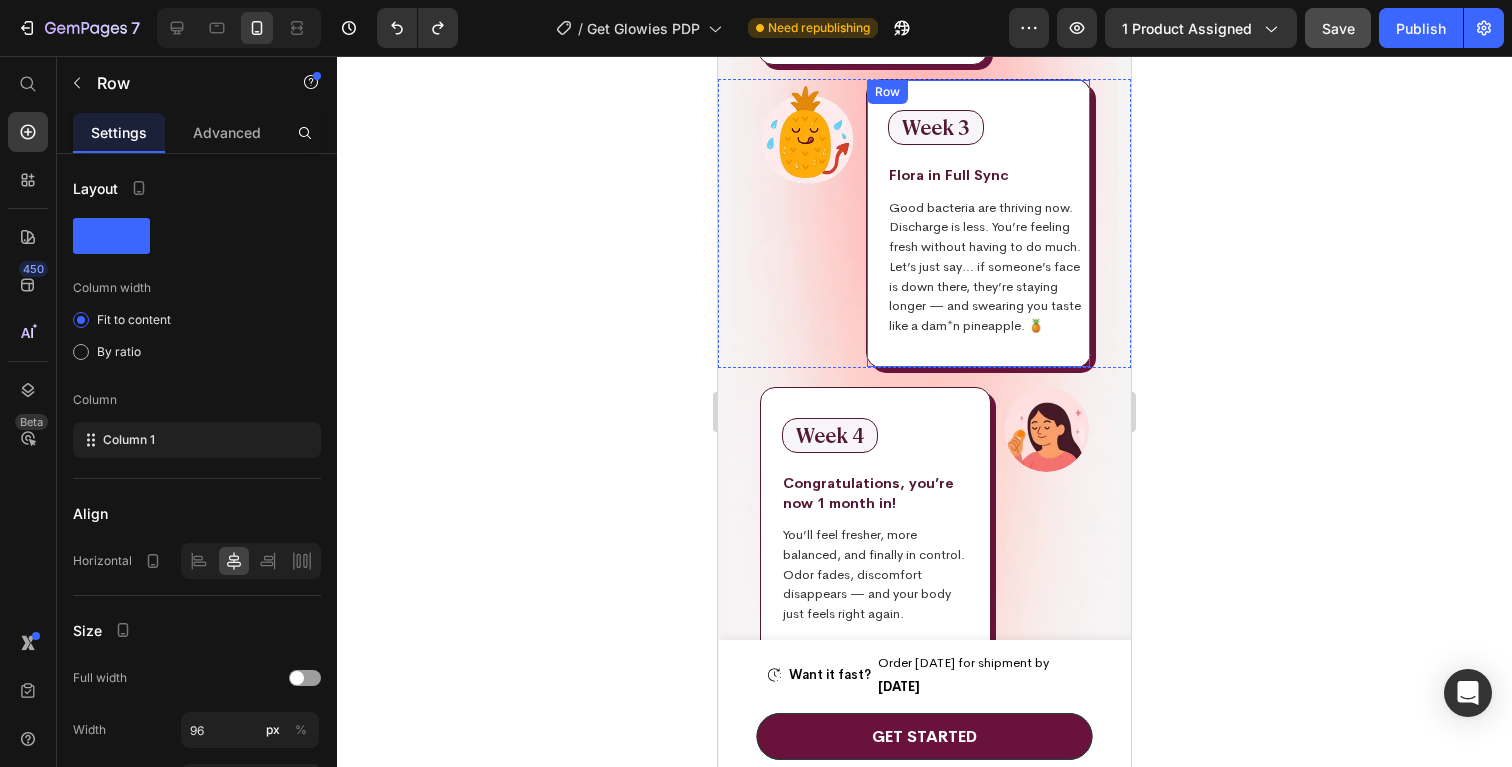 click on "Week 3 Text Block Row Flora in Full Sync Text Block Good bacteria are thriving now. Discharge is less. You’re feeling fresh without having to do much. Let’s just say… if someone’s face is down there, they’re staying longer — and swearing you taste like a dam*n pineapple. 🍍 Text Block Row" at bounding box center (978, 223) 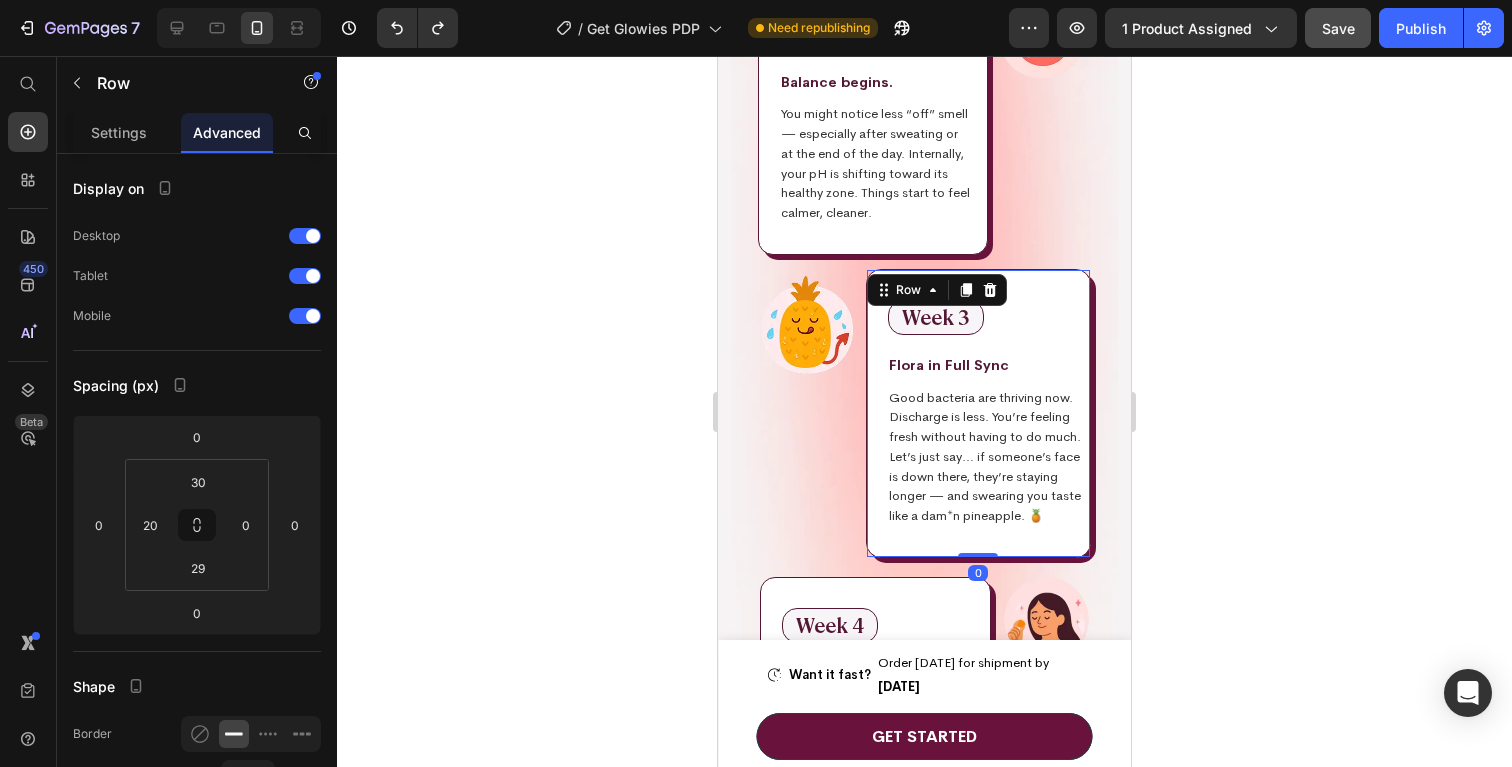 scroll, scrollTop: 6731, scrollLeft: 0, axis: vertical 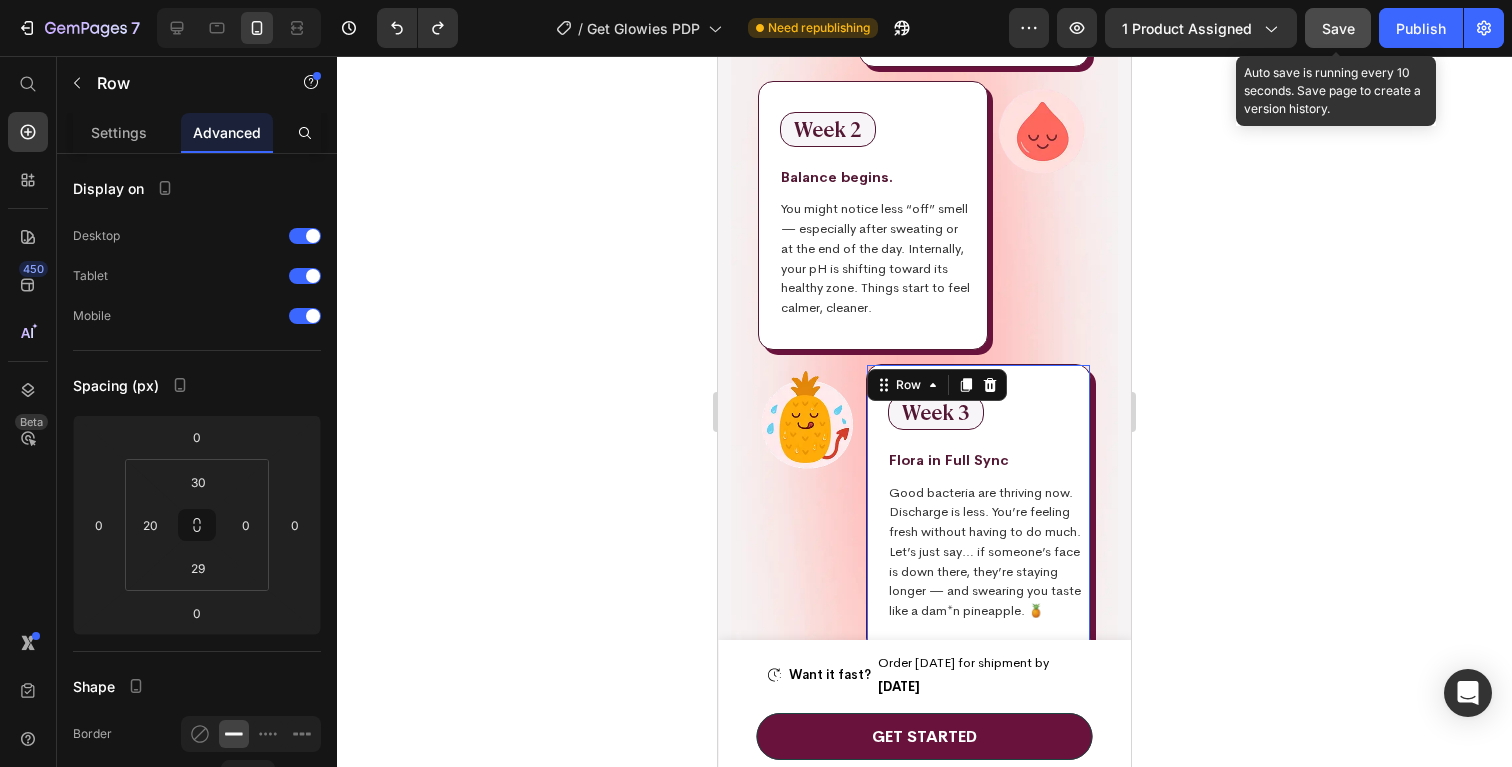 click on "Save" at bounding box center [1338, 28] 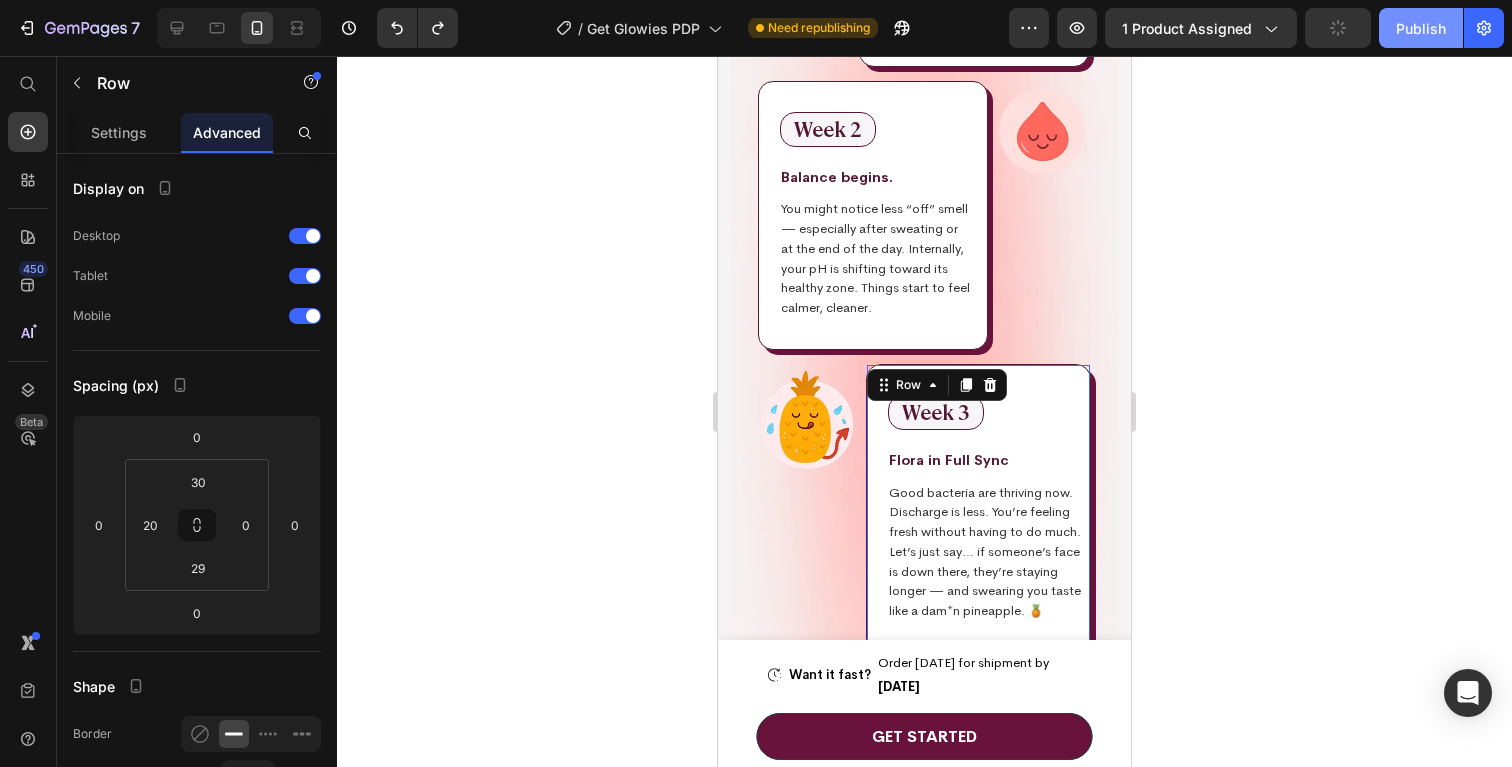 click on "Publish" at bounding box center [1421, 28] 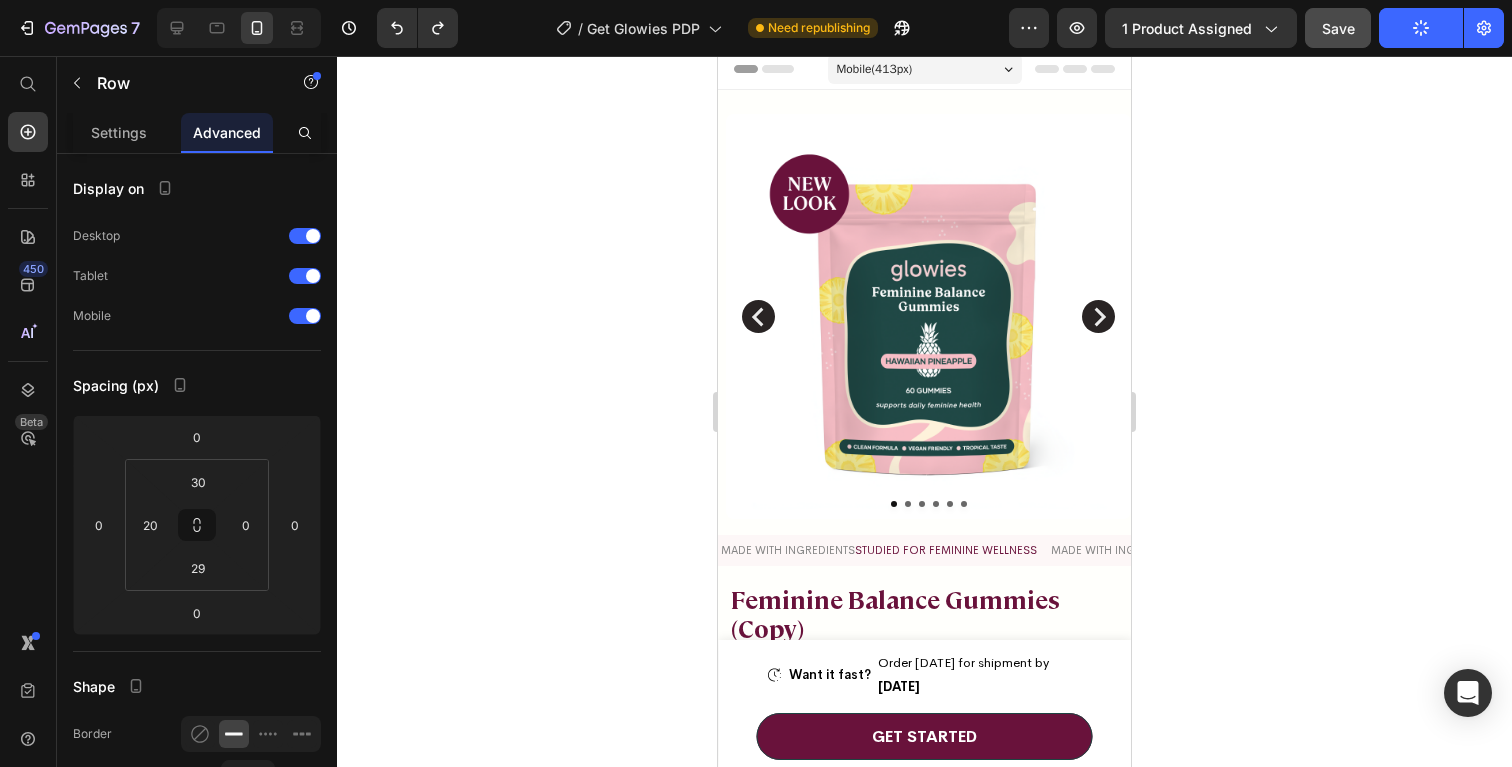 scroll, scrollTop: 0, scrollLeft: 0, axis: both 